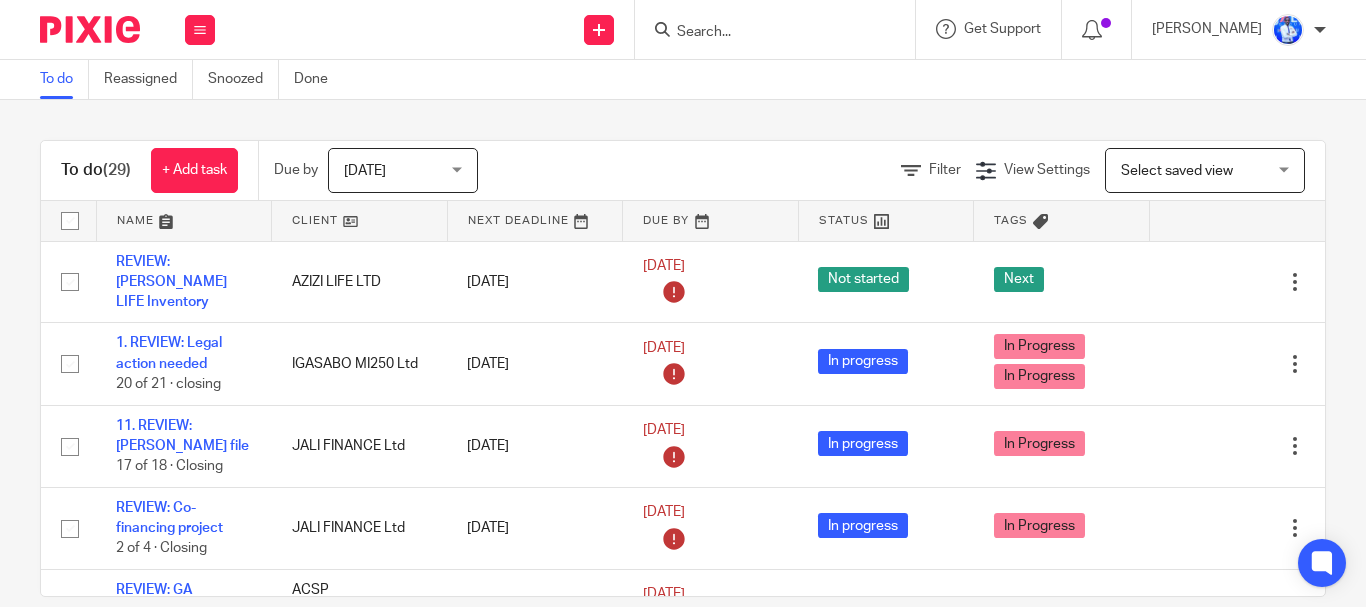 scroll, scrollTop: 0, scrollLeft: 0, axis: both 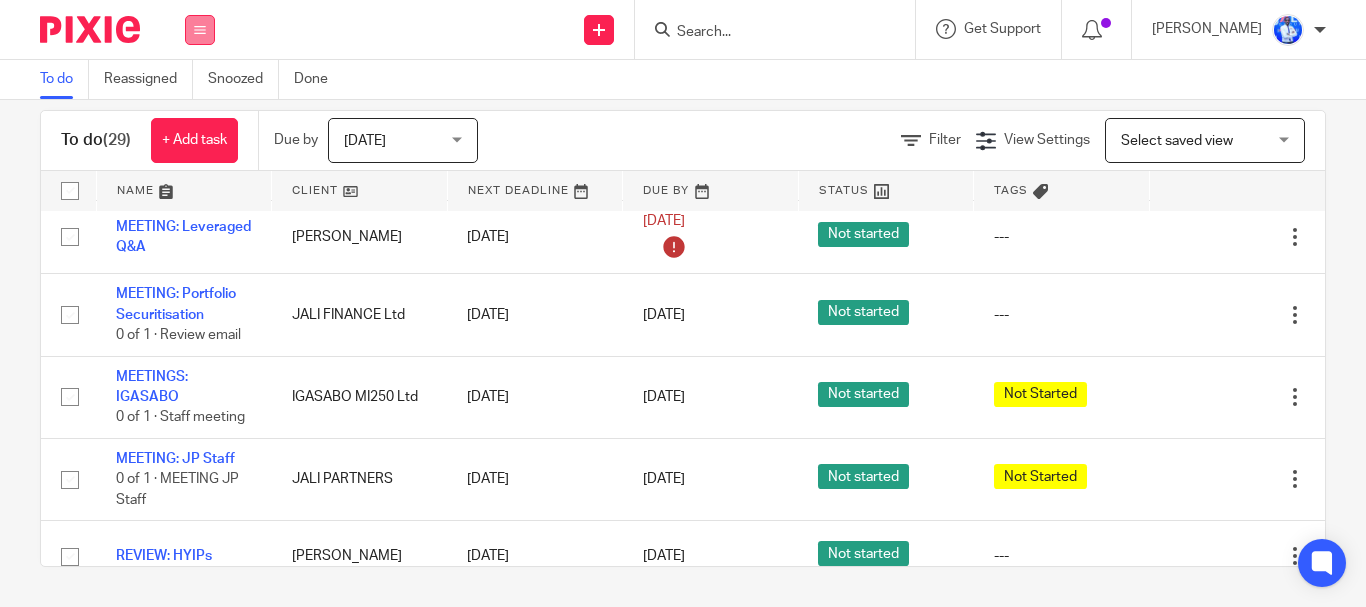click at bounding box center (200, 30) 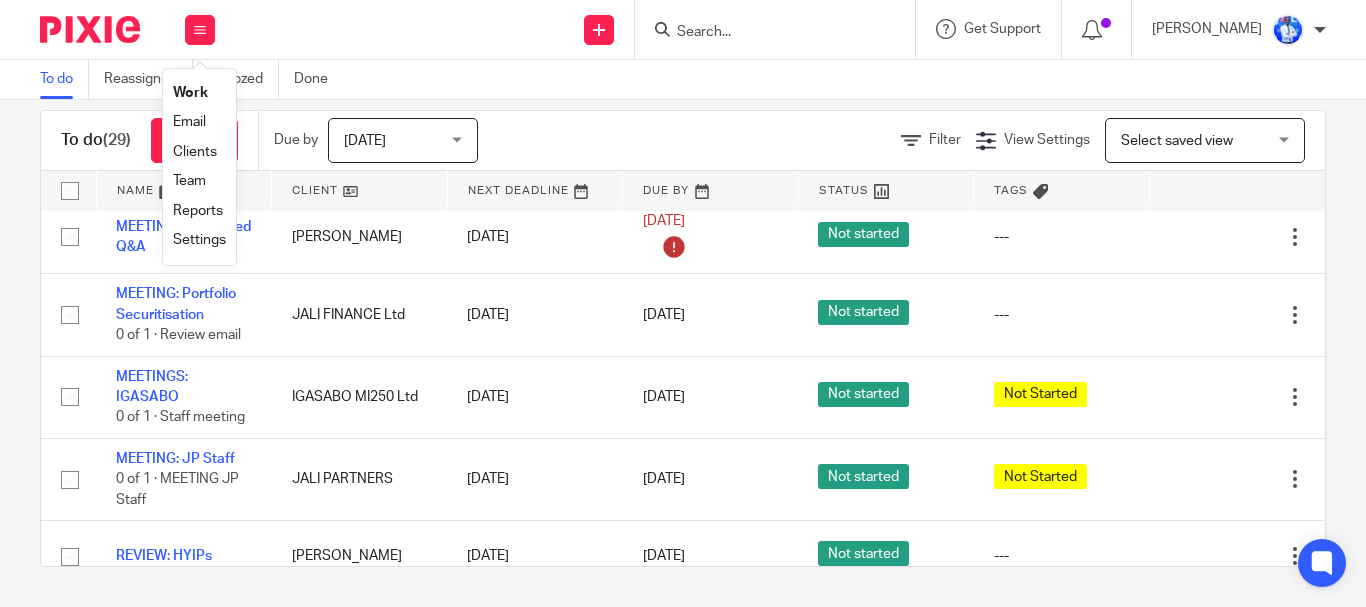 click on "Email" at bounding box center (189, 122) 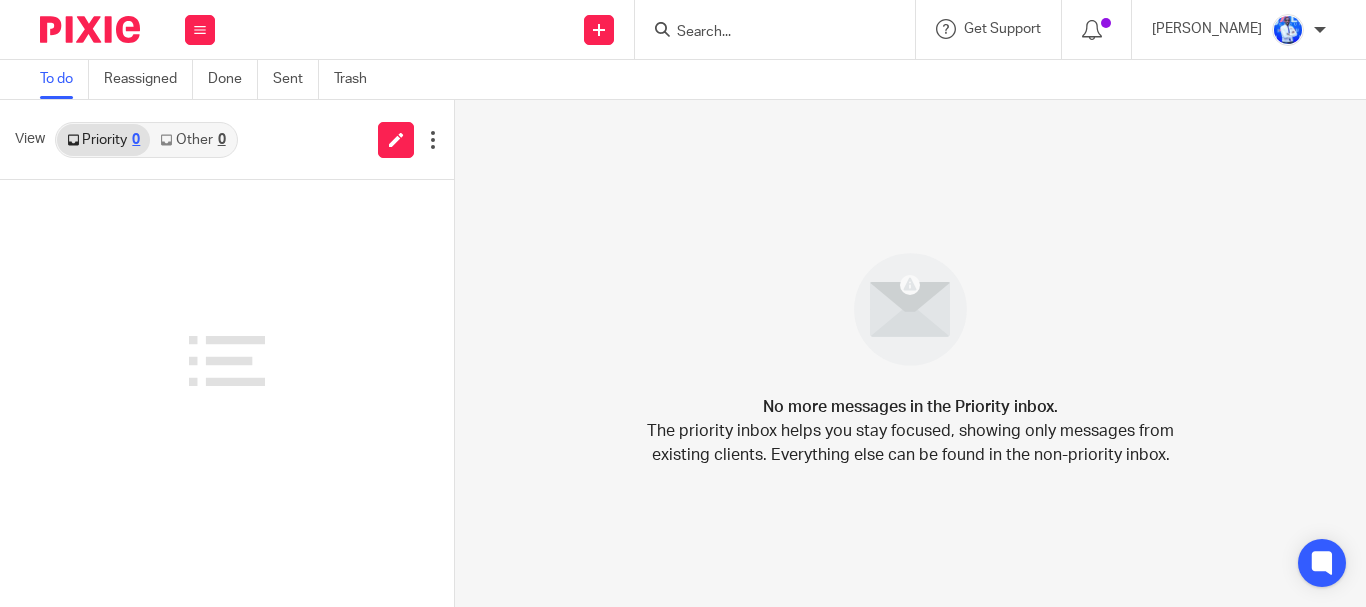 scroll, scrollTop: 0, scrollLeft: 0, axis: both 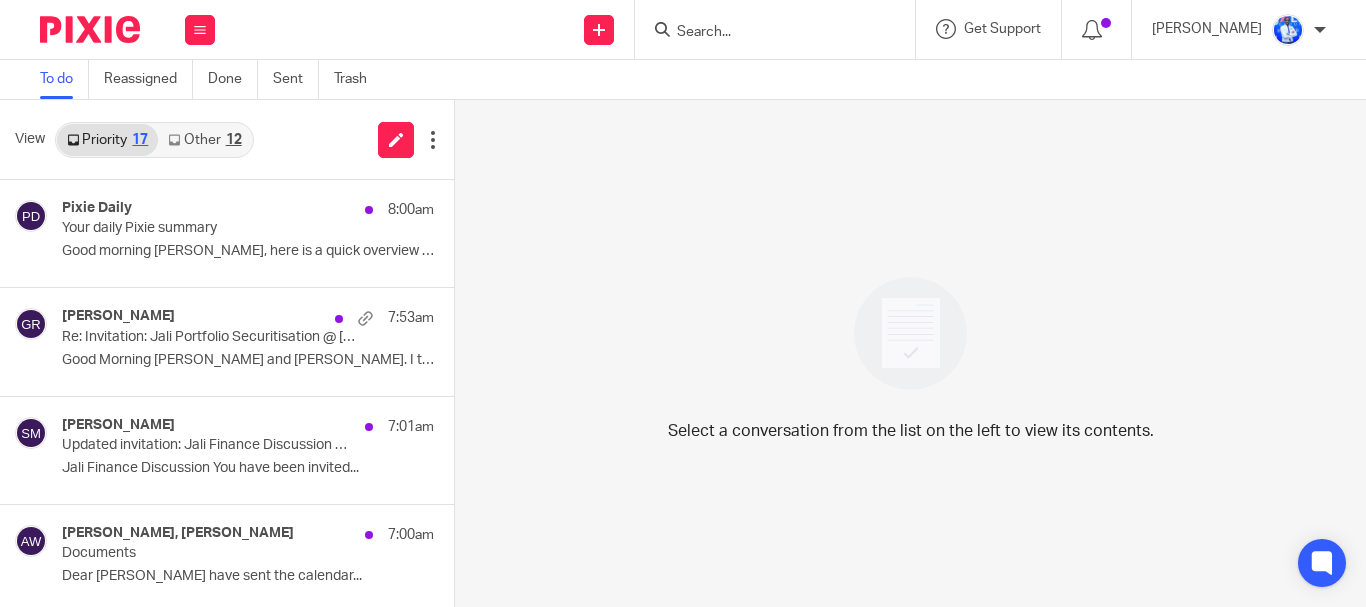 click on "Select a conversation from the list on the left to view its contents." at bounding box center [910, 353] 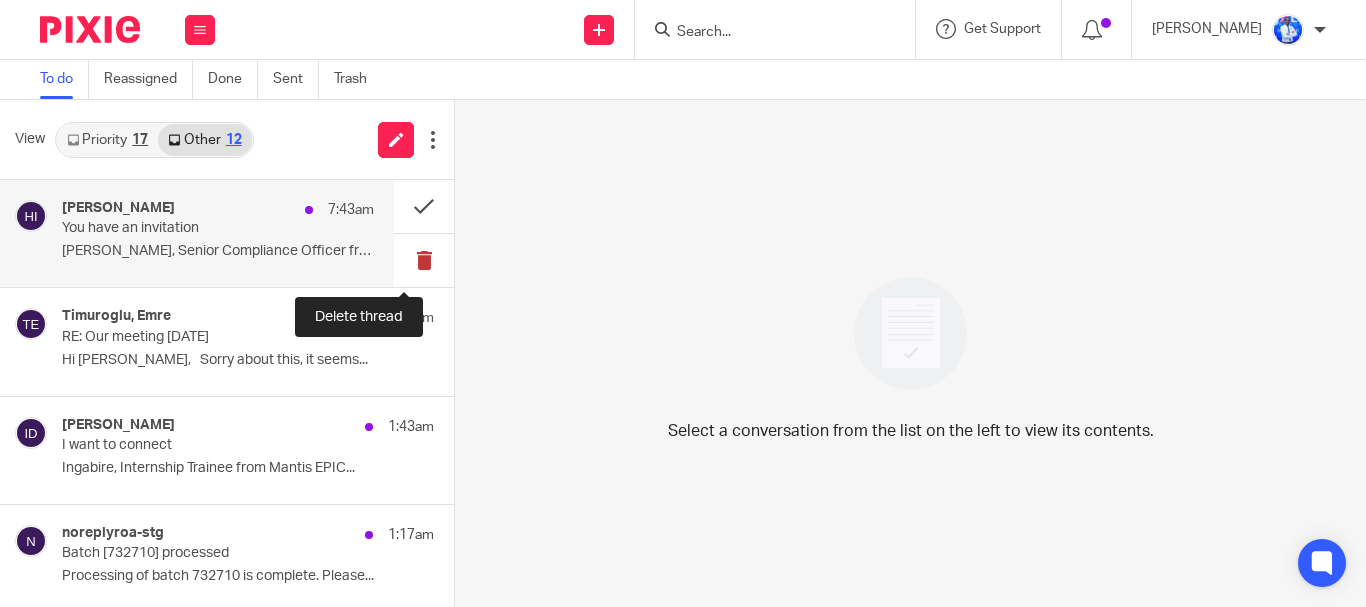 click at bounding box center [424, 260] 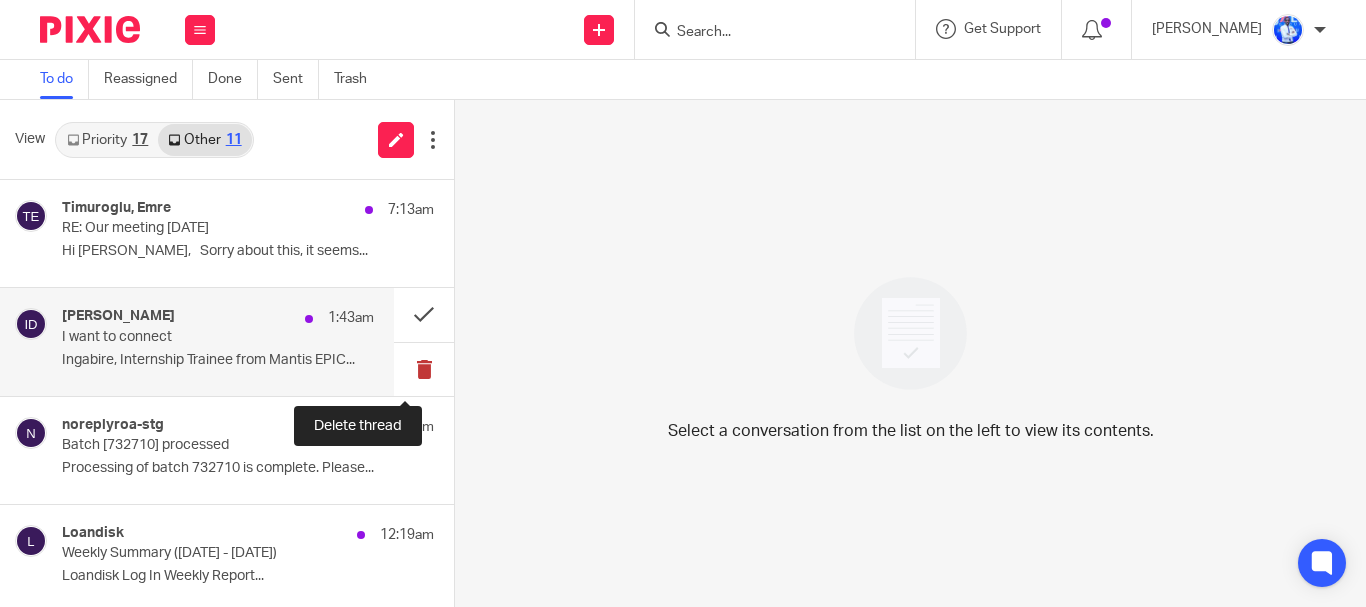 click at bounding box center [424, 369] 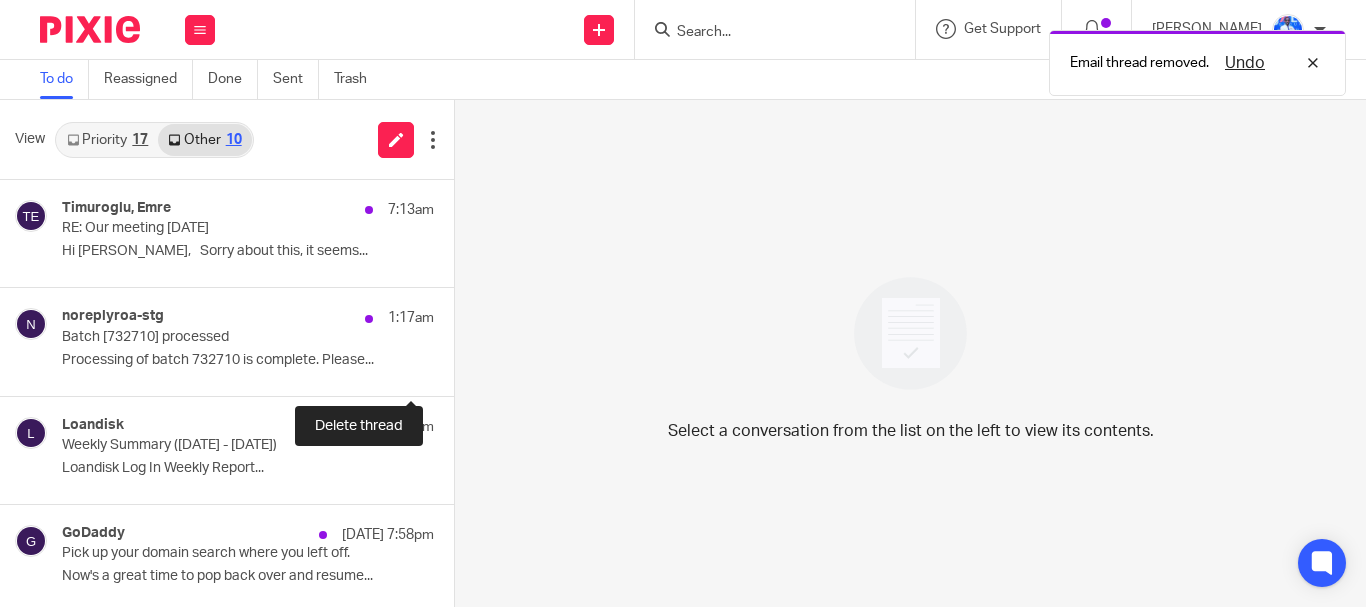 click at bounding box center (462, 369) 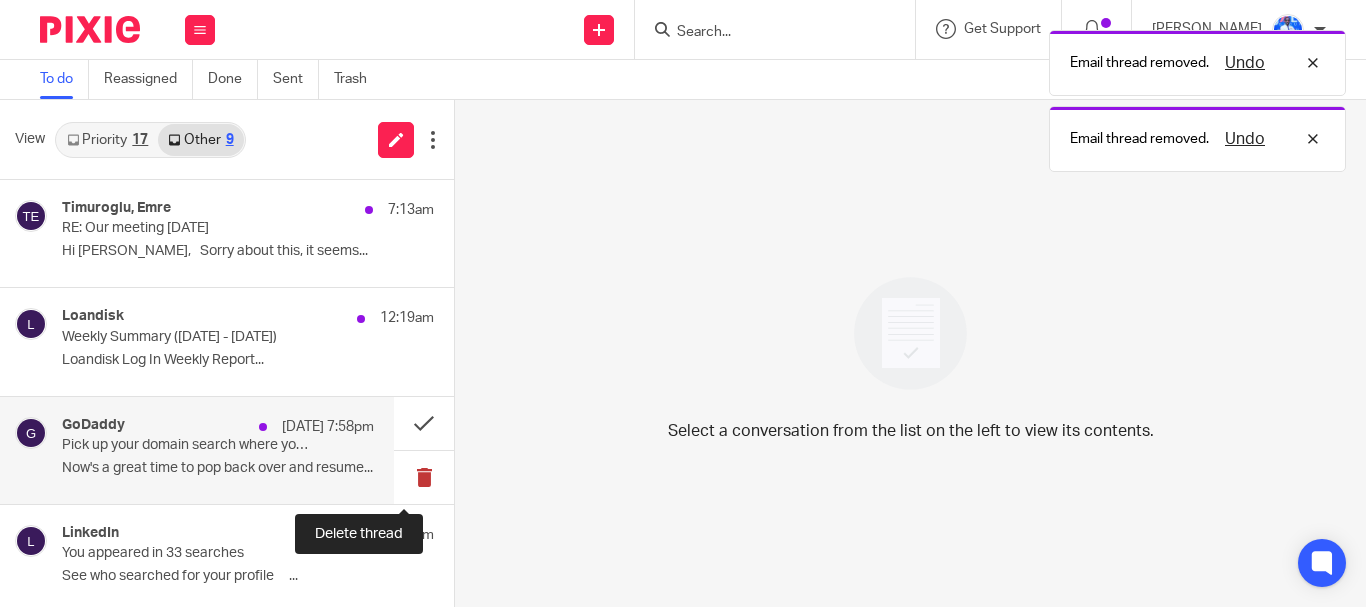 click at bounding box center (424, 477) 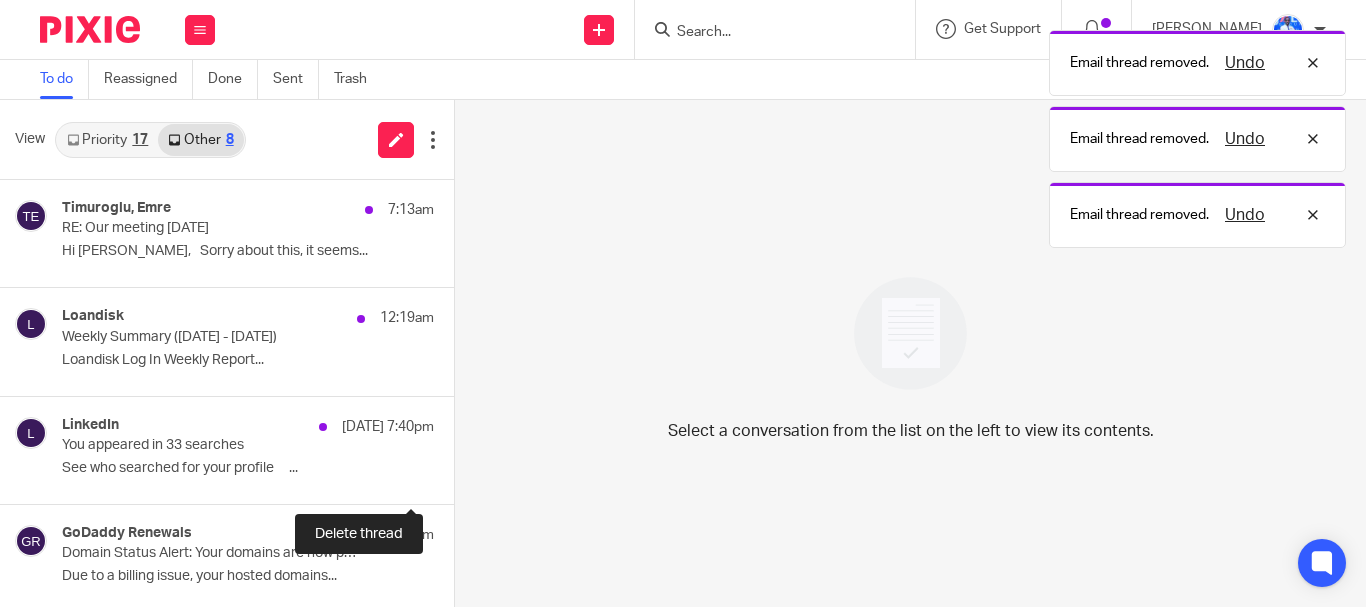 click at bounding box center [462, 477] 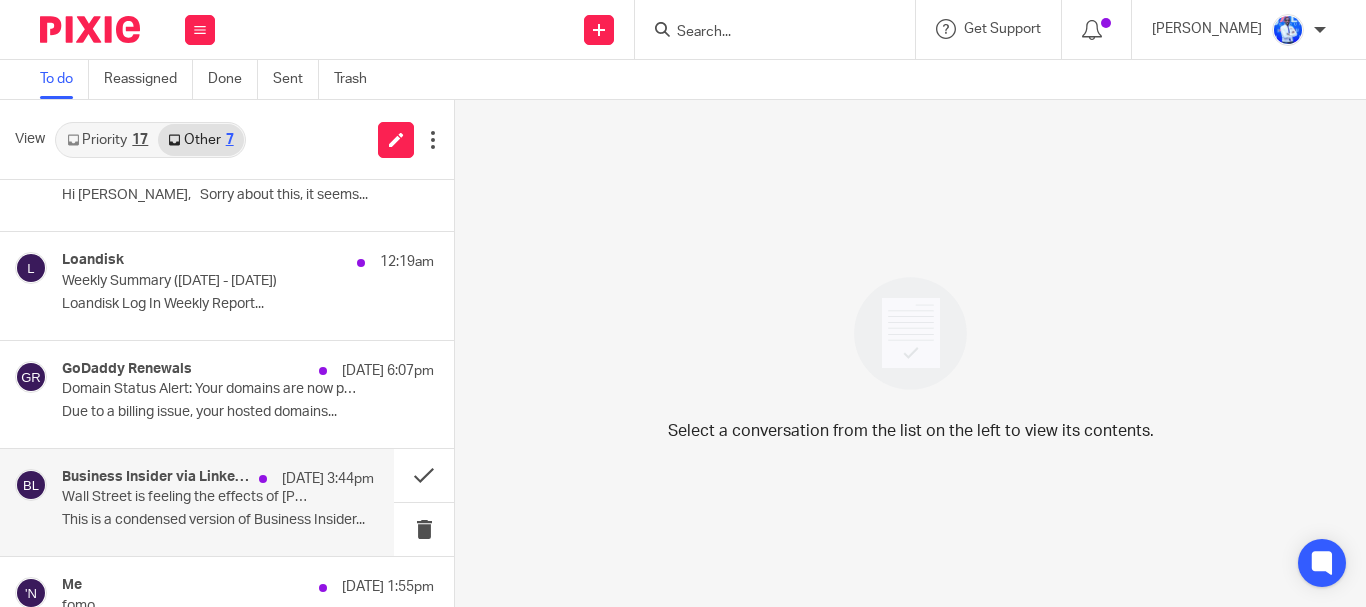 scroll, scrollTop: 115, scrollLeft: 0, axis: vertical 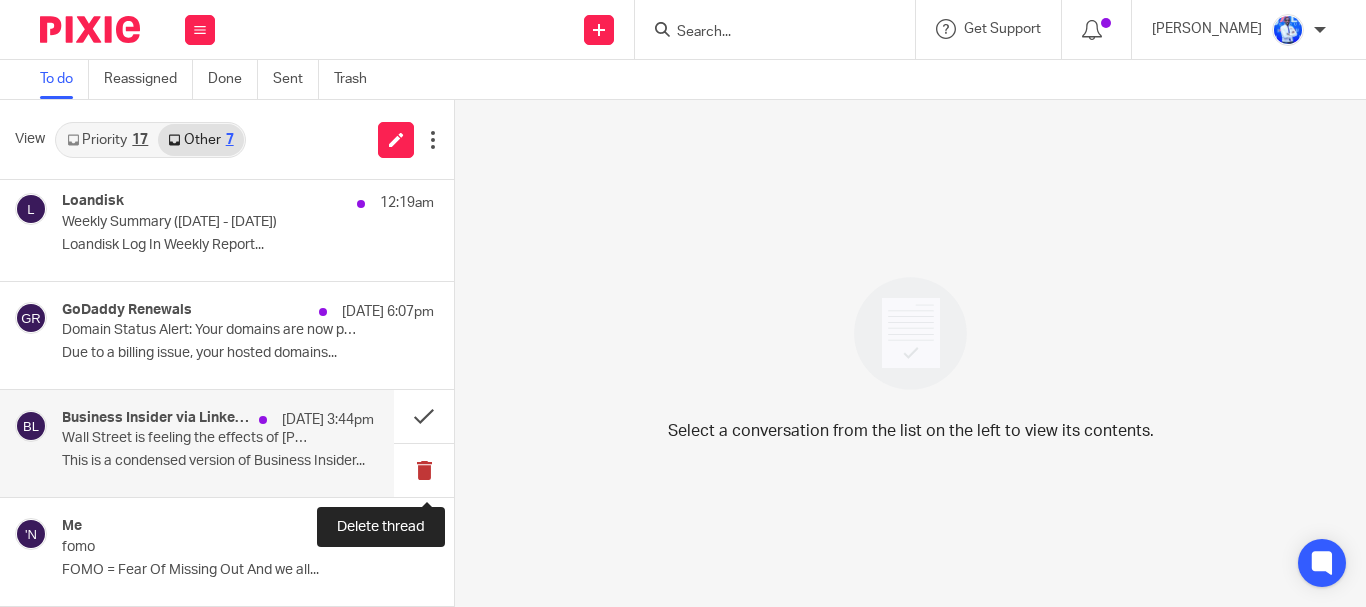 click at bounding box center (424, 470) 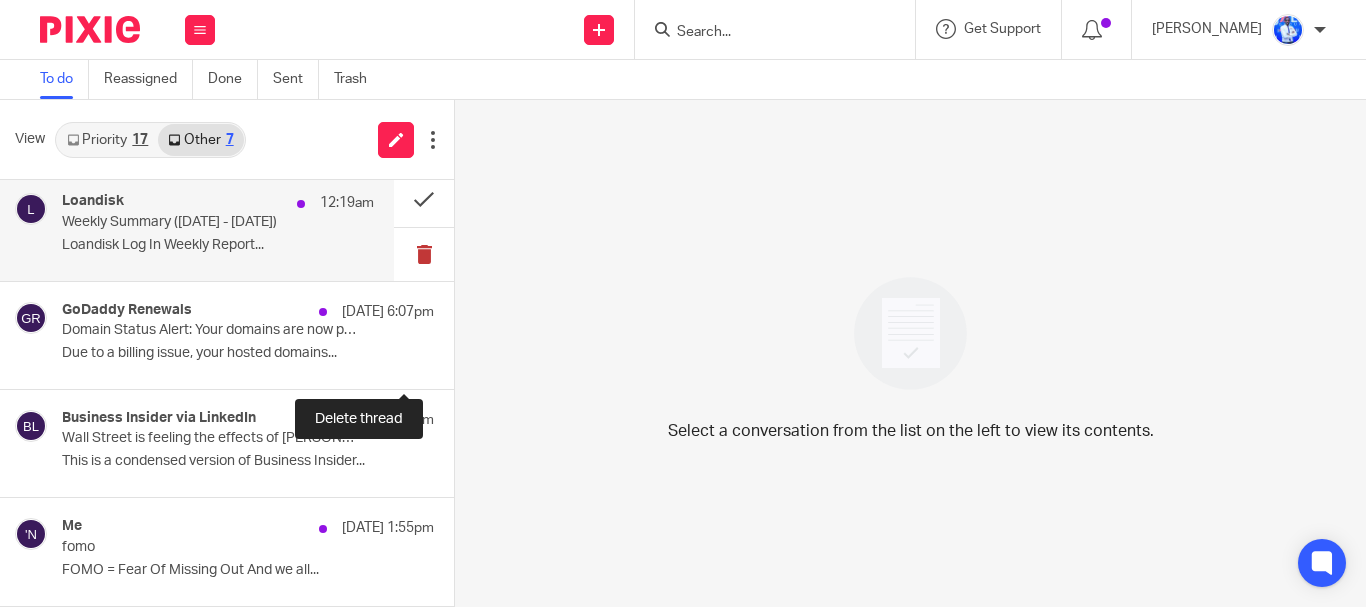 scroll, scrollTop: 6, scrollLeft: 0, axis: vertical 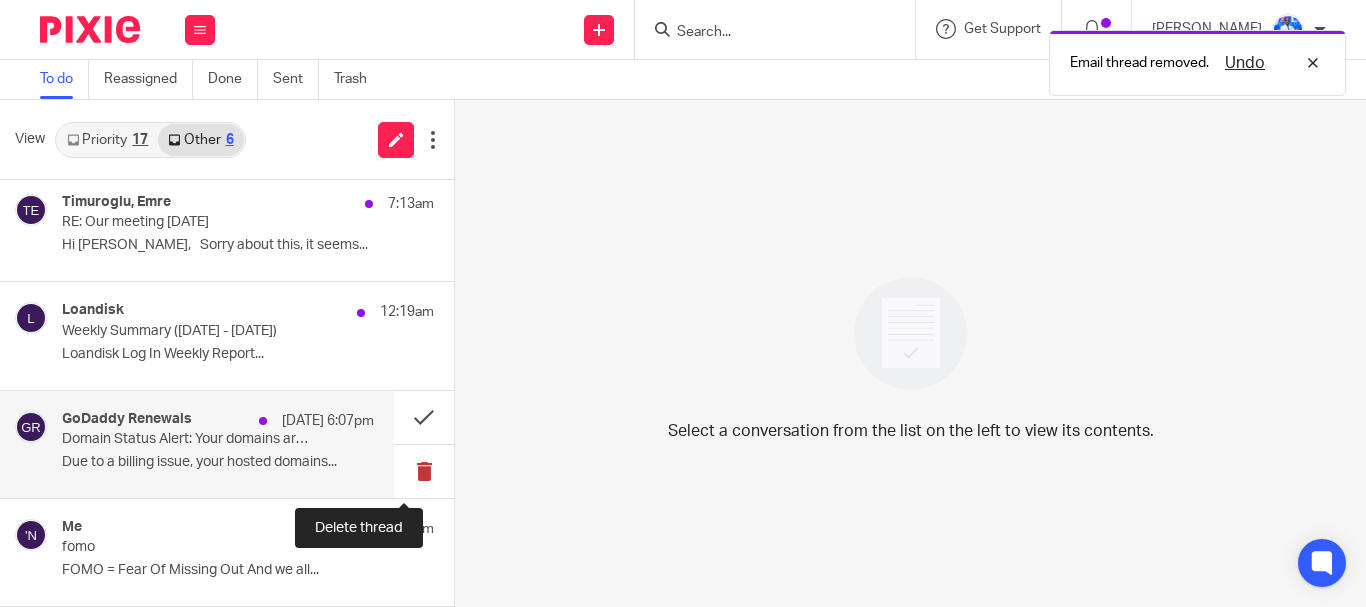 click at bounding box center [424, 471] 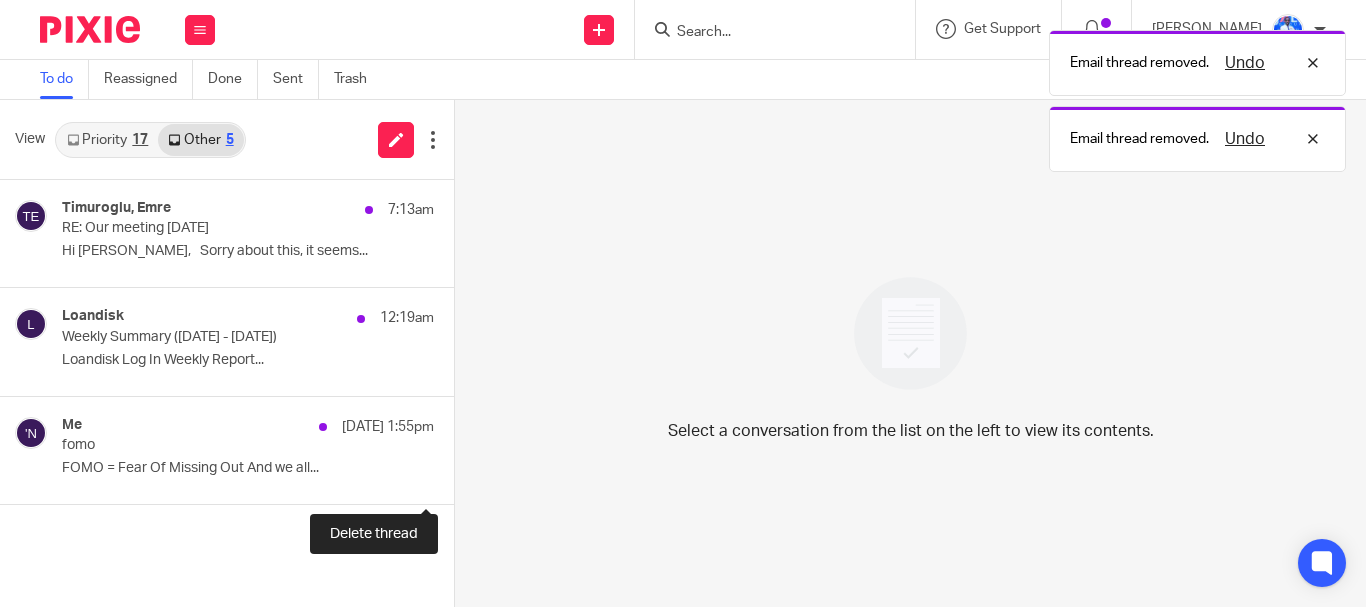 scroll, scrollTop: 0, scrollLeft: 0, axis: both 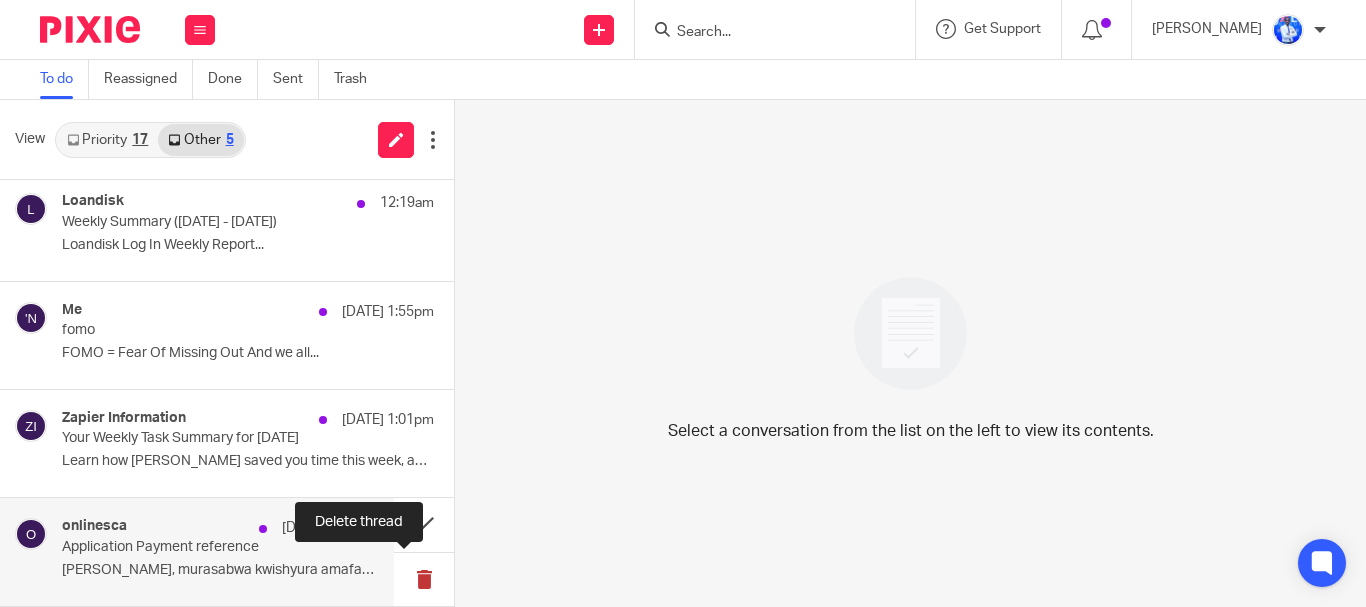 click at bounding box center [424, 579] 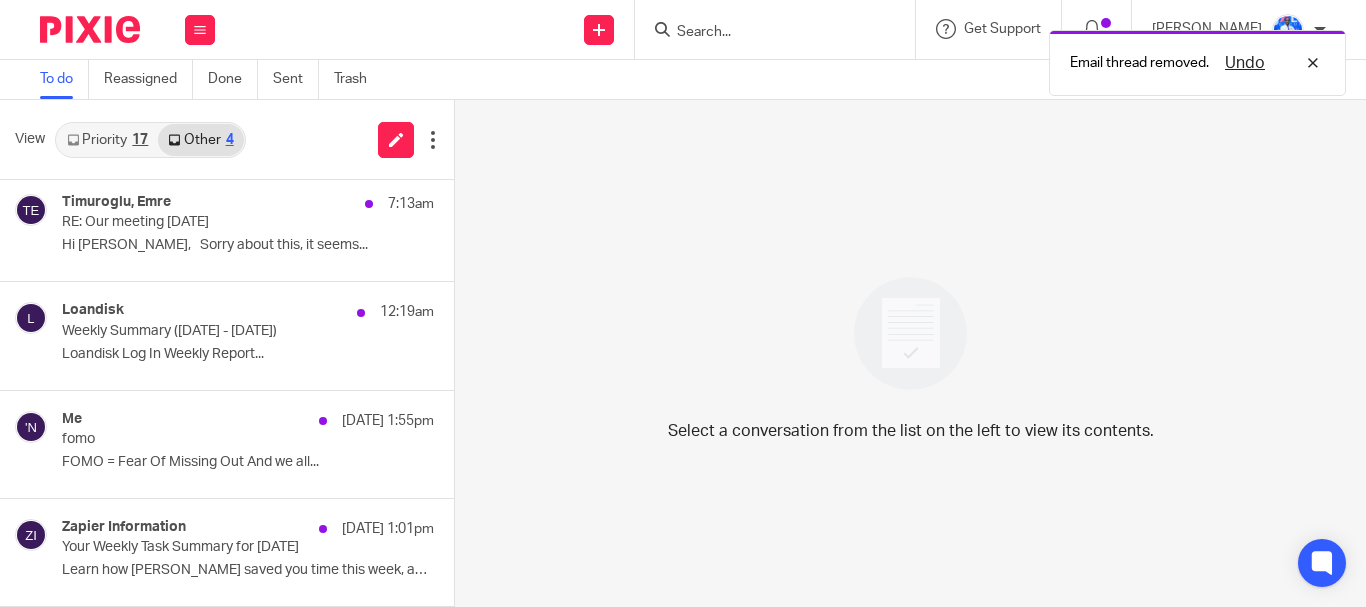scroll, scrollTop: 6, scrollLeft: 0, axis: vertical 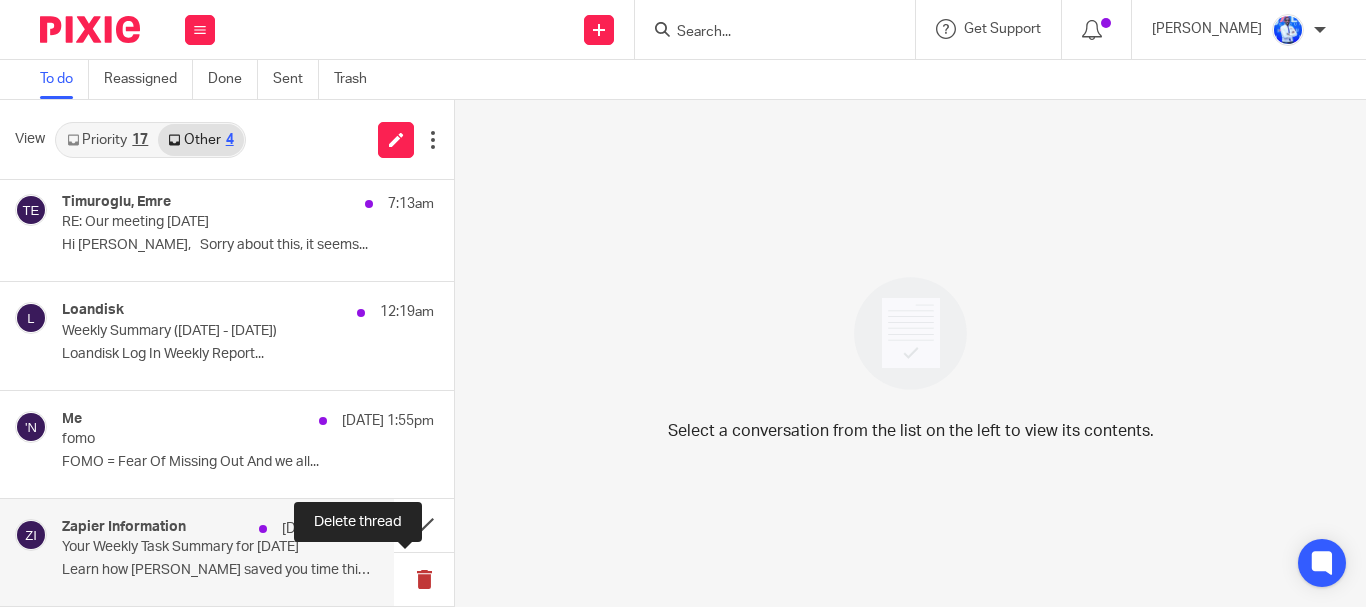 click at bounding box center [424, 579] 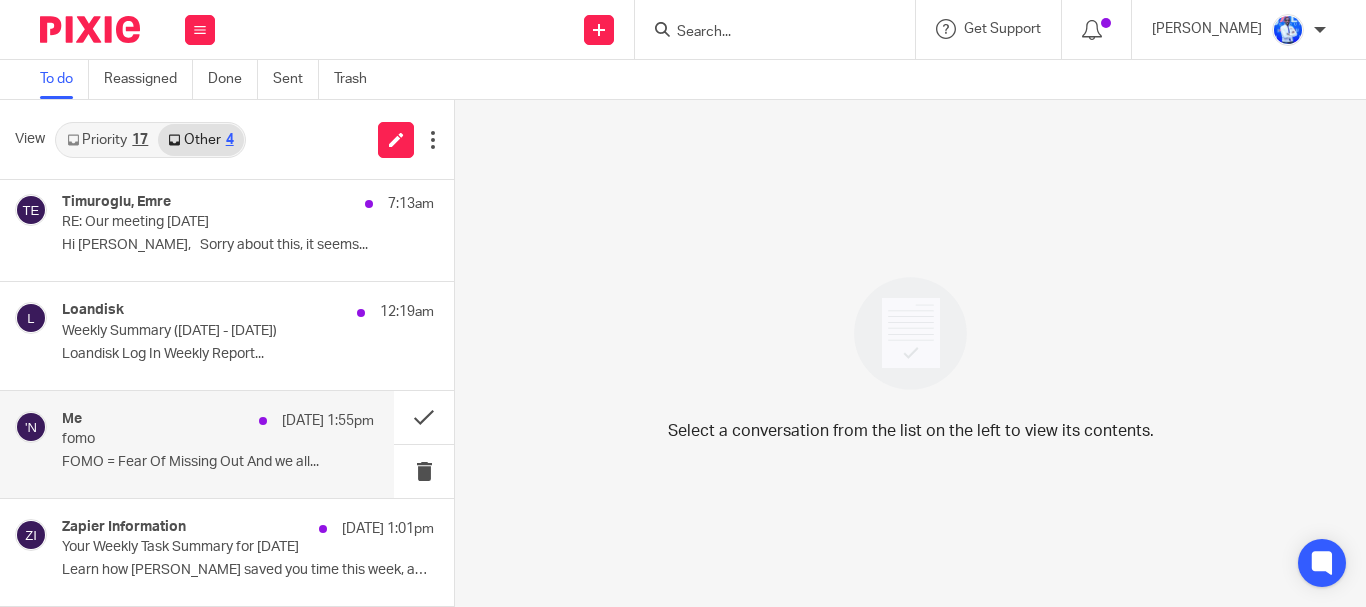scroll, scrollTop: 0, scrollLeft: 0, axis: both 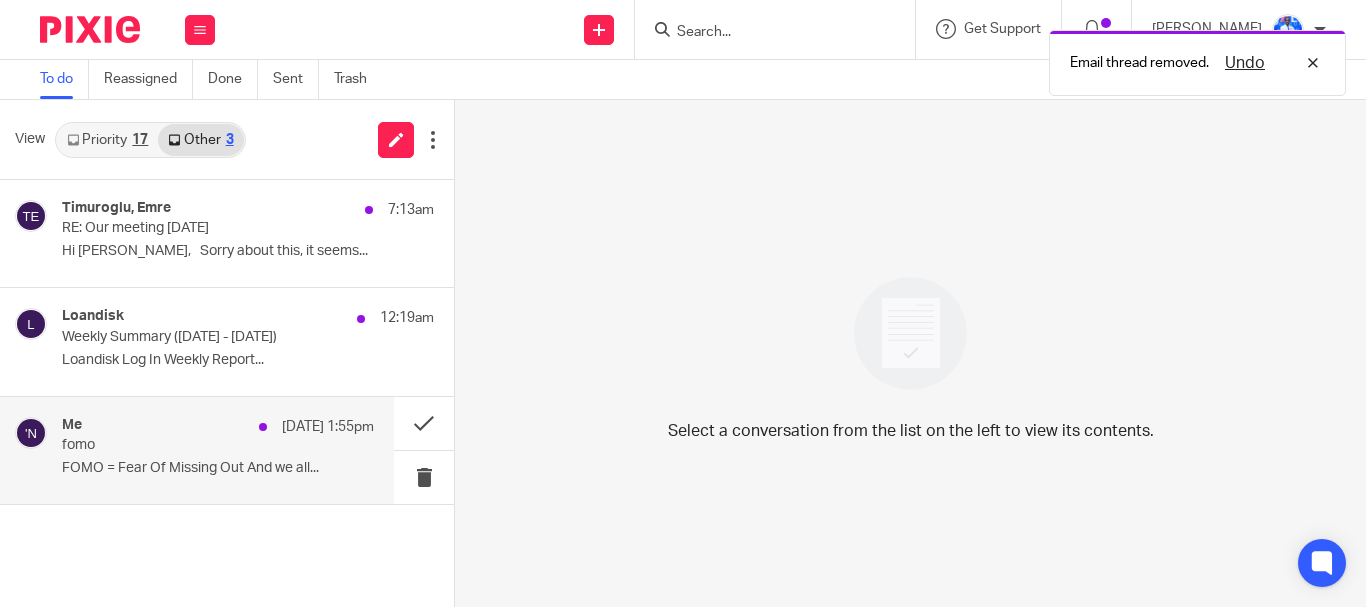 click on "FOMO   =   Fear Of Missing Out   And we all..." at bounding box center (218, 468) 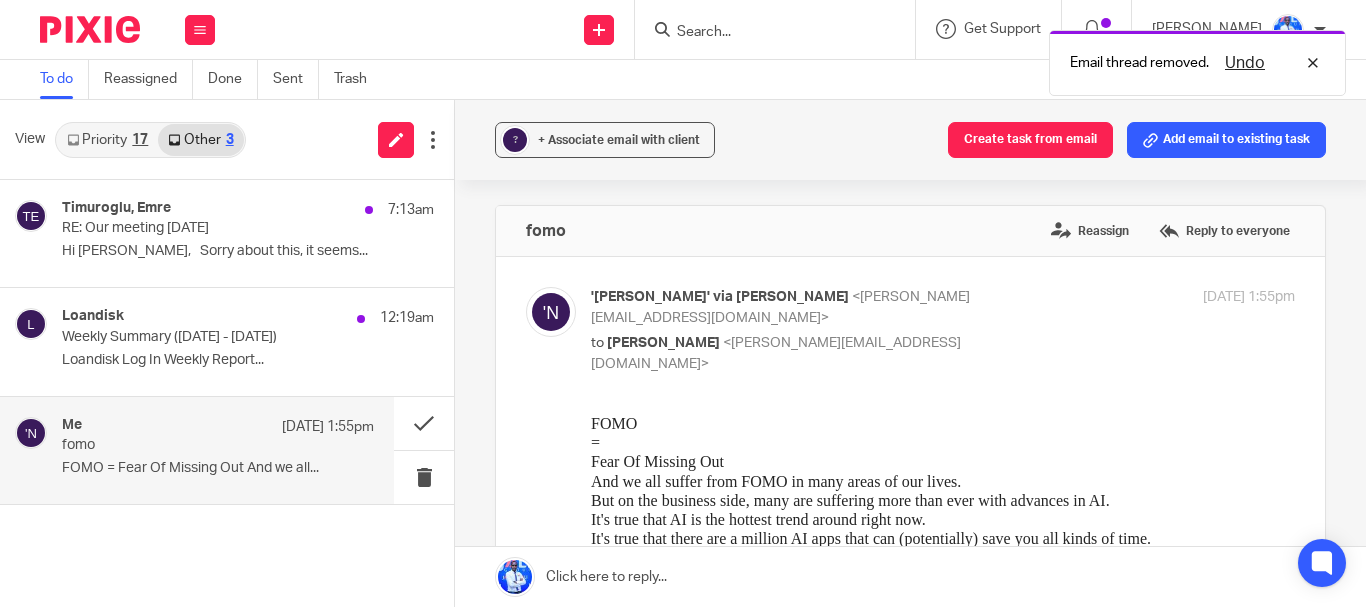 scroll, scrollTop: 0, scrollLeft: 0, axis: both 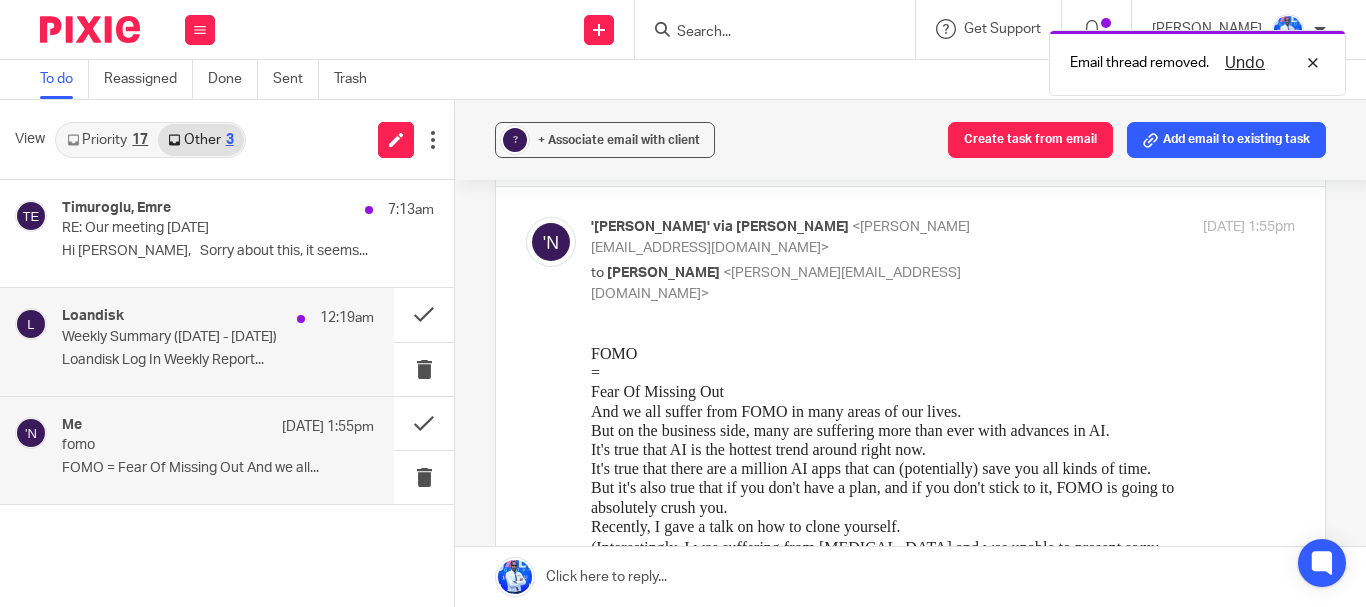click on "12:19am" at bounding box center (347, 318) 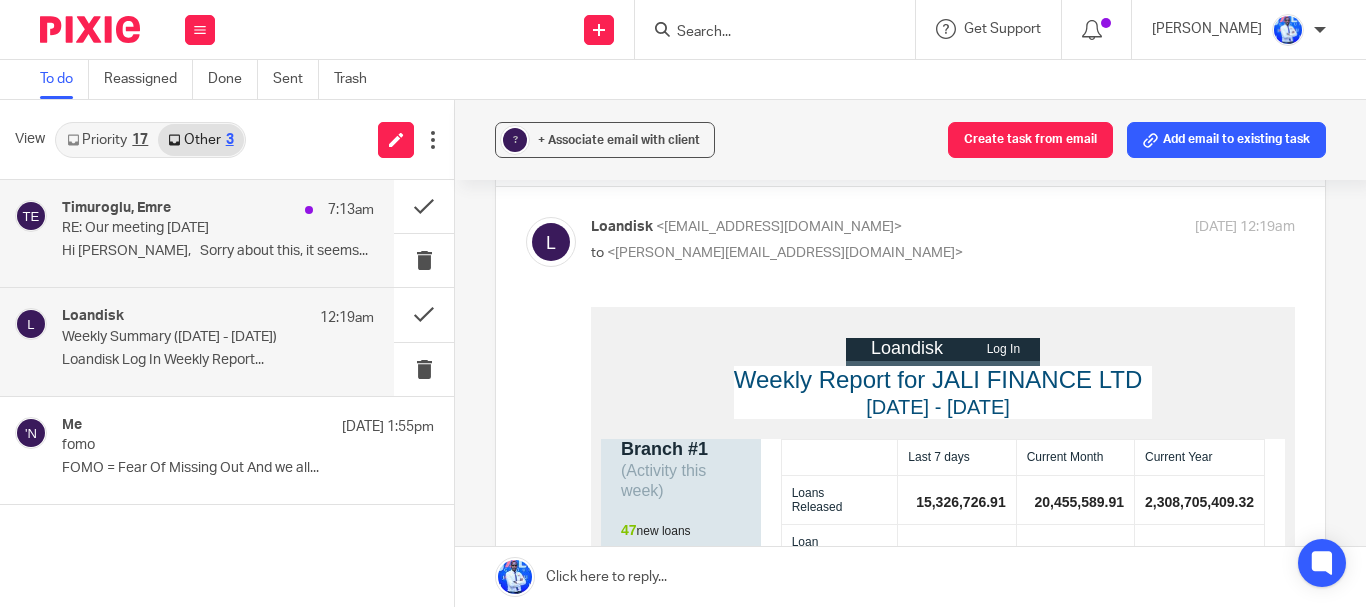 scroll, scrollTop: 0, scrollLeft: 0, axis: both 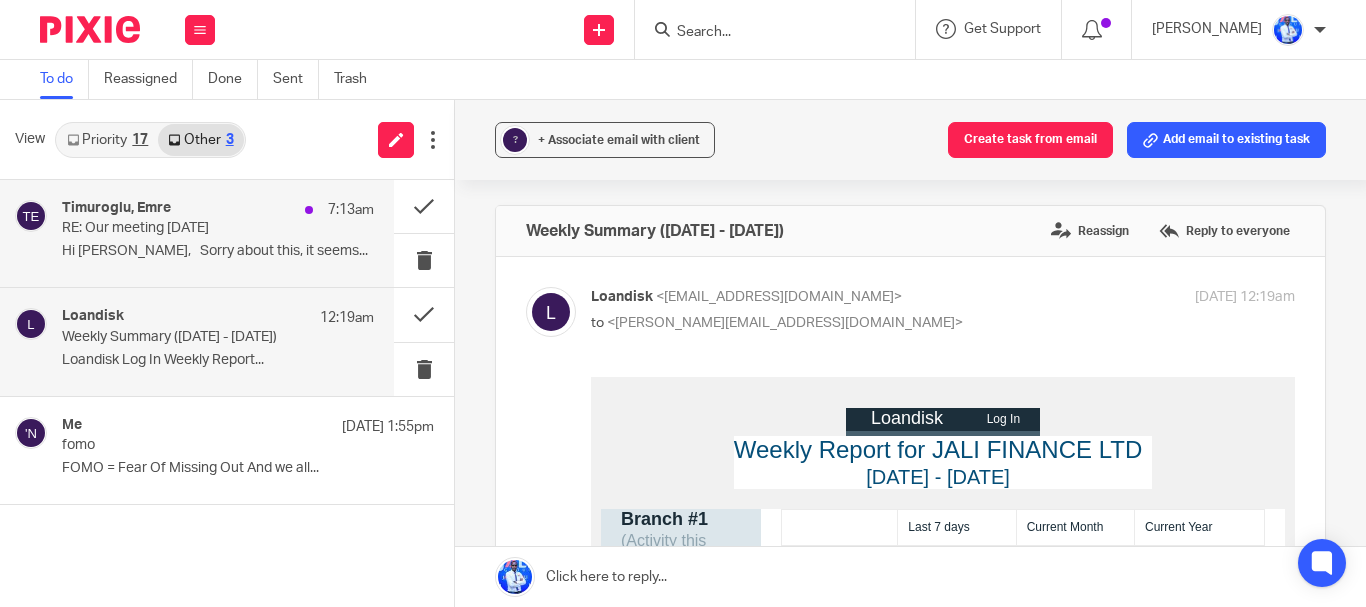 click on "Hi Felix,       Sorry about this, it seems..." at bounding box center [218, 251] 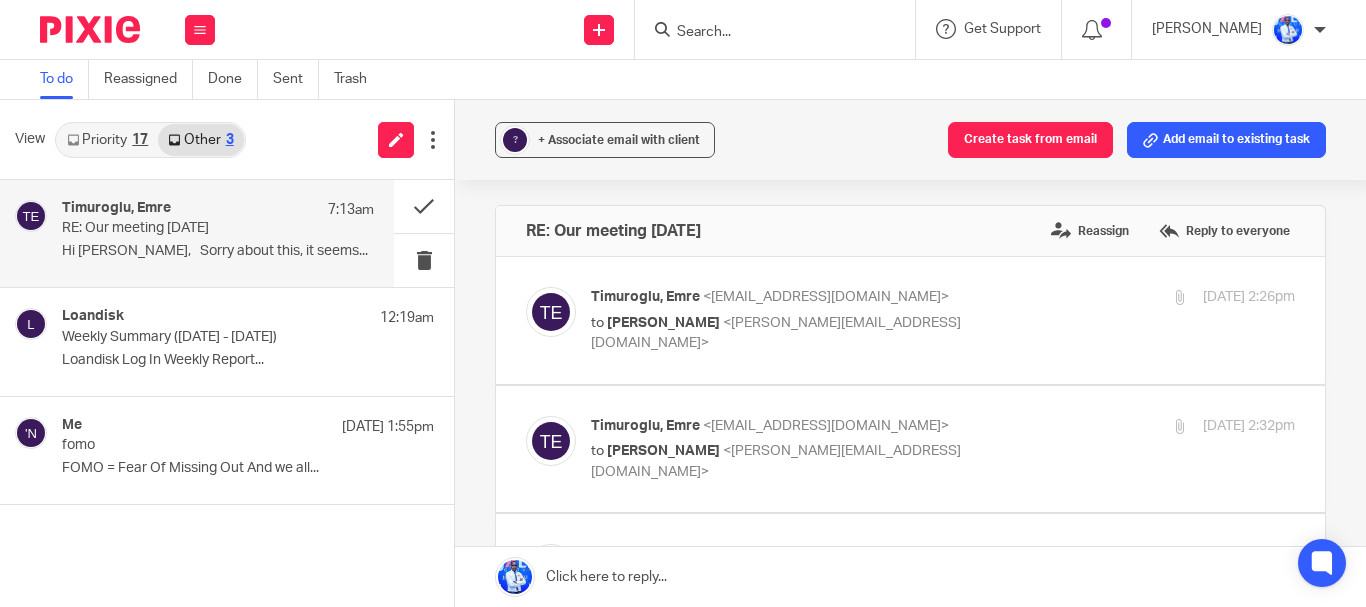 scroll, scrollTop: 0, scrollLeft: 0, axis: both 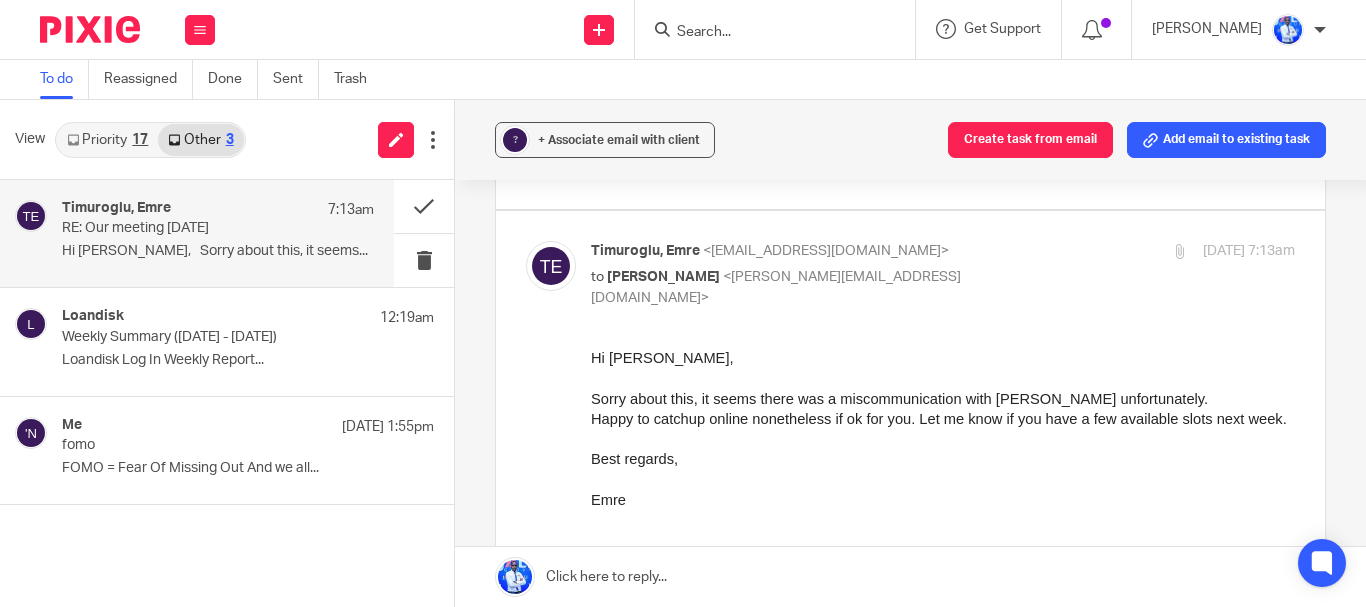 click at bounding box center [943, 378] 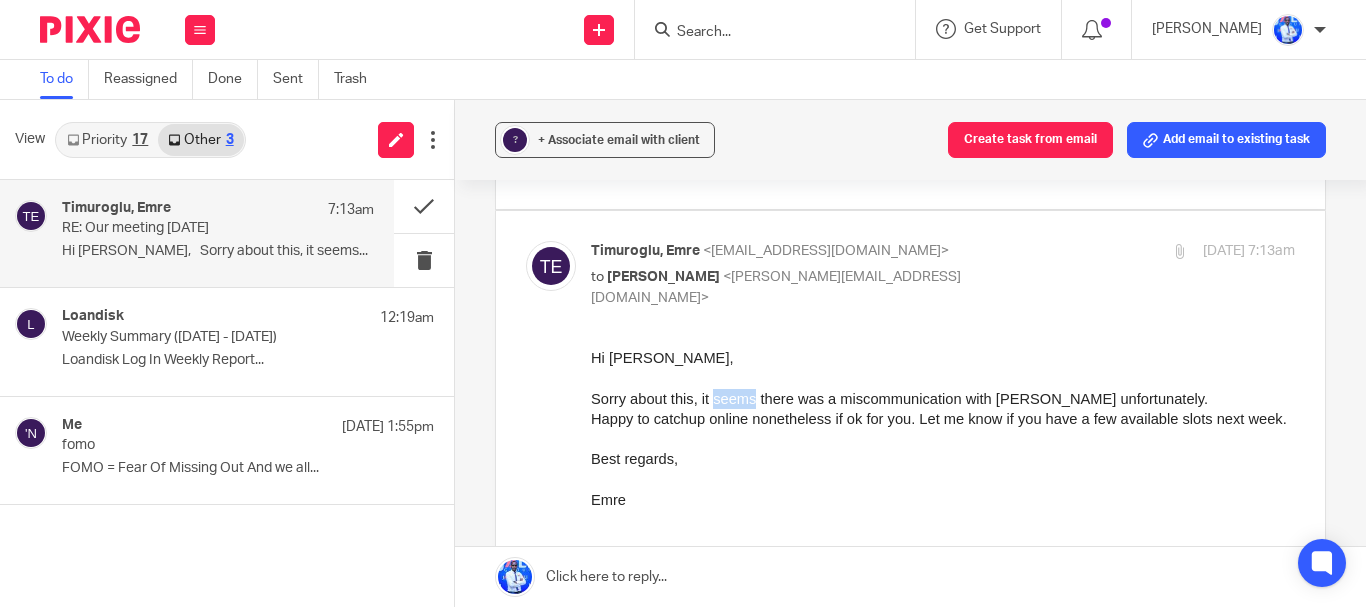 click on "Sorry about this, it seems there was a miscommunication with Ampersand unfortunately." at bounding box center (899, 399) 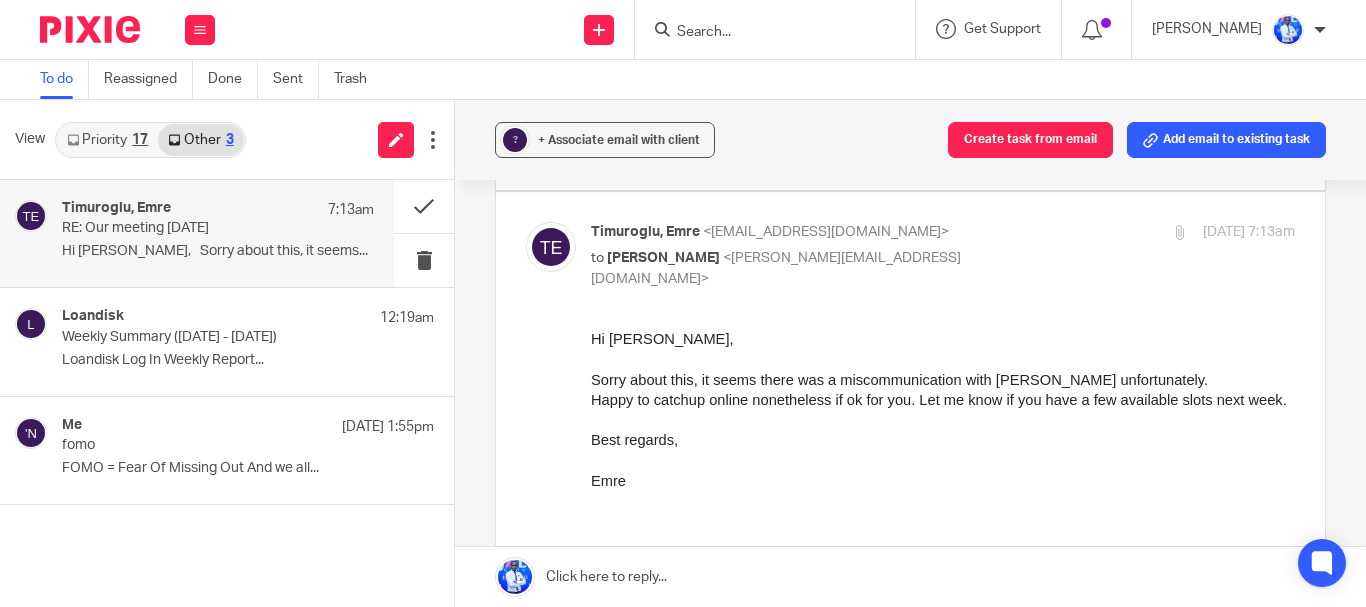 scroll, scrollTop: 324, scrollLeft: 0, axis: vertical 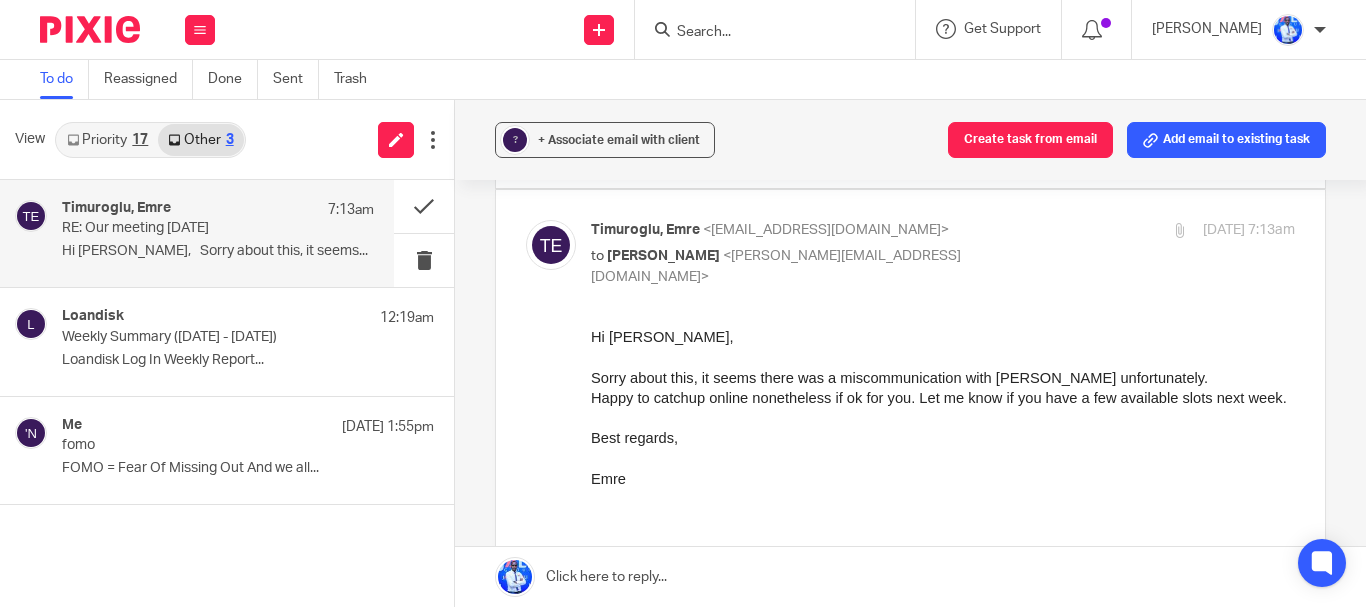 click on "17" at bounding box center [140, 140] 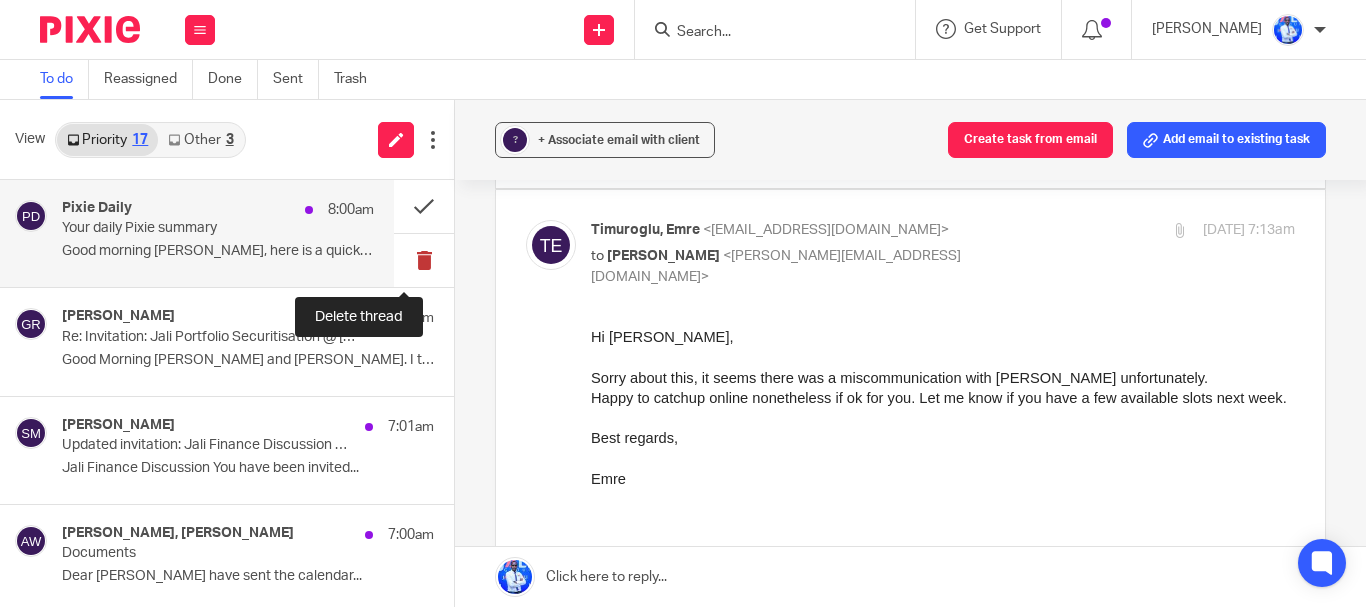 click at bounding box center [424, 260] 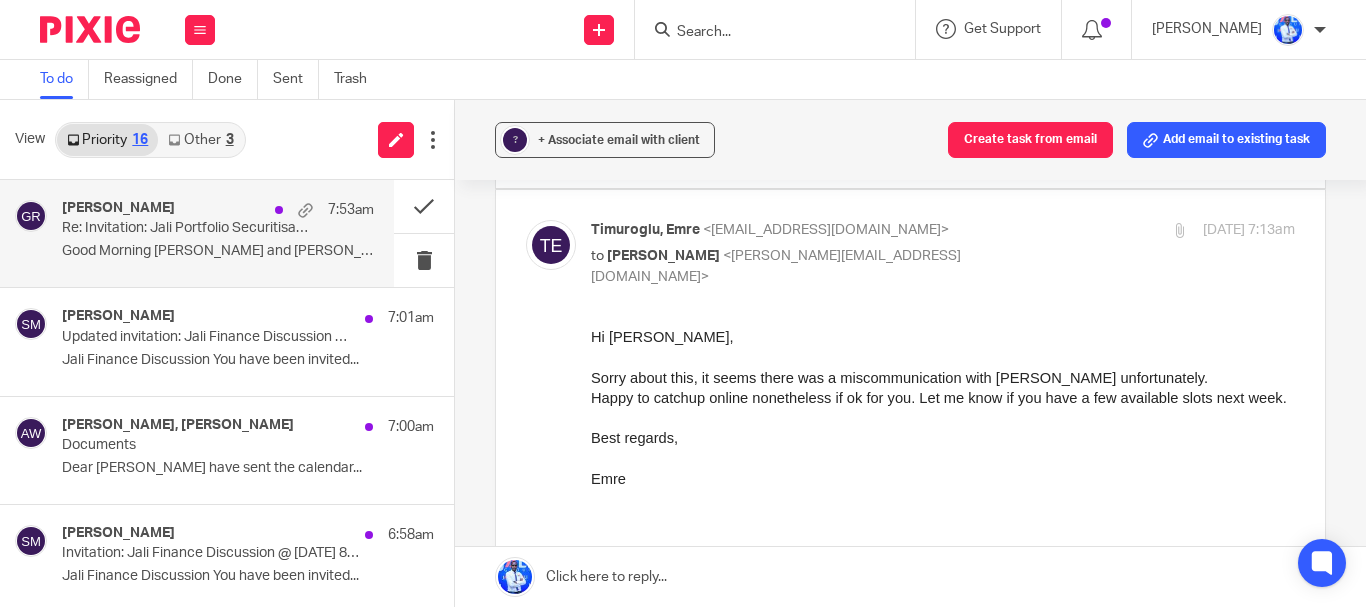 click on "George Rubagumya
7:53am   Re: Invitation: Jali Portfolio Securitisation @ Mon Jul 14, 2025 10am - 11am (CAT) (rubagumyag6@gmail.com)   Good Morning Philip and Felix. I trust you are..." at bounding box center (218, 233) 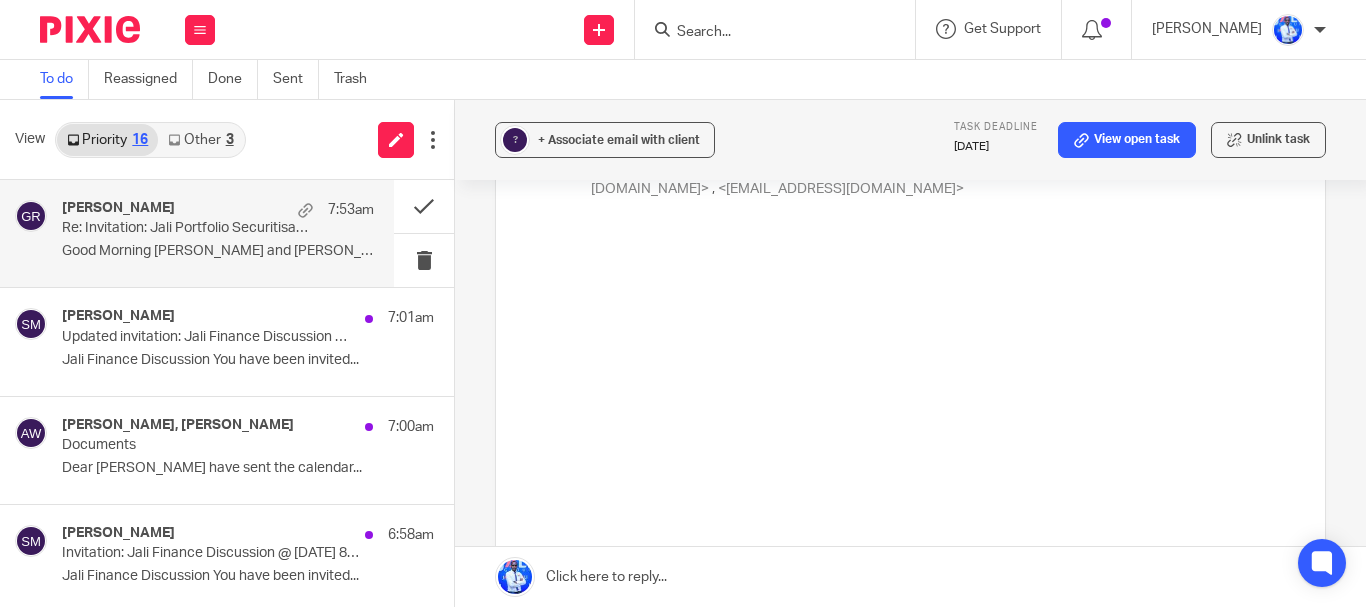 scroll, scrollTop: 0, scrollLeft: 0, axis: both 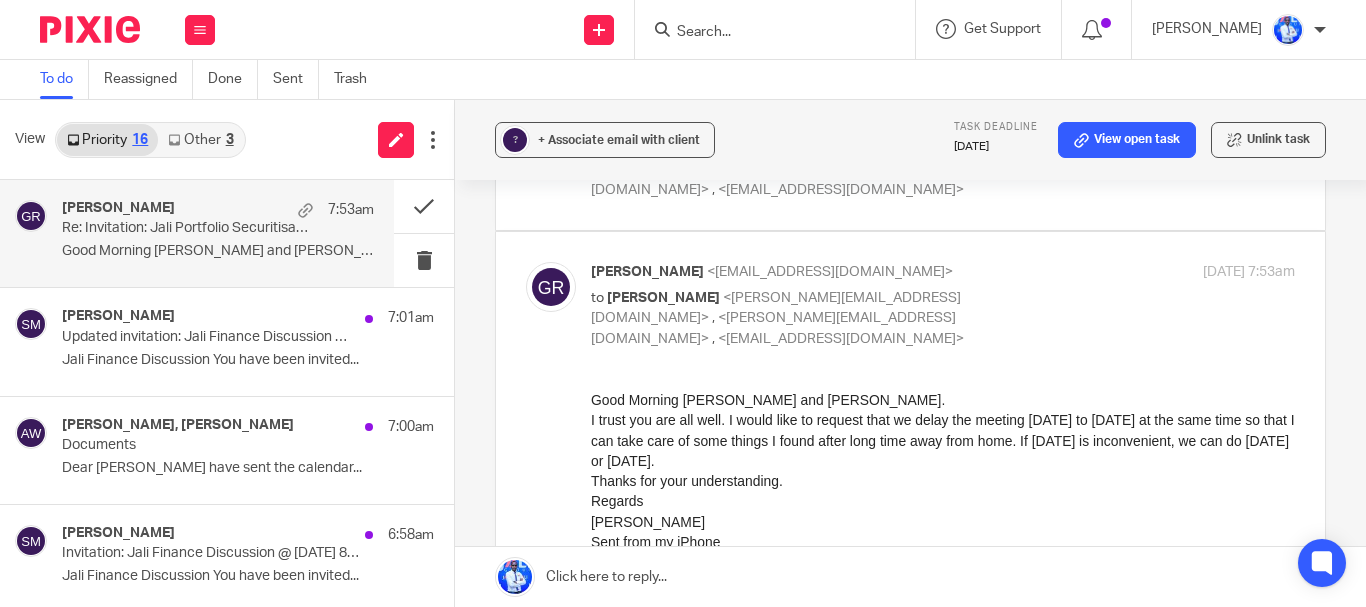 click on "I trust you are all well. I would like to request that we delay the meeting today to tomorrow at the same time so that I can take care of some things I found after long time away from home. If tomorrow is inconvenient, we can do Wednesday or Thursday." at bounding box center (943, 439) 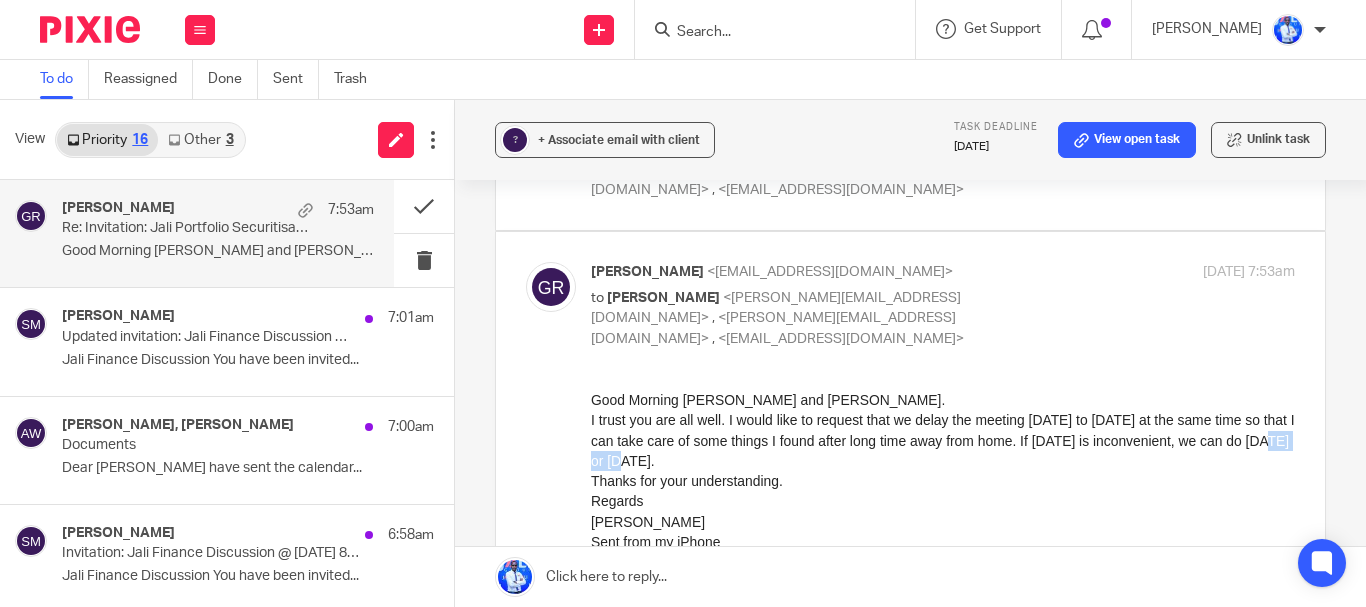 click on "I trust you are all well. I would like to request that we delay the meeting today to tomorrow at the same time so that I can take care of some things I found after long time away from home. If tomorrow is inconvenient, we can do Wednesday or Thursday." at bounding box center (943, 439) 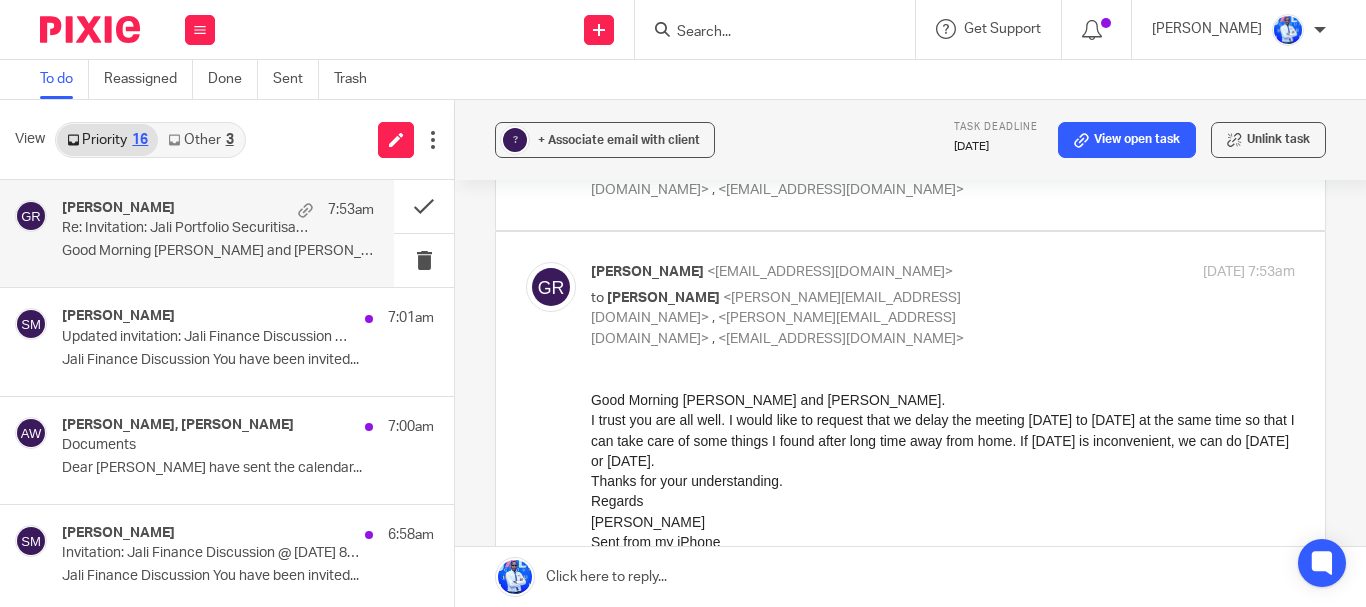 click on "I trust you are all well. I would like to request that we delay the meeting today to tomorrow at the same time so that I can take care of some things I found after long time away from home. If tomorrow is inconvenient, we can do Wednesday or Thursday." at bounding box center (943, 439) 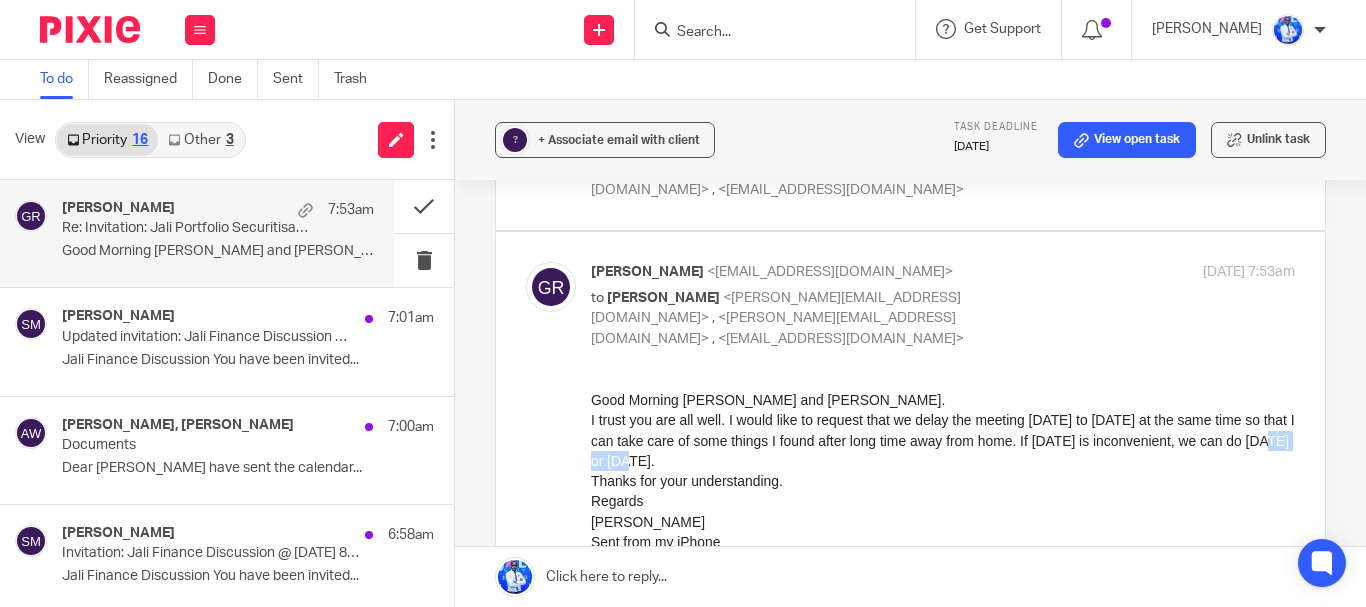 click on "I trust you are all well. I would like to request that we delay the meeting today to tomorrow at the same time so that I can take care of some things I found after long time away from home. If tomorrow is inconvenient, we can do Wednesday or Thursday." at bounding box center (943, 439) 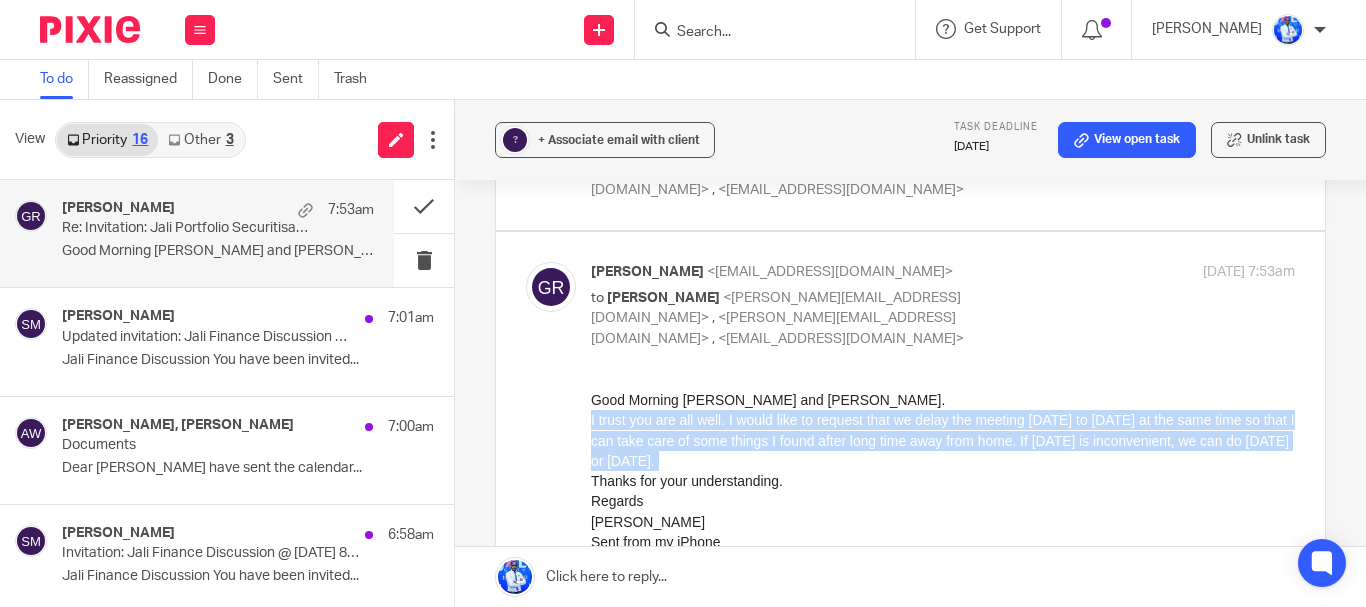 click on "I trust you are all well. I would like to request that we delay the meeting today to tomorrow at the same time so that I can take care of some things I found after long time away from home. If tomorrow is inconvenient, we can do Wednesday or Thursday." at bounding box center [943, 439] 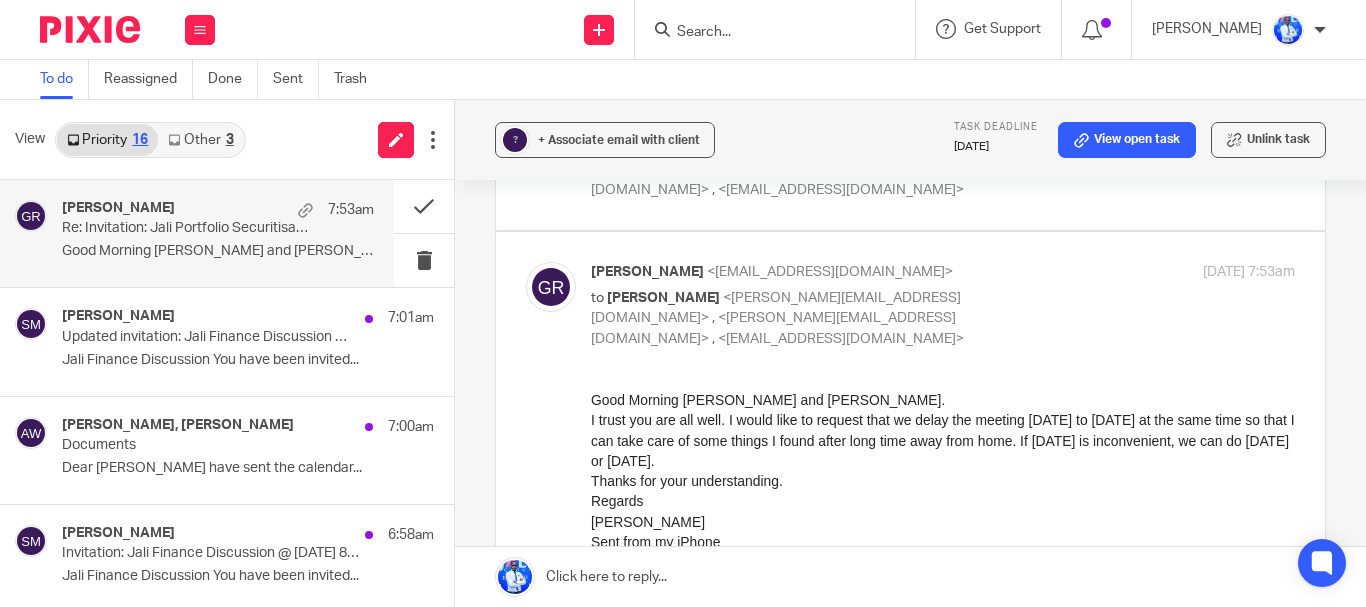 click on "I trust you are all well. I would like to request that we delay the meeting today to tomorrow at the same time so that I can take care of some things I found after long time away from home. If tomorrow is inconvenient, we can do Wednesday or Thursday." at bounding box center [943, 439] 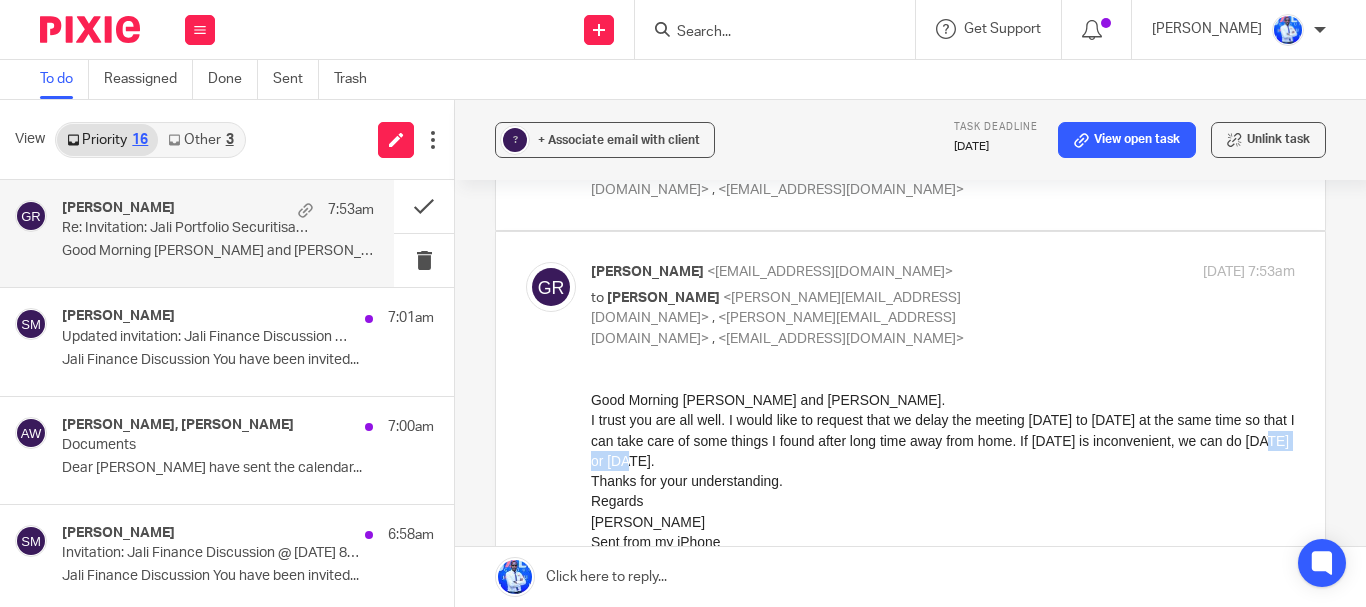 click on "I trust you are all well. I would like to request that we delay the meeting today to tomorrow at the same time so that I can take care of some things I found after long time away from home. If tomorrow is inconvenient, we can do Wednesday or Thursday." at bounding box center [943, 439] 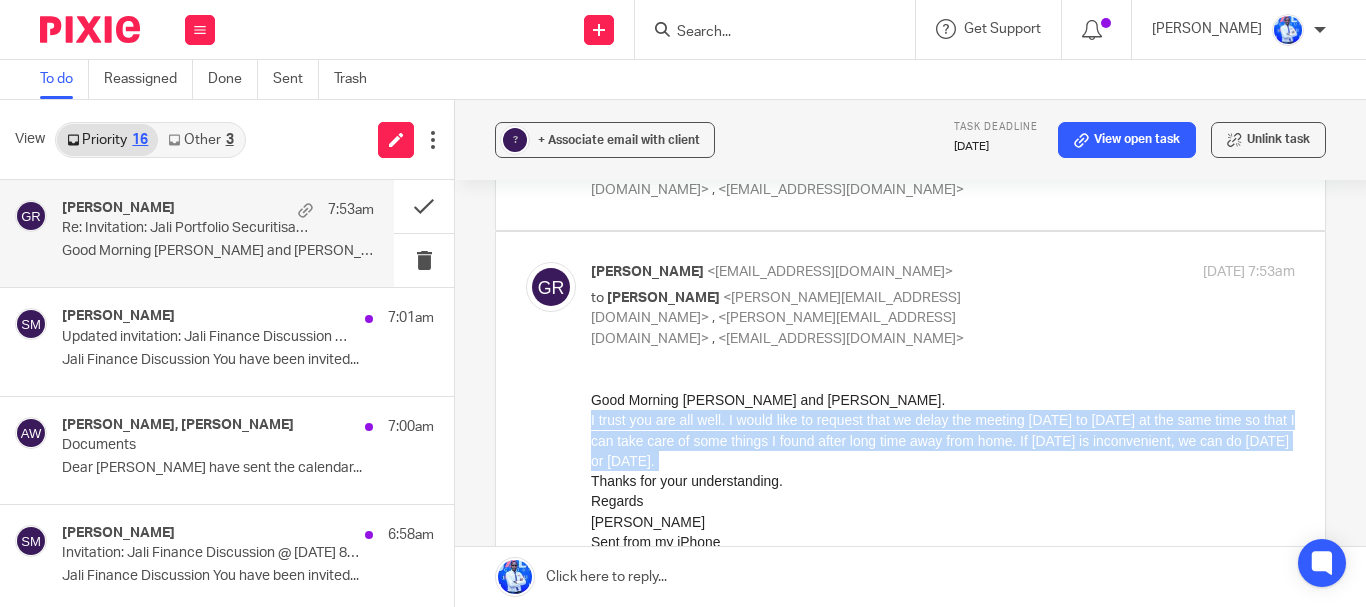 click on "I trust you are all well. I would like to request that we delay the meeting today to tomorrow at the same time so that I can take care of some things I found after long time away from home. If tomorrow is inconvenient, we can do Wednesday or Thursday." at bounding box center [943, 439] 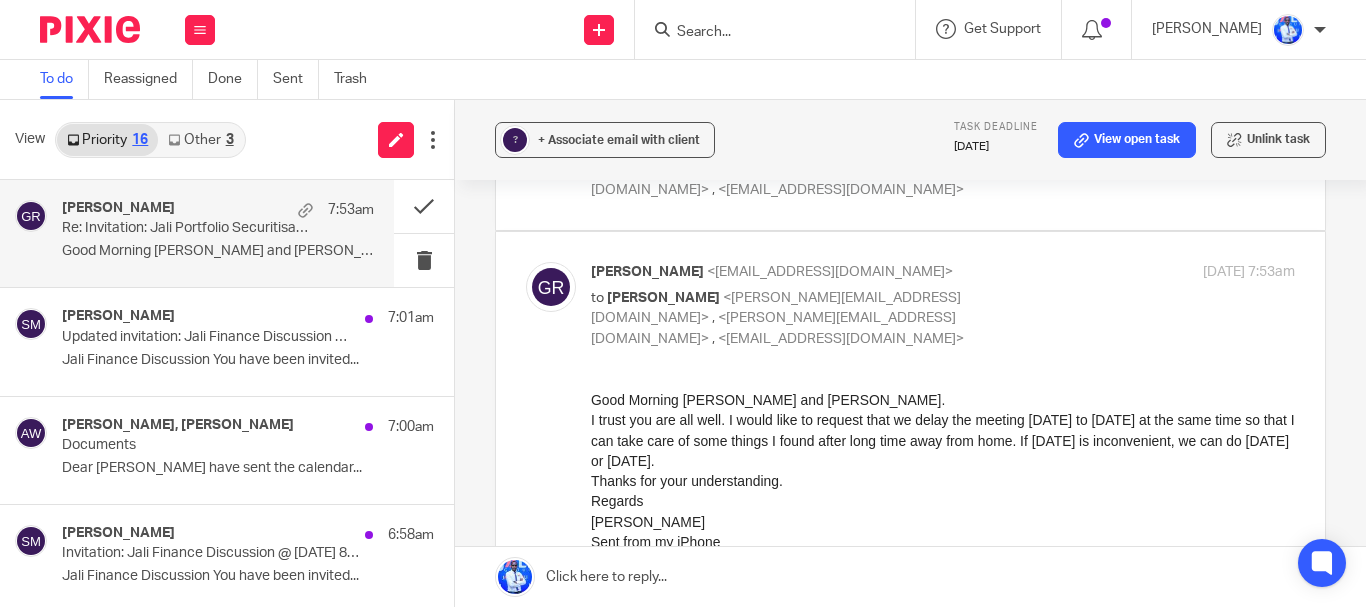 click on "I trust you are all well. I would like to request that we delay the meeting today to tomorrow at the same time so that I can take care of some things I found after long time away from home. If tomorrow is inconvenient, we can do Wednesday or Thursday." at bounding box center [943, 439] 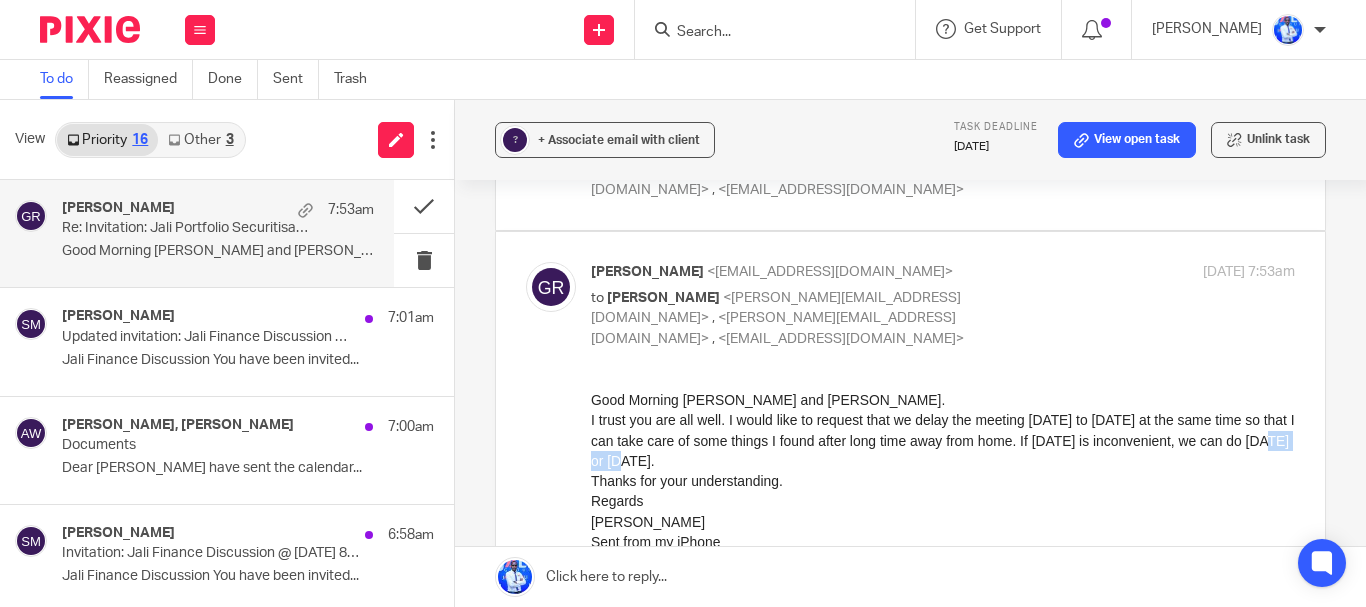 click on "I trust you are all well. I would like to request that we delay the meeting today to tomorrow at the same time so that I can take care of some things I found after long time away from home. If tomorrow is inconvenient, we can do Wednesday or Thursday." at bounding box center [943, 439] 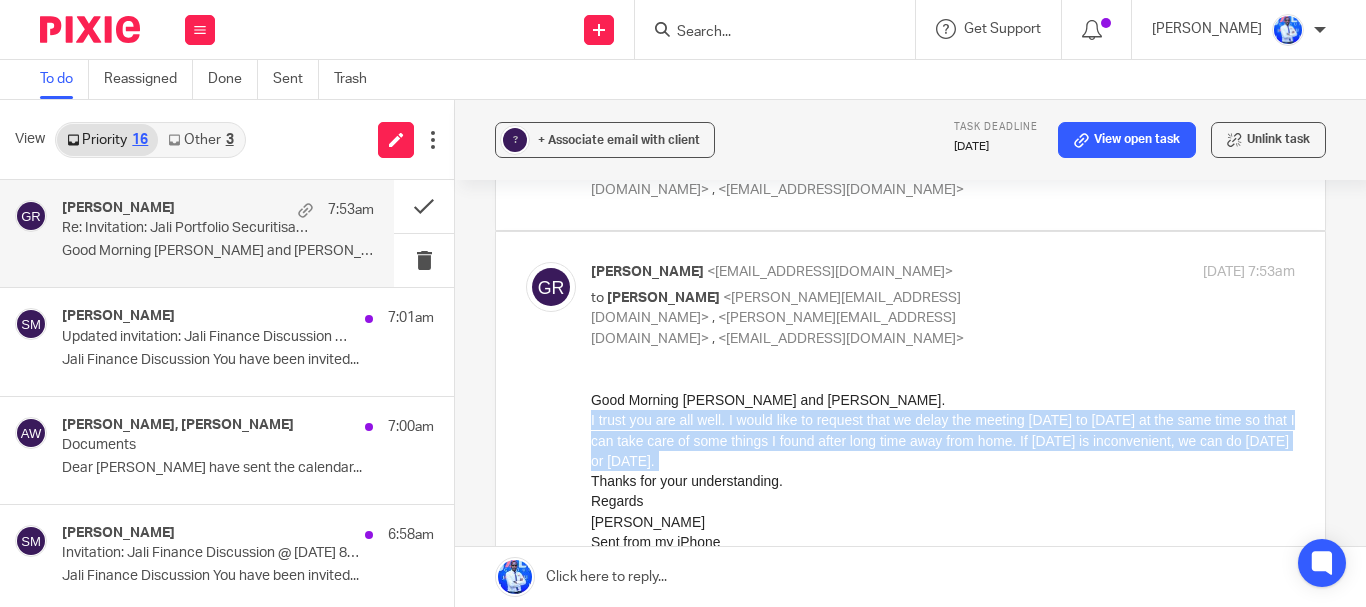 click on "I trust you are all well. I would like to request that we delay the meeting today to tomorrow at the same time so that I can take care of some things I found after long time away from home. If tomorrow is inconvenient, we can do Wednesday or Thursday." at bounding box center (943, 439) 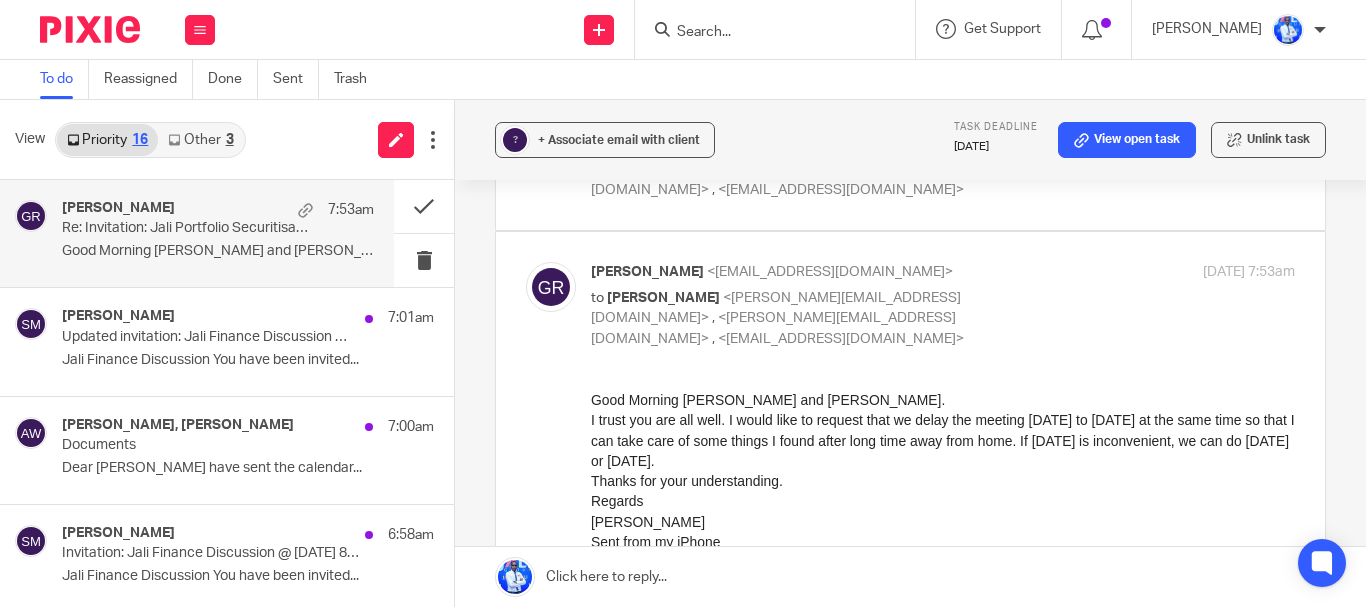 click on "I trust you are all well. I would like to request that we delay the meeting today to tomorrow at the same time so that I can take care of some things I found after long time away from home. If tomorrow is inconvenient, we can do Wednesday or Thursday." at bounding box center (943, 439) 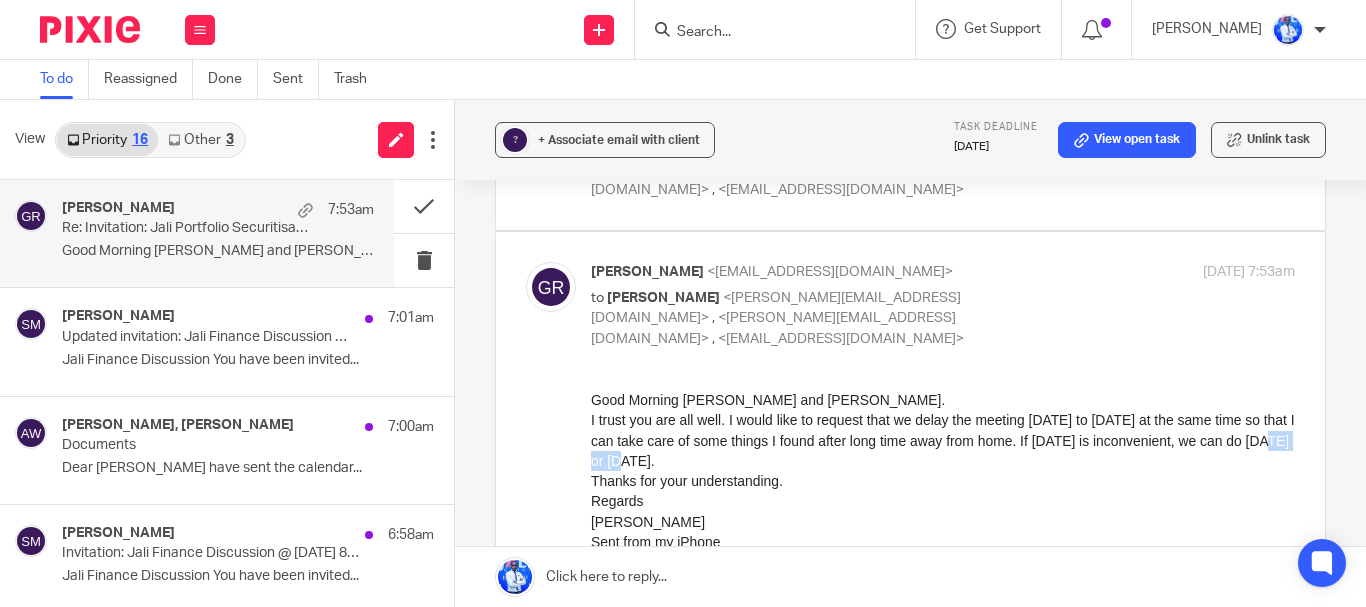 click on "I trust you are all well. I would like to request that we delay the meeting today to tomorrow at the same time so that I can take care of some things I found after long time away from home. If tomorrow is inconvenient, we can do Wednesday or Thursday." at bounding box center (943, 439) 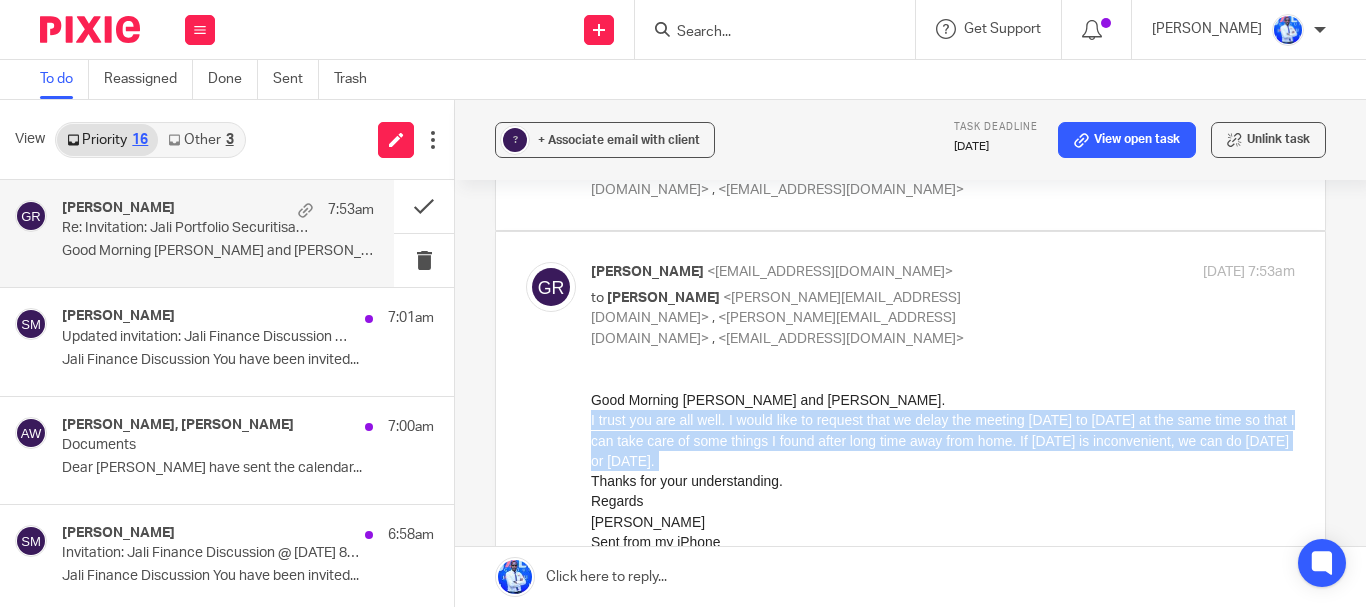 click on "I trust you are all well. I would like to request that we delay the meeting today to tomorrow at the same time so that I can take care of some things I found after long time away from home. If tomorrow is inconvenient, we can do Wednesday or Thursday." at bounding box center [943, 439] 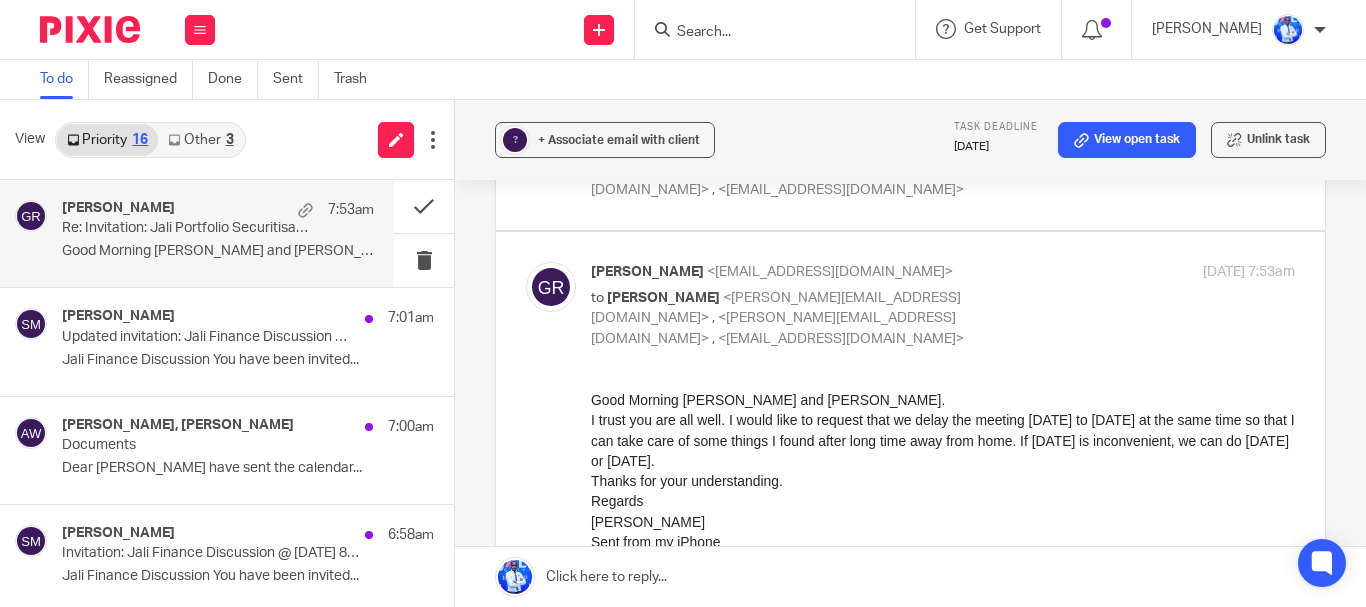click on "I trust you are all well. I would like to request that we delay the meeting today to tomorrow at the same time so that I can take care of some things I found after long time away from home. If tomorrow is inconvenient, we can do Wednesday or Thursday." at bounding box center [943, 439] 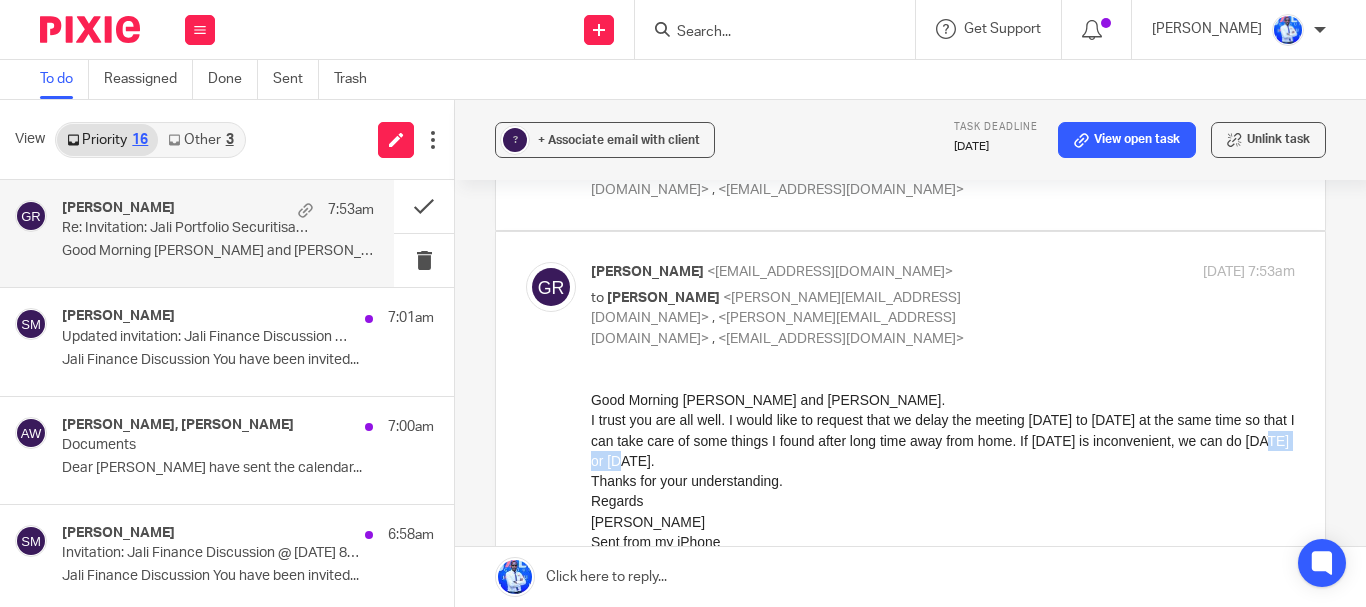 click on "I trust you are all well. I would like to request that we delay the meeting today to tomorrow at the same time so that I can take care of some things I found after long time away from home. If tomorrow is inconvenient, we can do Wednesday or Thursday." at bounding box center [943, 439] 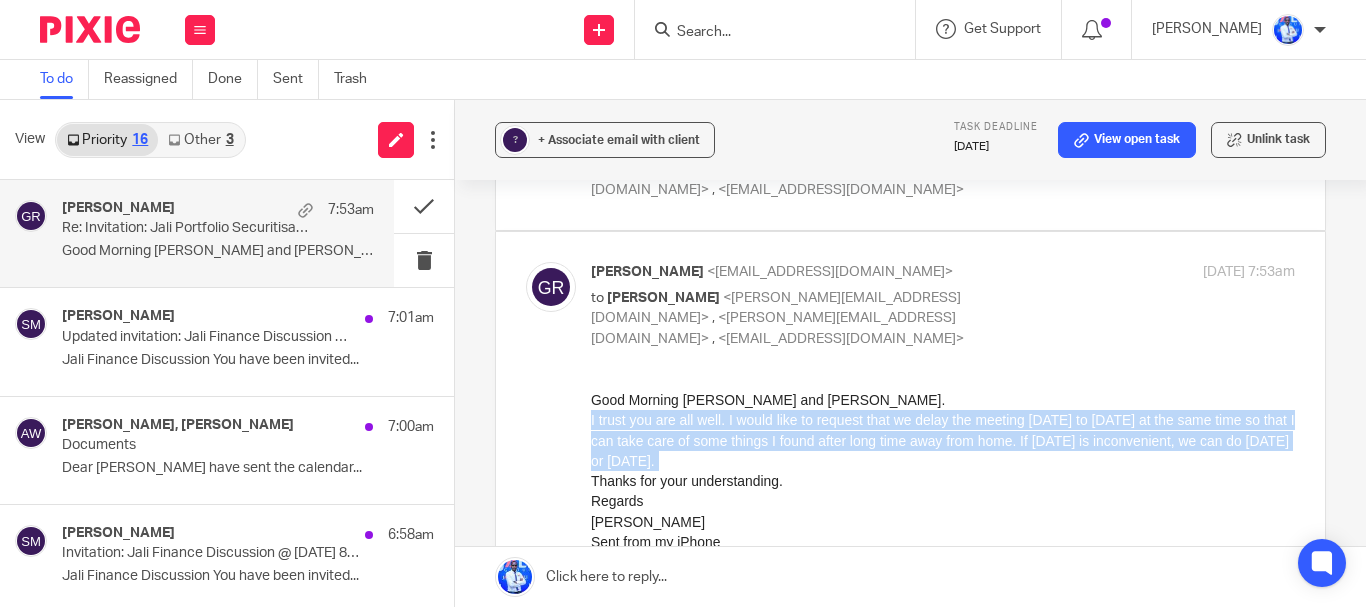 click on "I trust you are all well. I would like to request that we delay the meeting today to tomorrow at the same time so that I can take care of some things I found after long time away from home. If tomorrow is inconvenient, we can do Wednesday or Thursday." at bounding box center (943, 439) 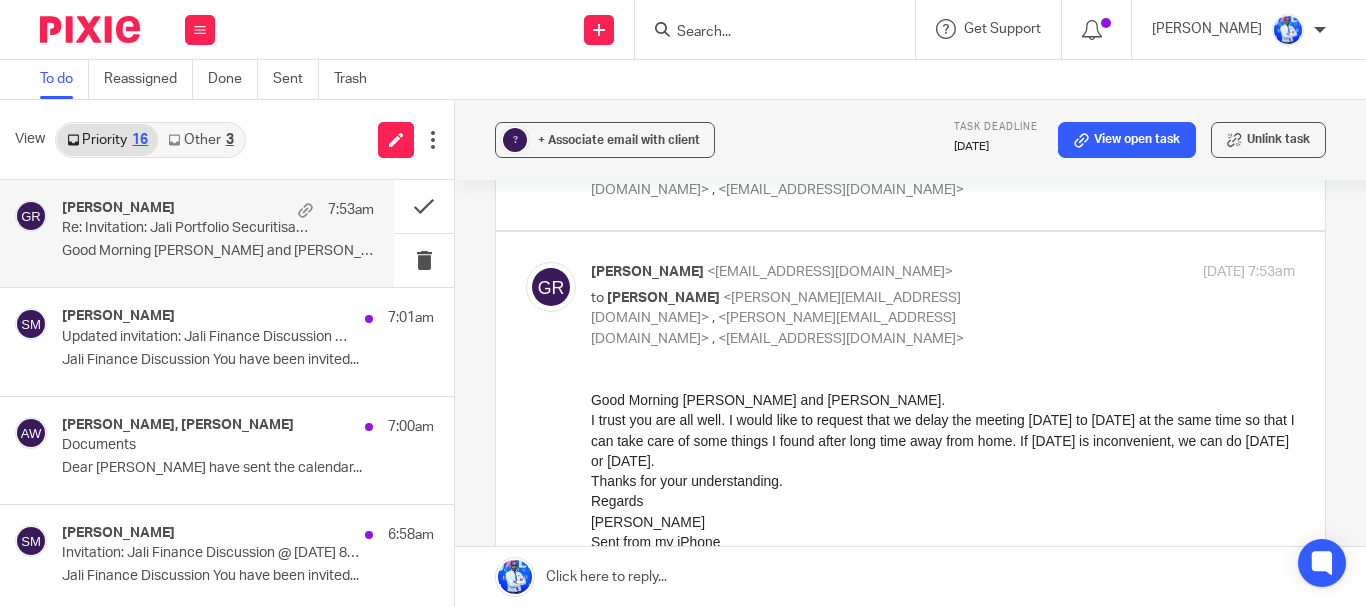 click on "I trust you are all well. I would like to request that we delay the meeting today to tomorrow at the same time so that I can take care of some things I found after long time away from home. If tomorrow is inconvenient, we can do Wednesday or Thursday." at bounding box center (943, 439) 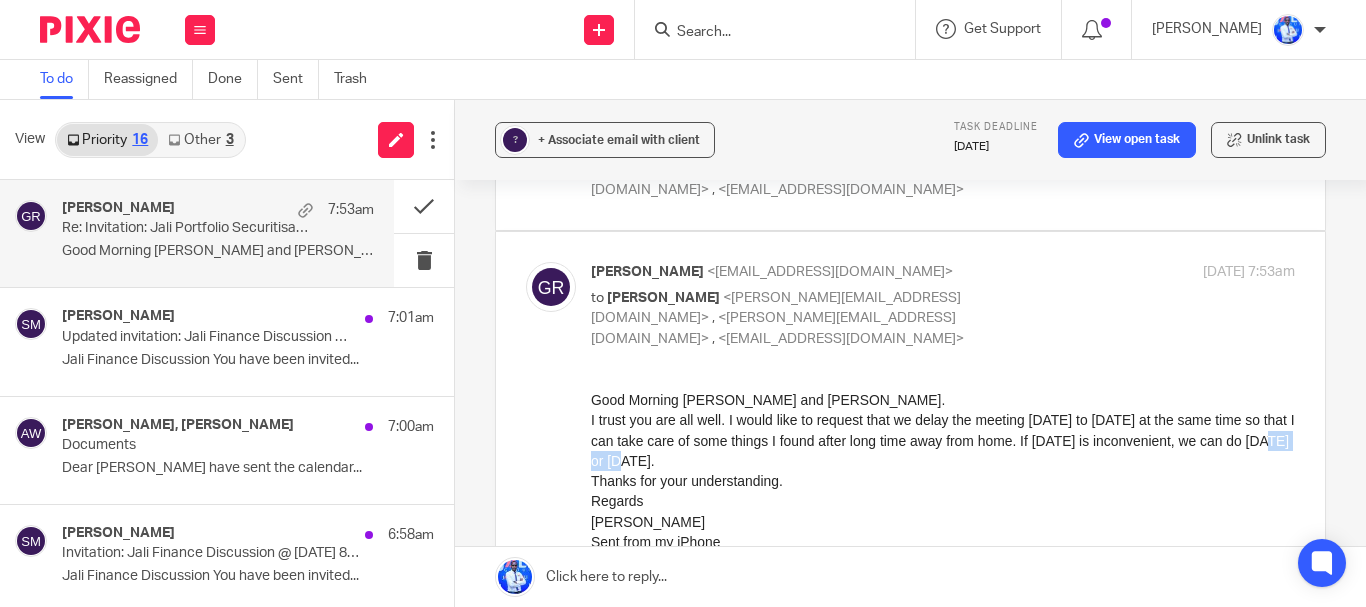 click on "I trust you are all well. I would like to request that we delay the meeting today to tomorrow at the same time so that I can take care of some things I found after long time away from home. If tomorrow is inconvenient, we can do Wednesday or Thursday." at bounding box center (943, 439) 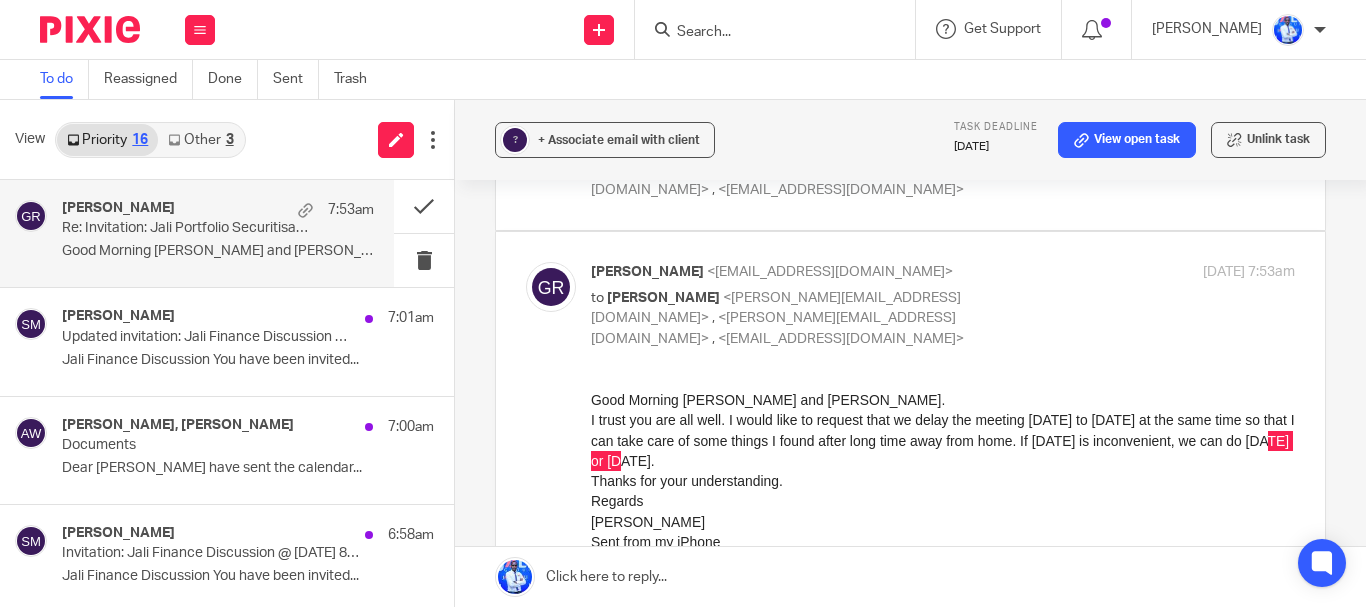 click on "Forward" at bounding box center (910, 959) 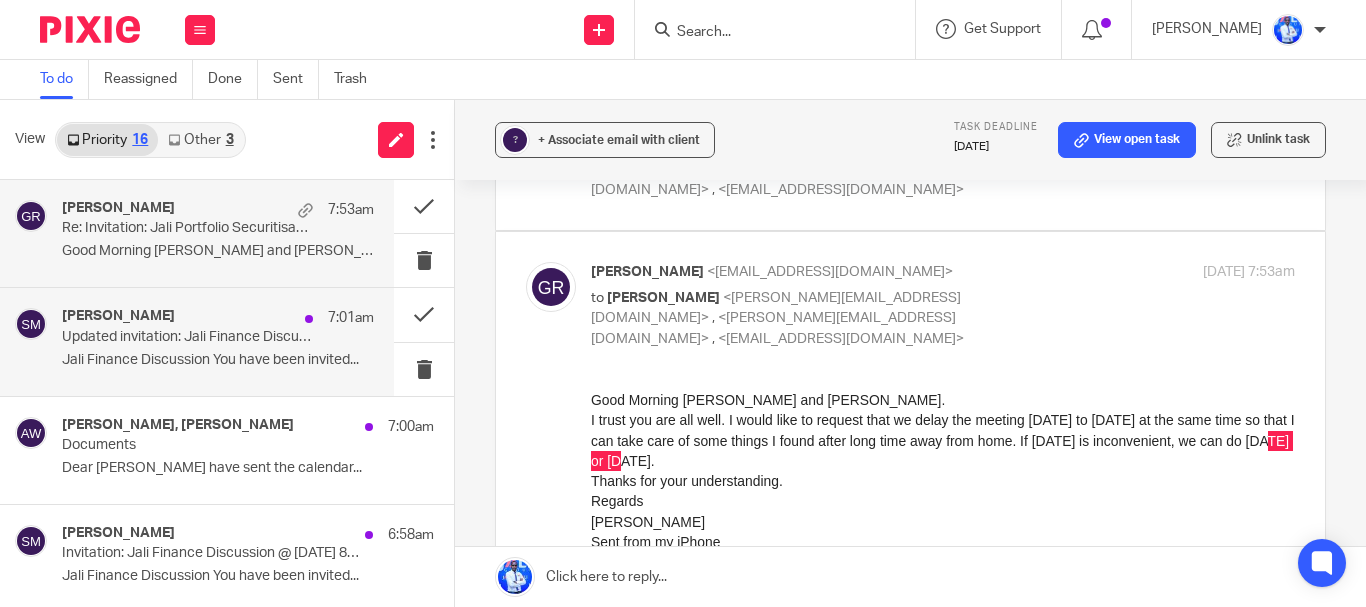click on "7:01am" at bounding box center (351, 318) 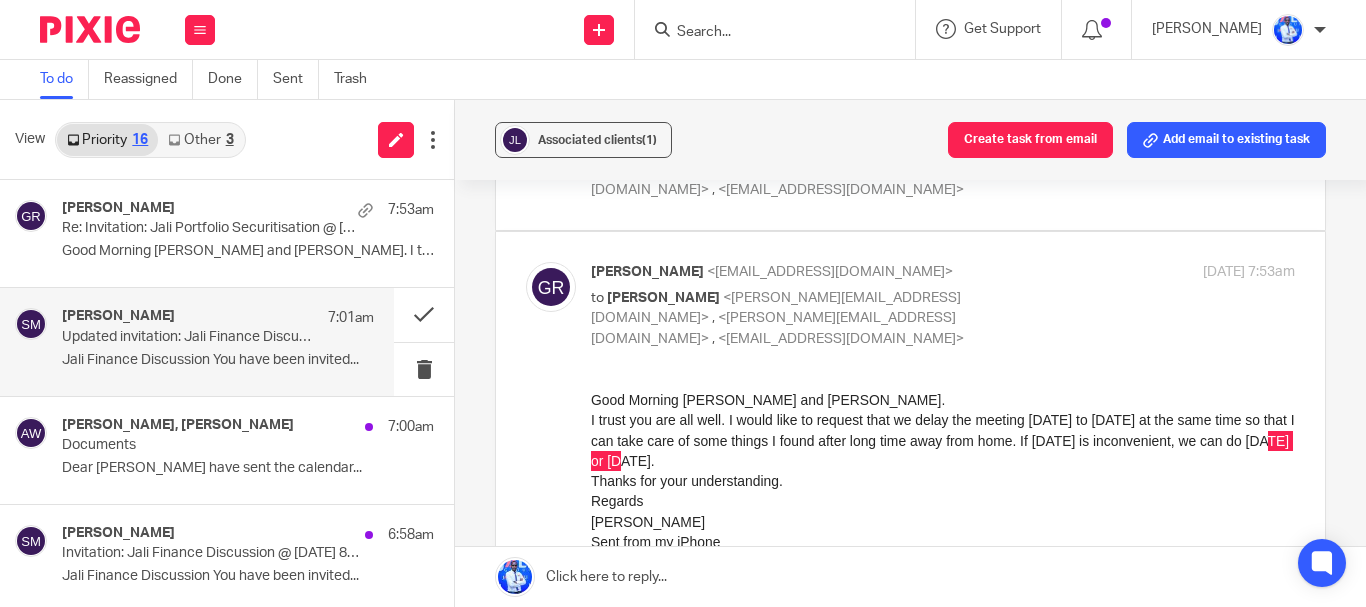 scroll, scrollTop: 0, scrollLeft: 0, axis: both 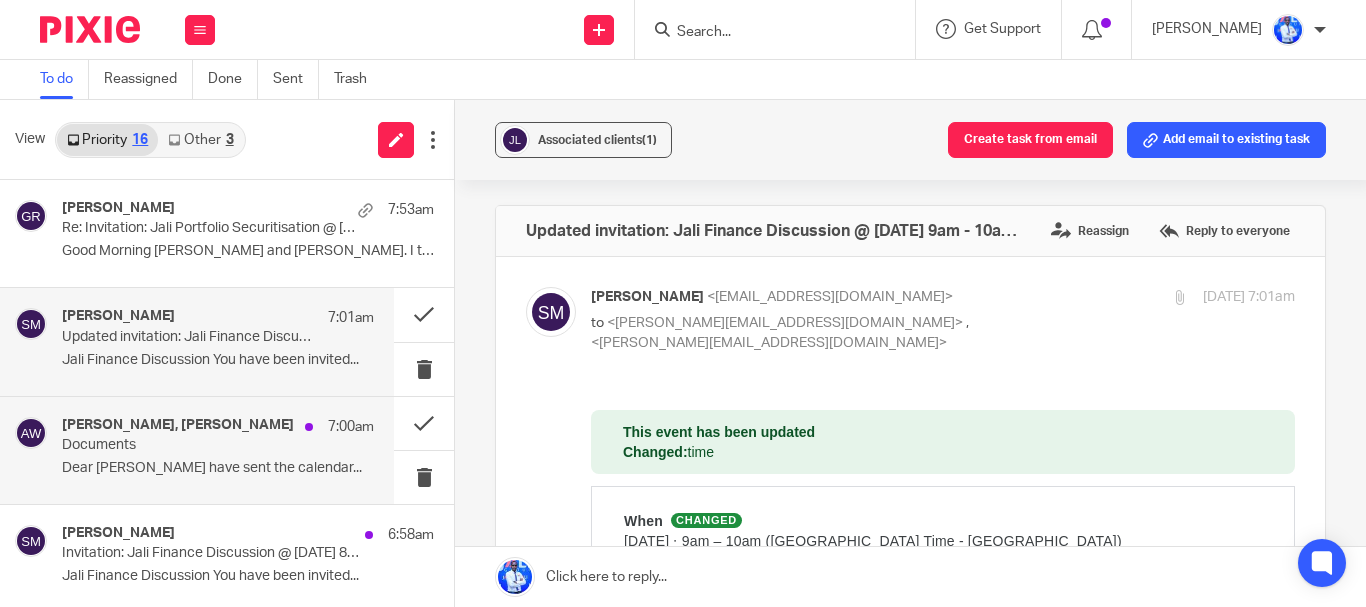 click on "Dear Andrew    I have sent the calendar..." at bounding box center (218, 468) 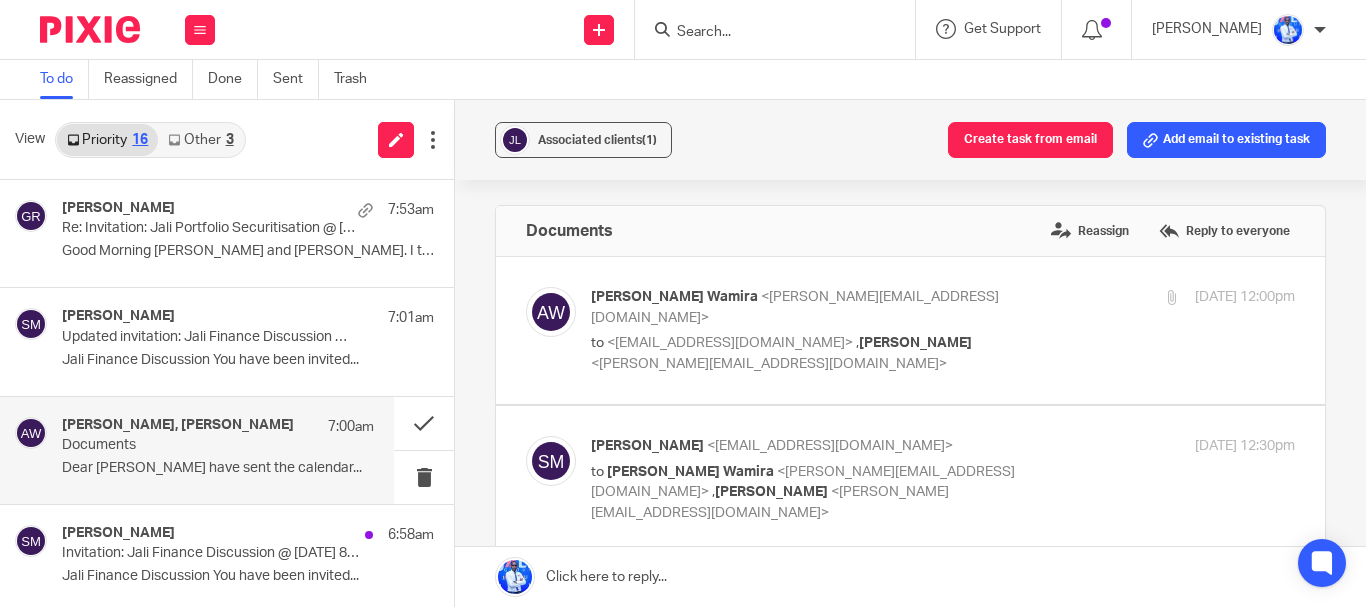 scroll, scrollTop: 0, scrollLeft: 0, axis: both 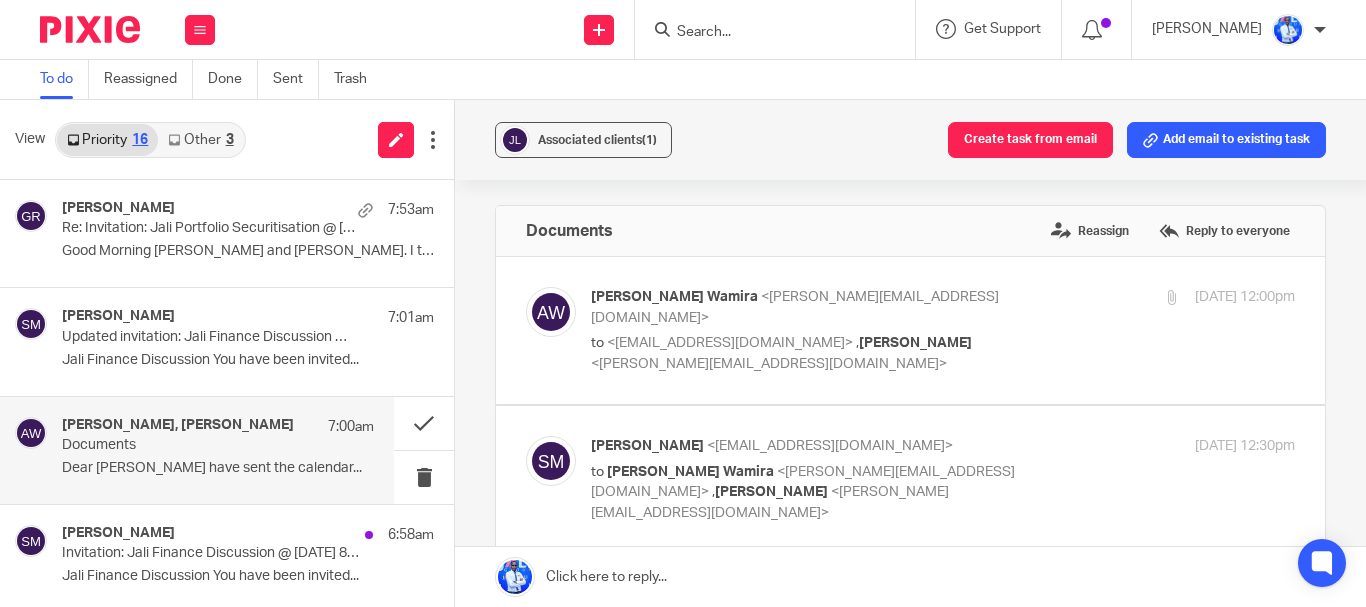 click at bounding box center (910, 330) 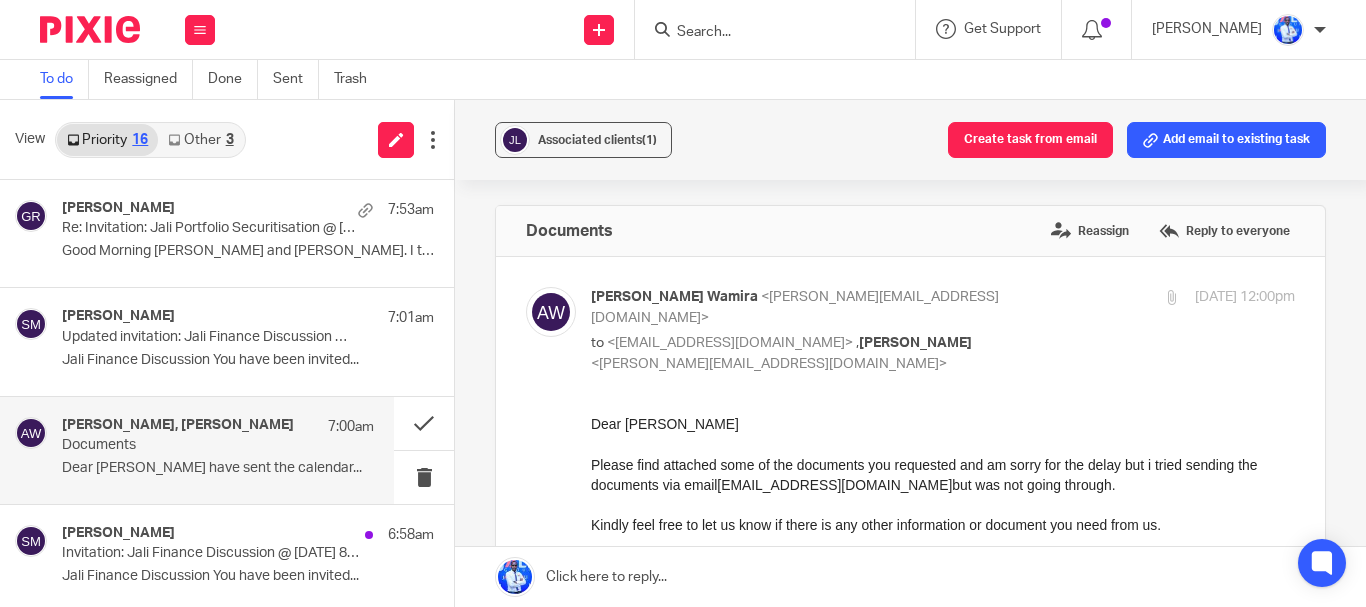 scroll, scrollTop: 0, scrollLeft: 0, axis: both 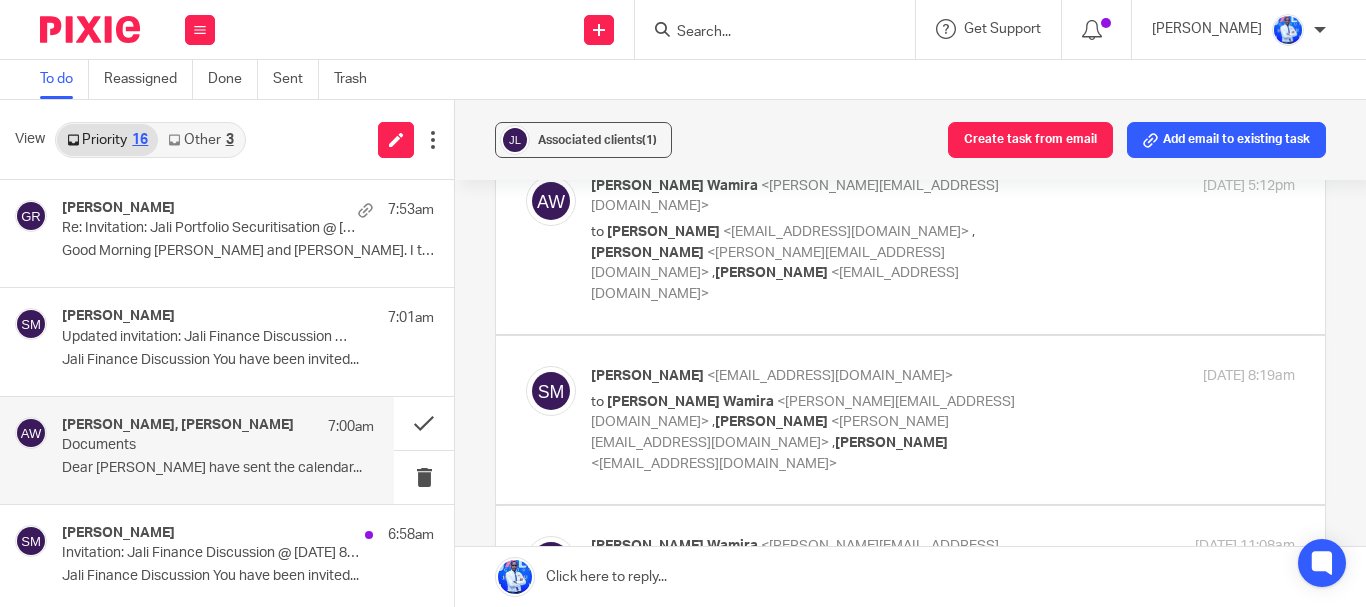 click at bounding box center (910, 600) 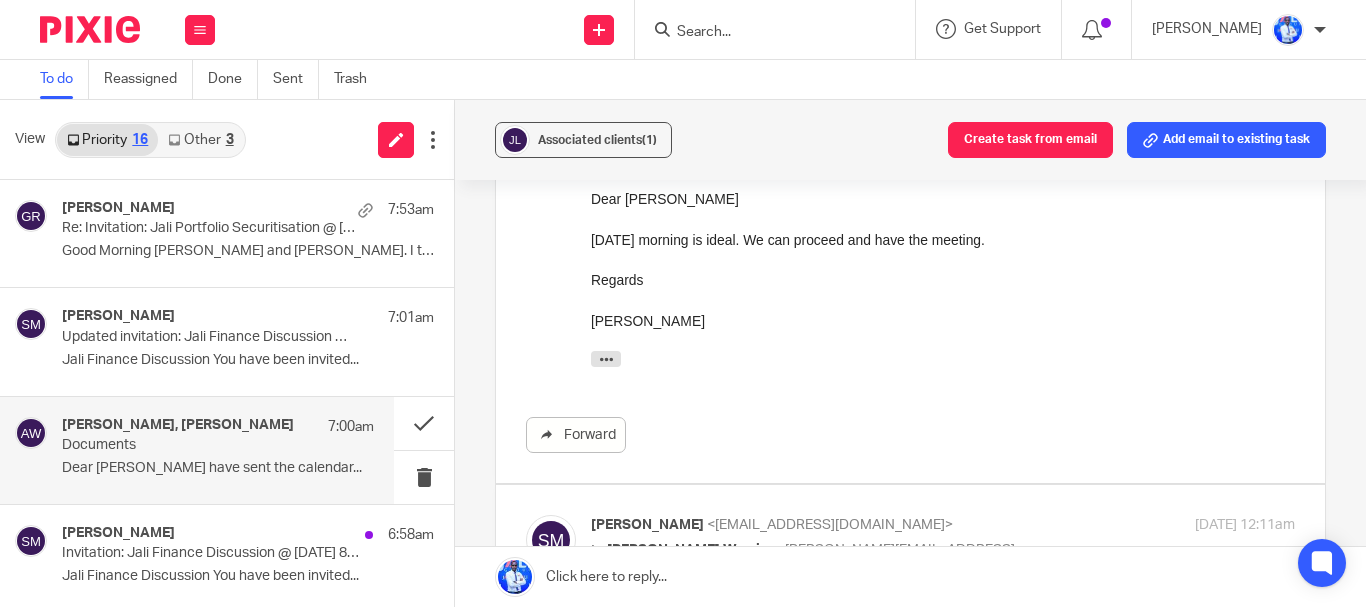 scroll, scrollTop: 2671, scrollLeft: 0, axis: vertical 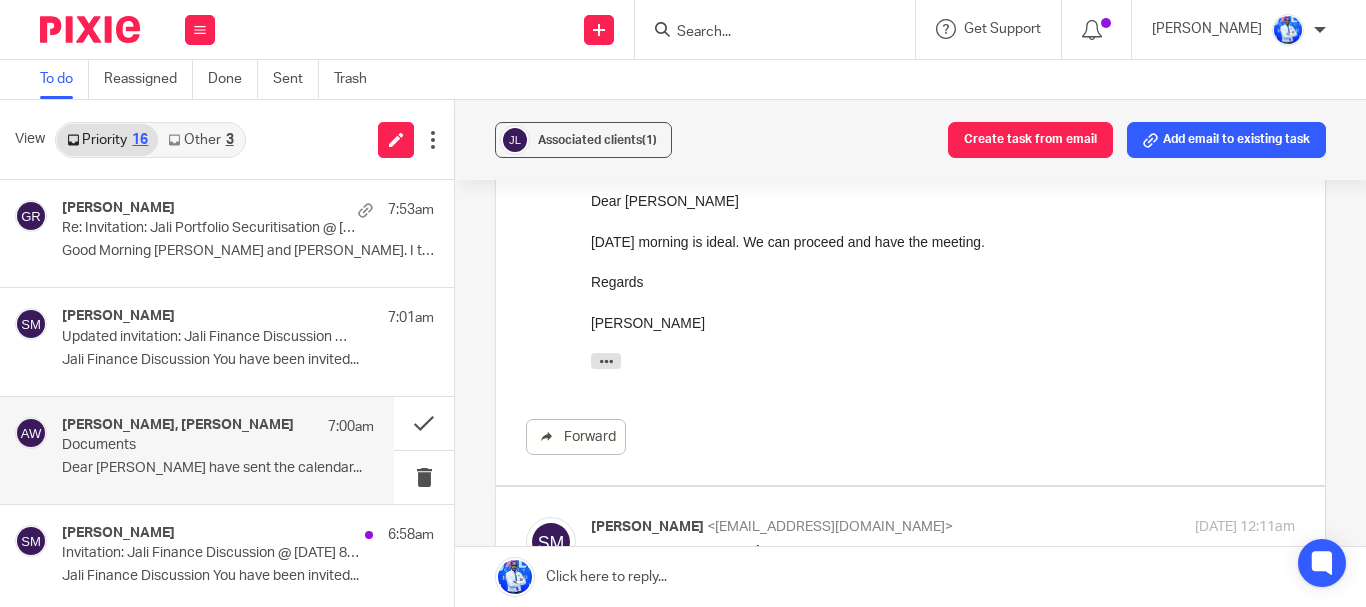click at bounding box center [910, 571] 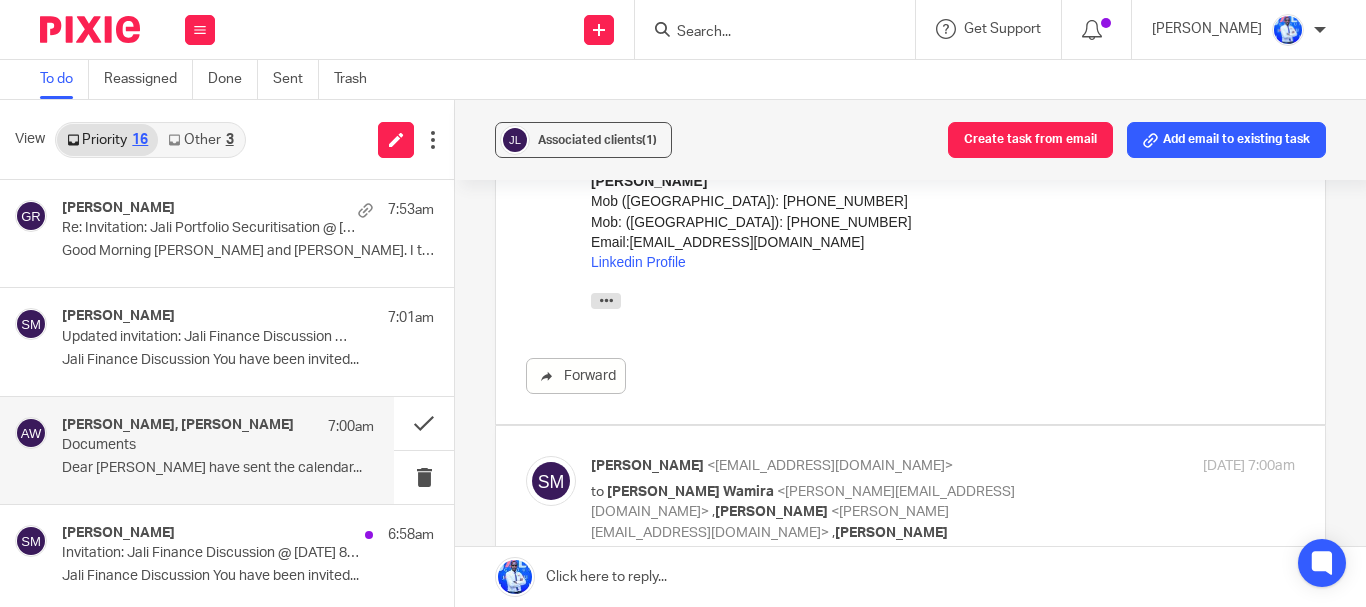 scroll, scrollTop: 3250, scrollLeft: 0, axis: vertical 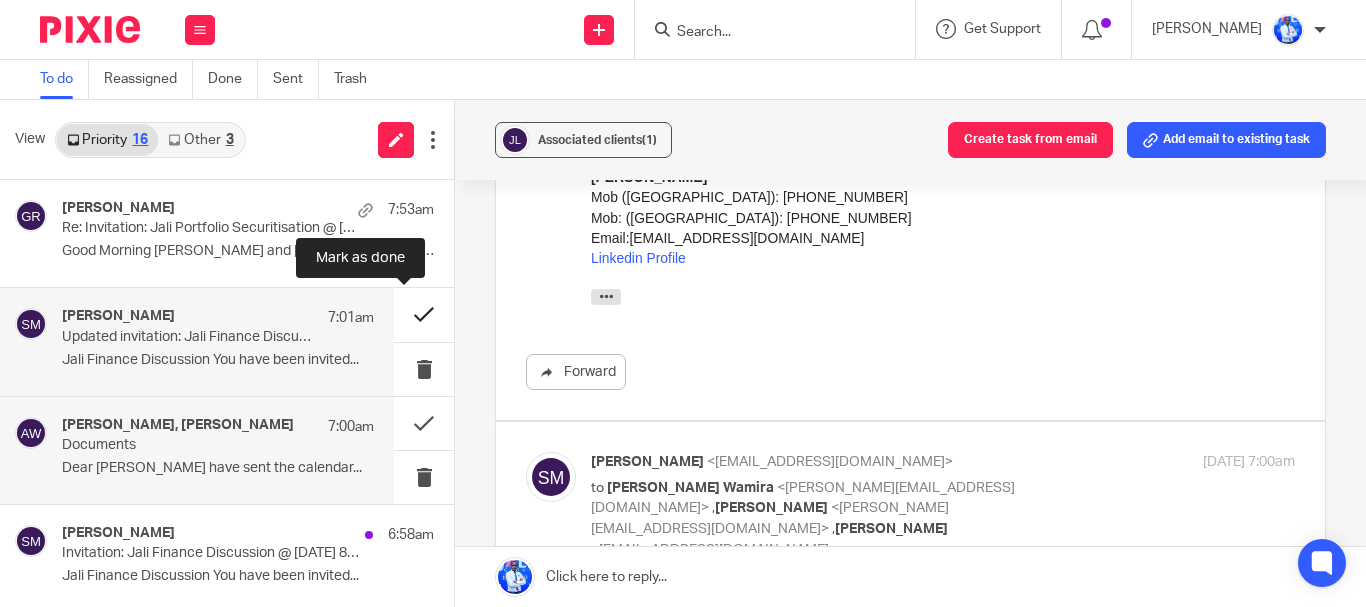 click at bounding box center (424, 314) 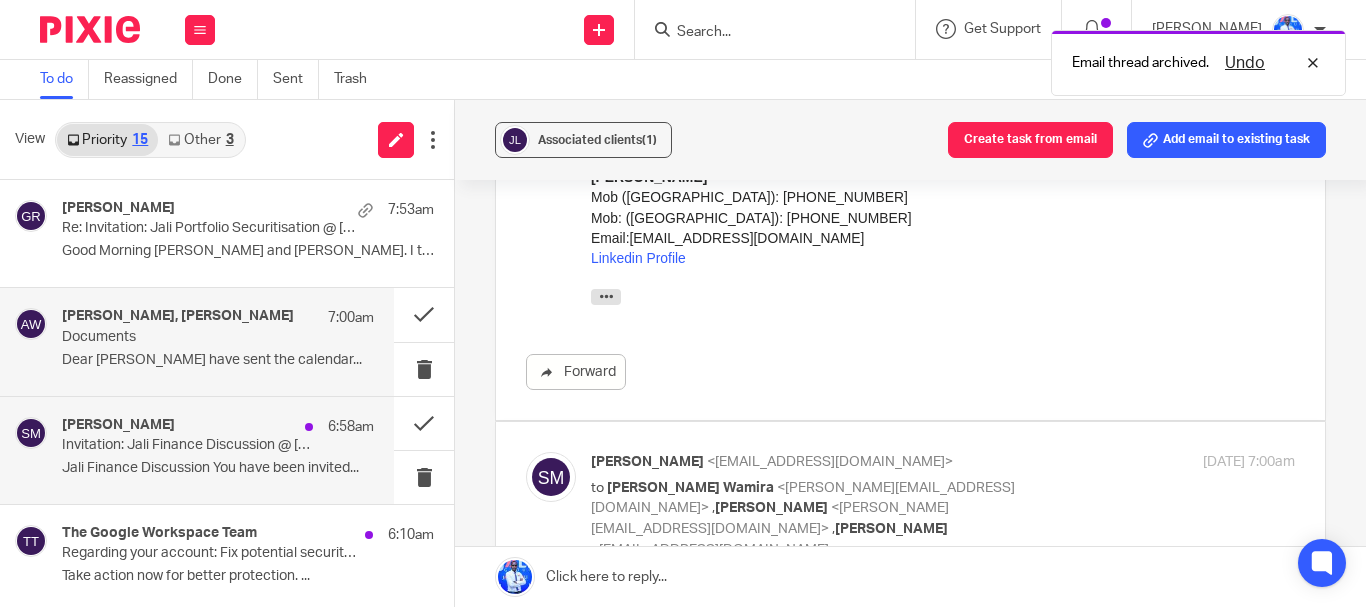 click on "Jali Finance Discussion You have been invited..." at bounding box center [218, 468] 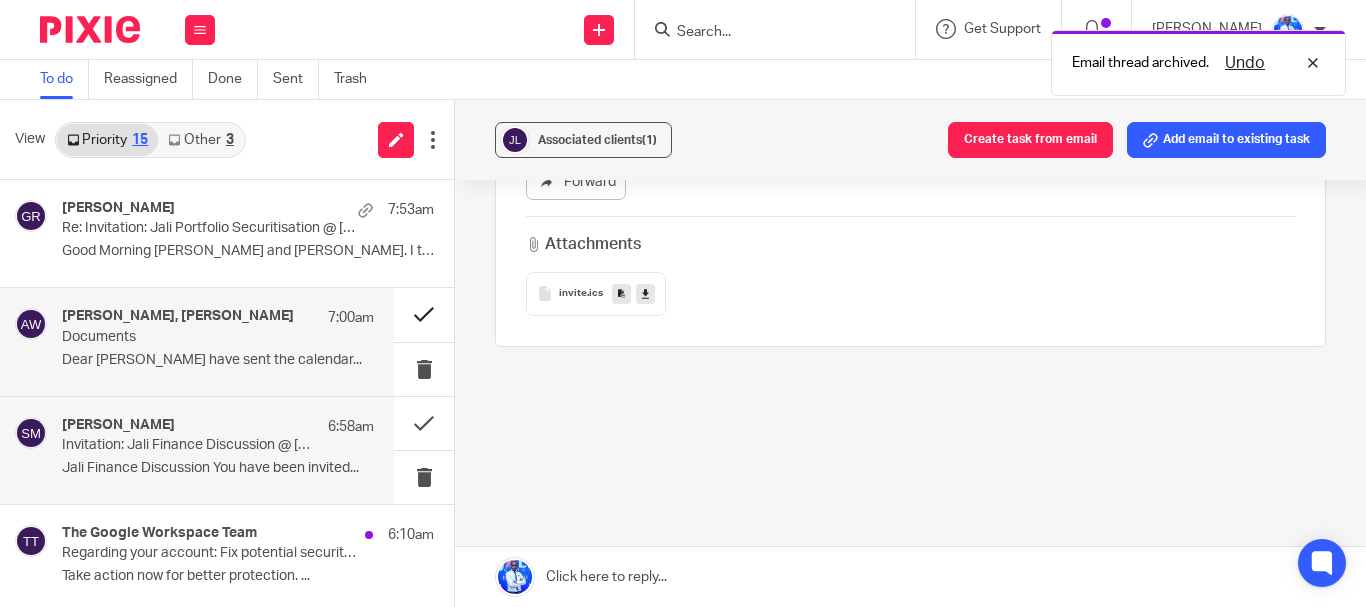 scroll, scrollTop: 0, scrollLeft: 0, axis: both 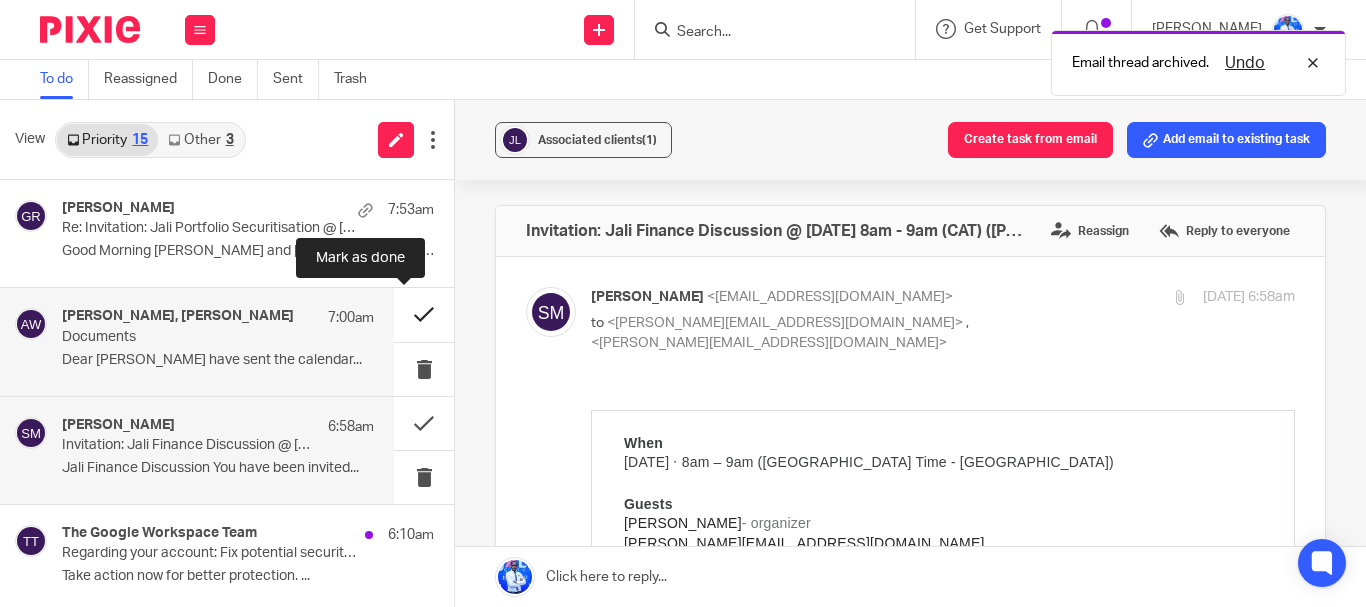 click at bounding box center (424, 314) 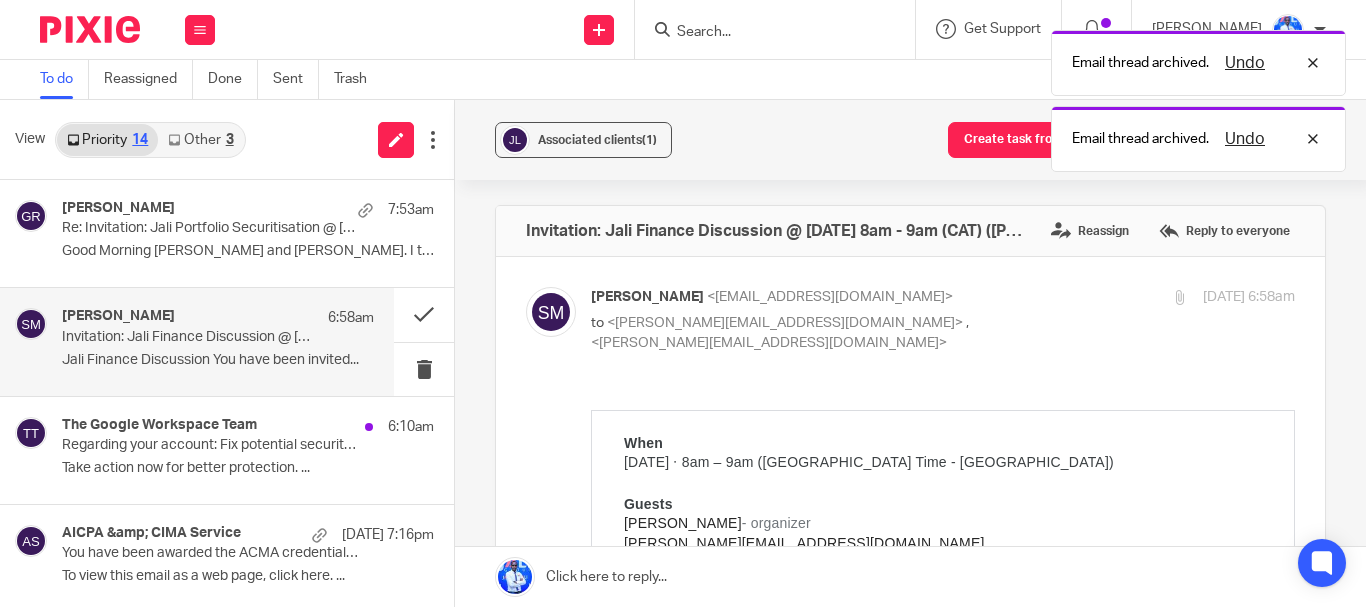 click on "Sebastian McKinlay
6:58am   Invitation: Jali Finance Discussion @ Tue Jul 15, 2025 8am - 9am (CAT) (felix@jaligroup.rw)   Jali Finance Discussion You have been invited..." at bounding box center (218, 341) 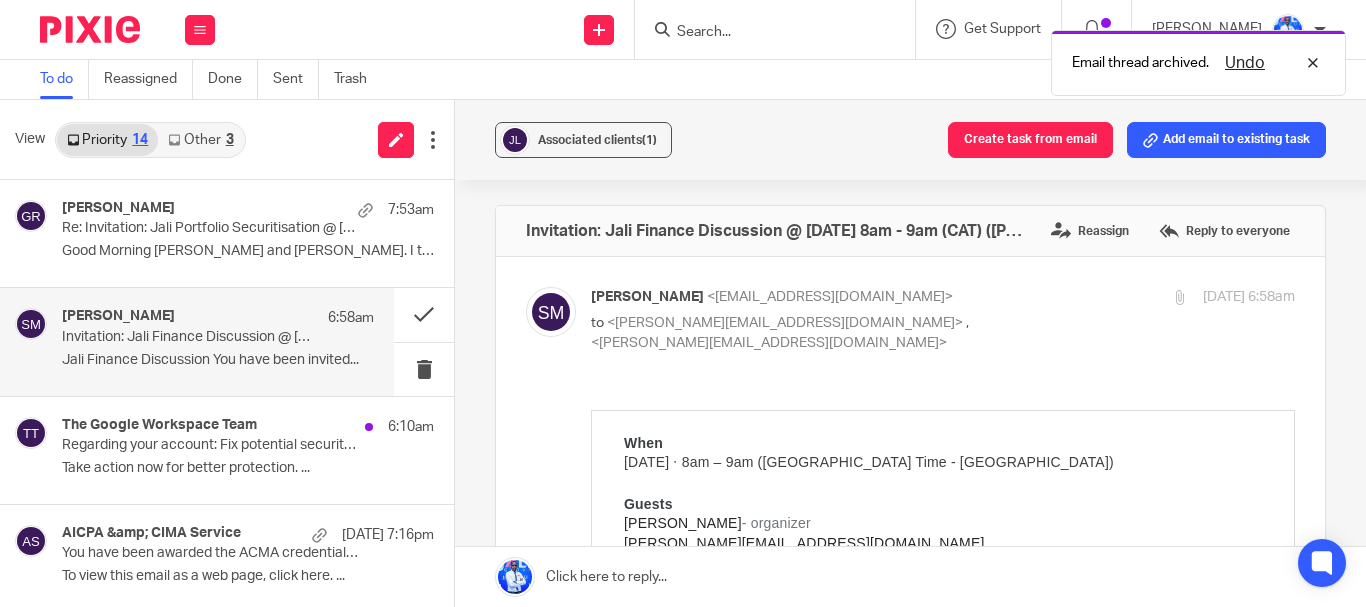 click on "Jali Finance Discussion You have been invited..." at bounding box center [218, 360] 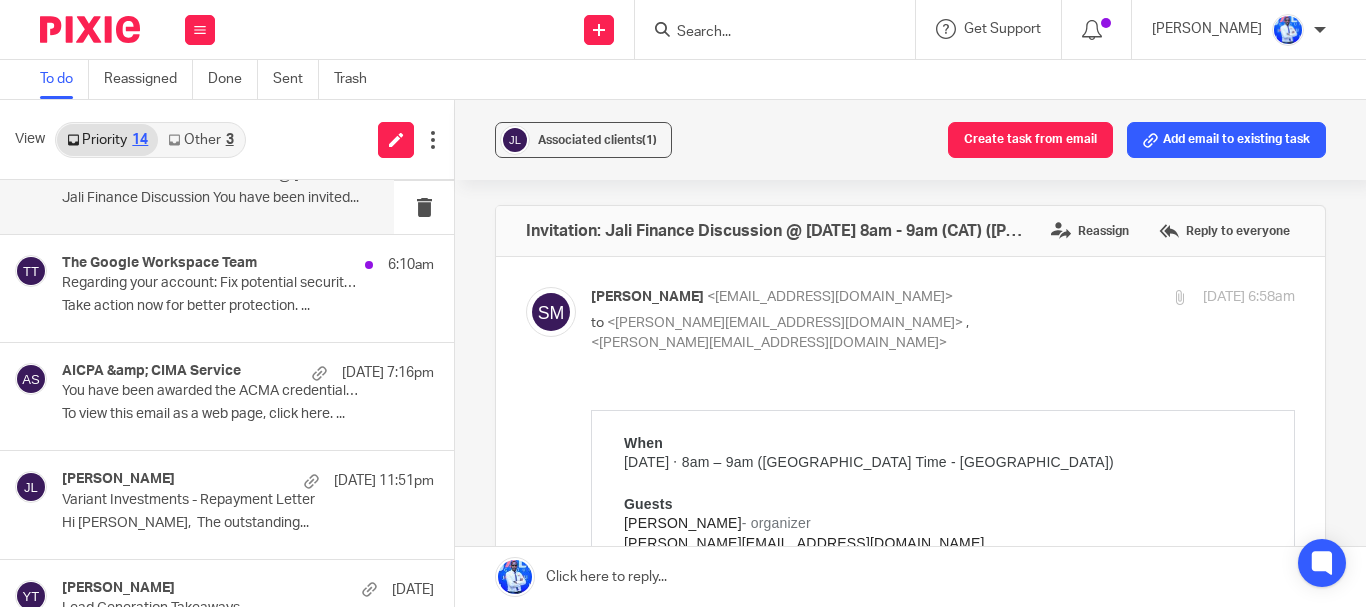 scroll, scrollTop: 0, scrollLeft: 0, axis: both 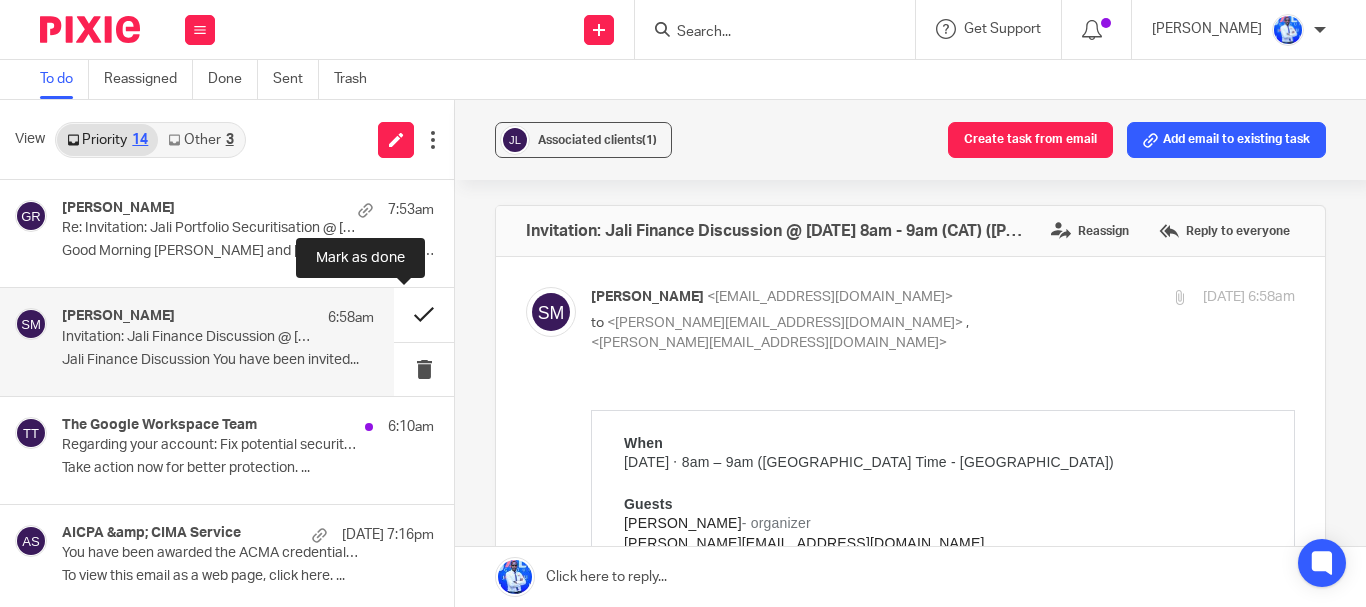 click at bounding box center [424, 314] 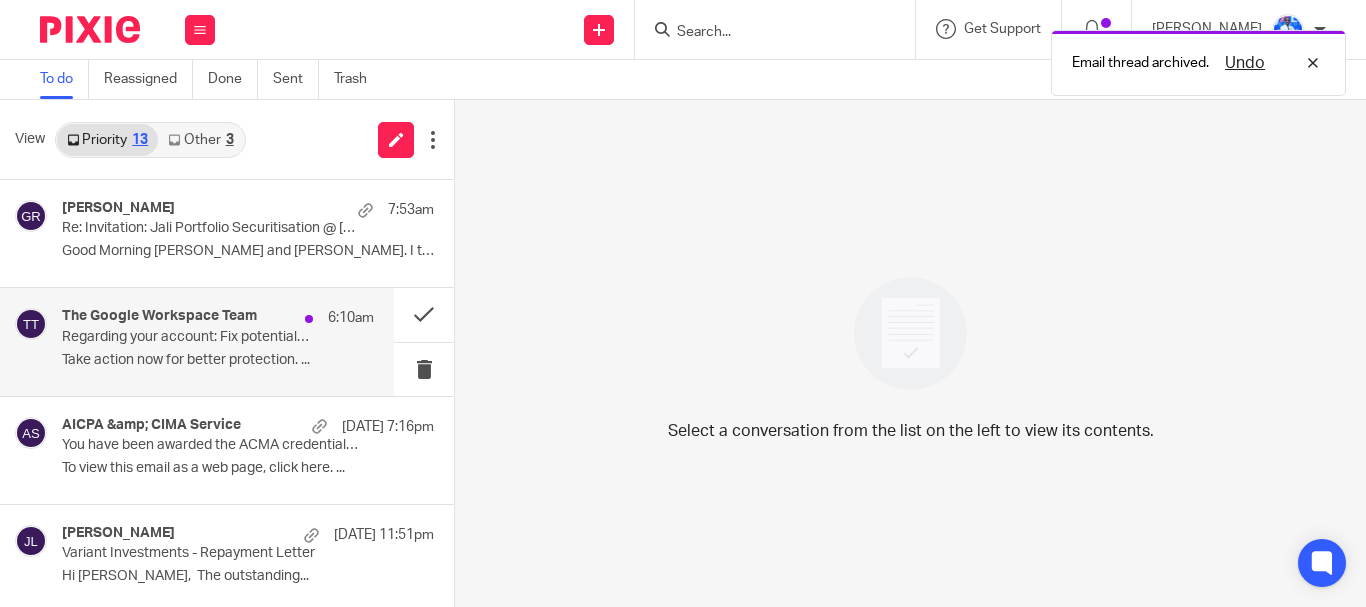 click on "Regarding your account: Fix potential security issues" at bounding box center (187, 337) 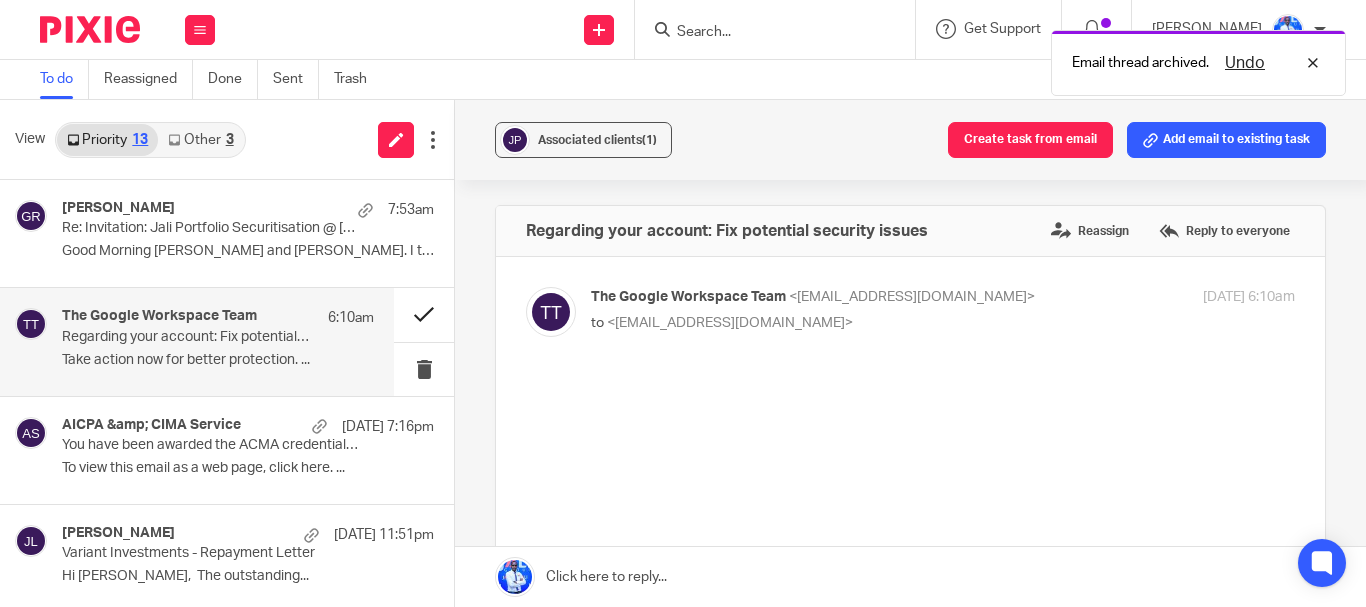 scroll, scrollTop: 0, scrollLeft: 0, axis: both 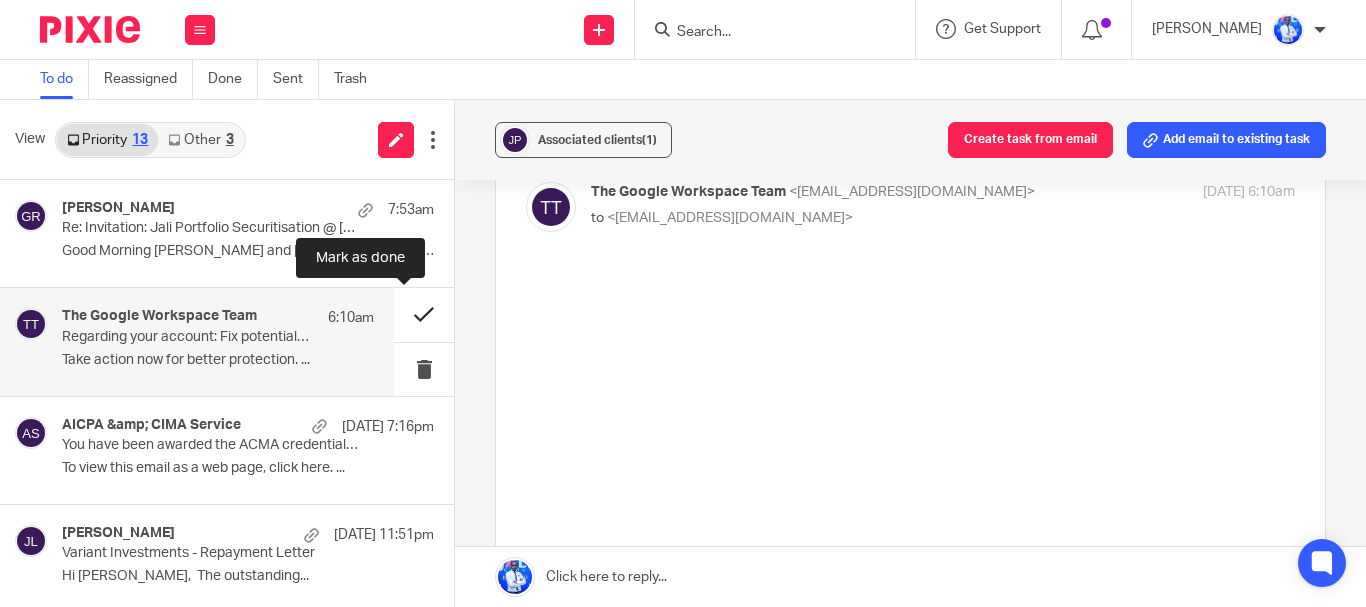 click at bounding box center [424, 314] 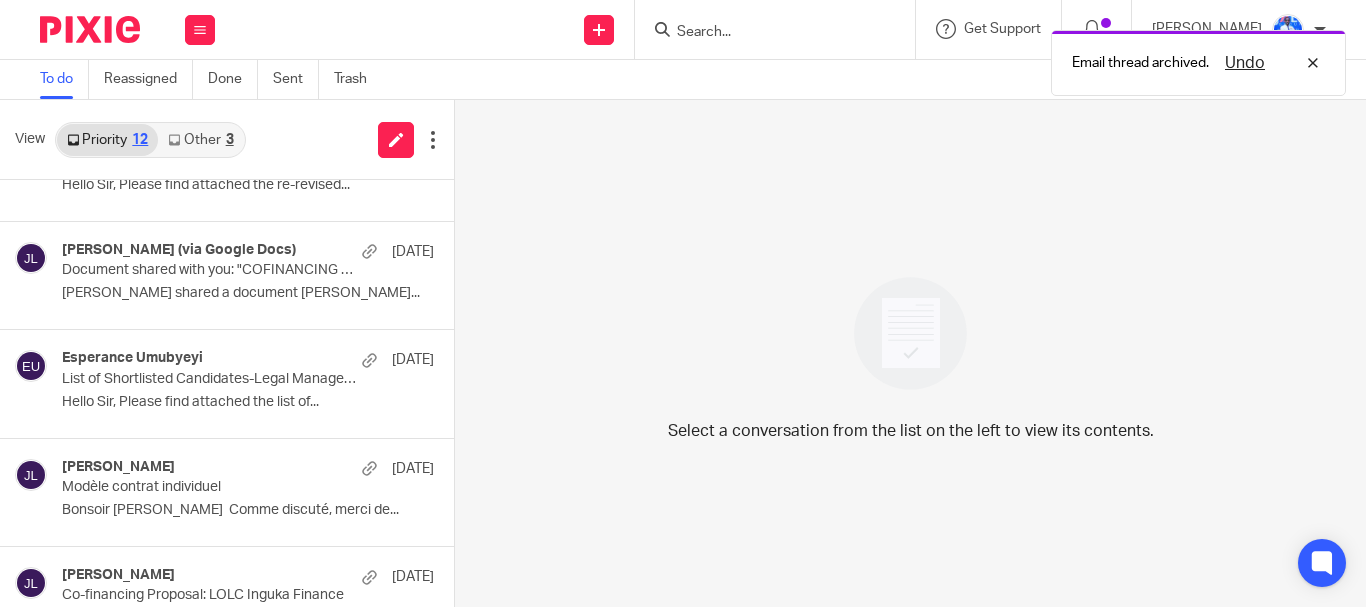 scroll, scrollTop: 548, scrollLeft: 0, axis: vertical 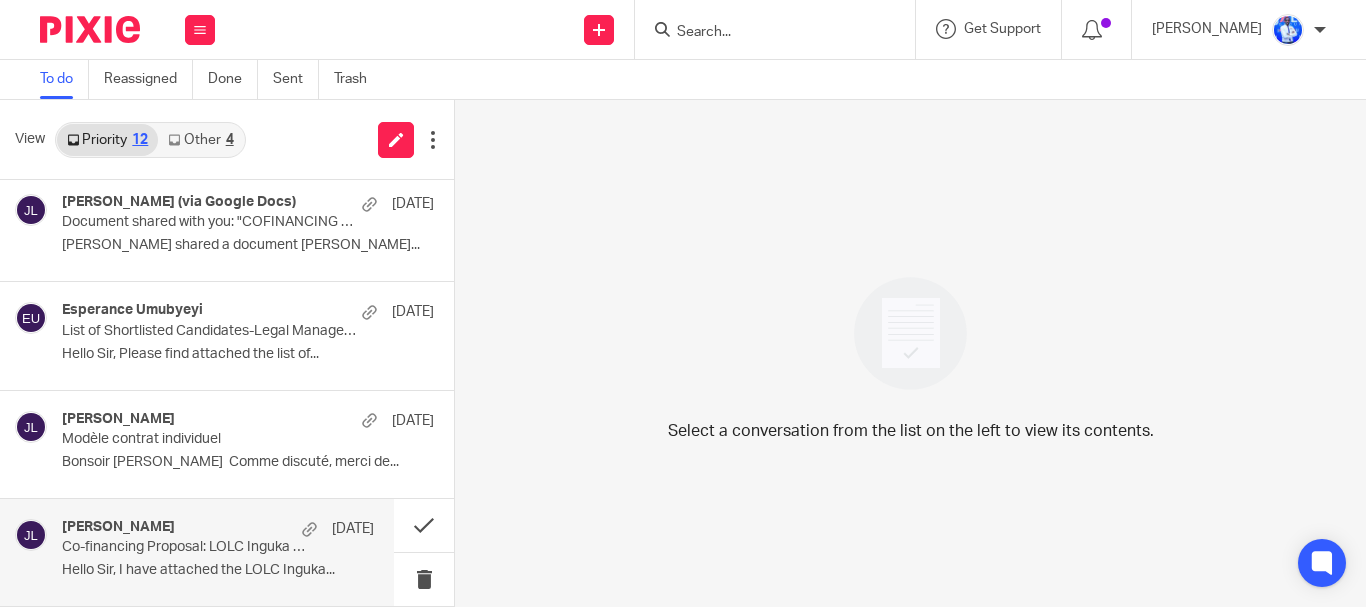click on "Yonah Tashobya
[DATE]" at bounding box center [218, 529] 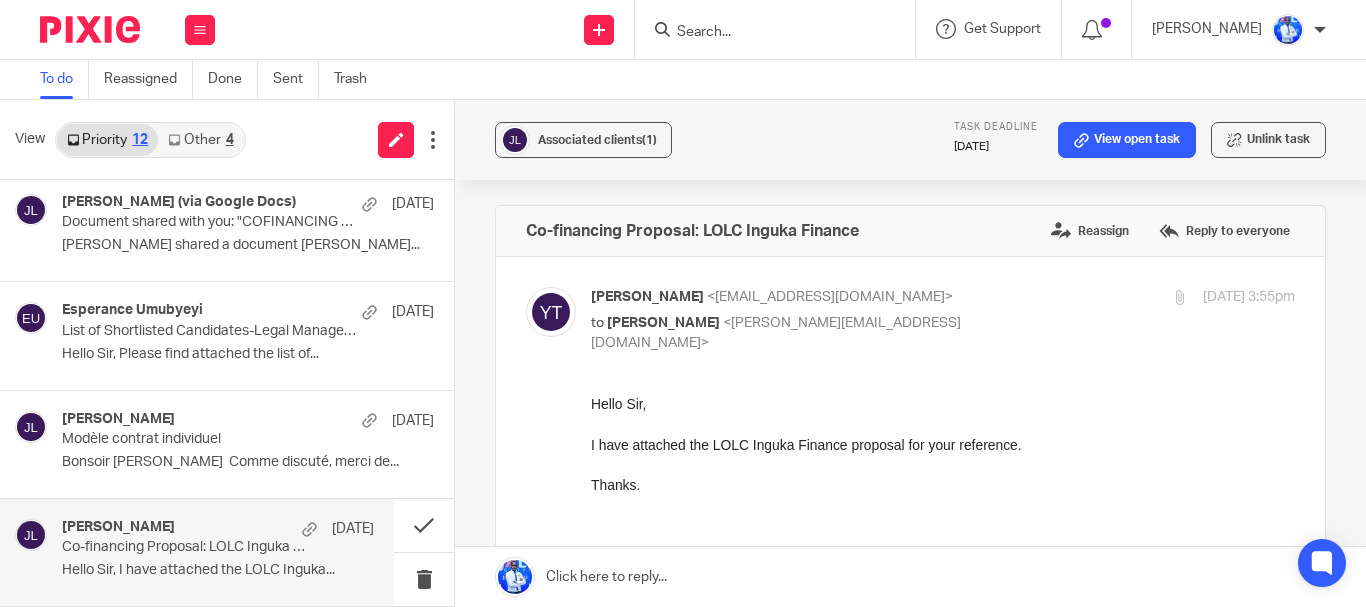 scroll, scrollTop: 0, scrollLeft: 0, axis: both 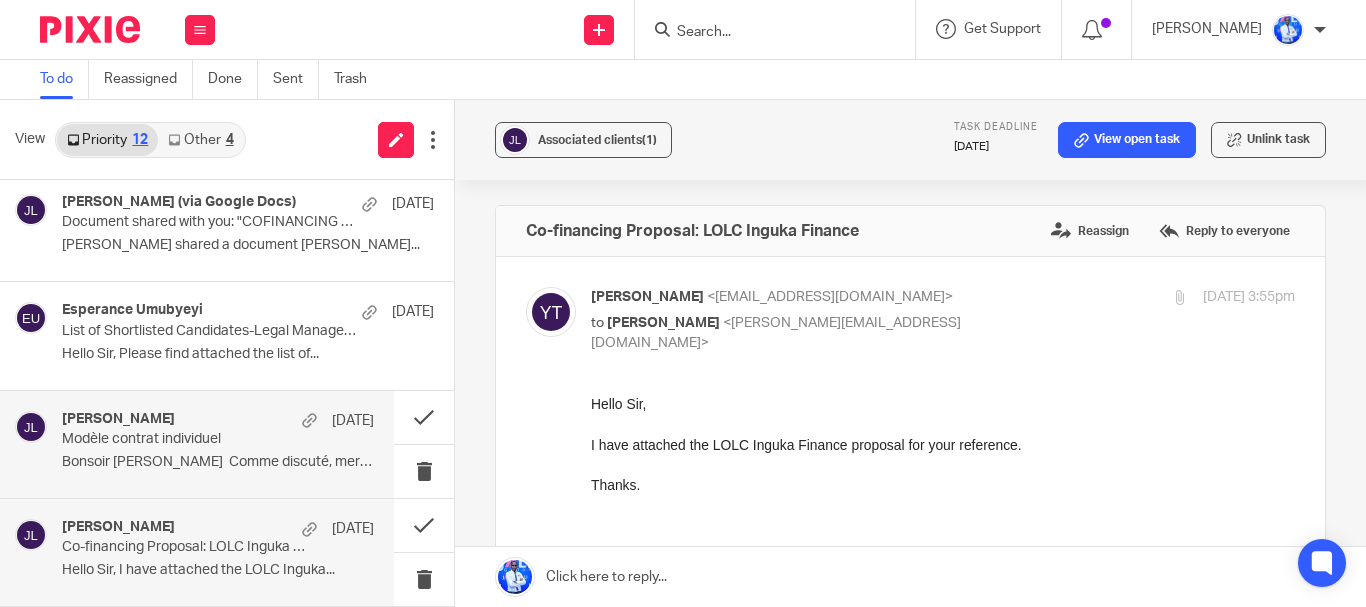 click on "Mary LAMBASHA" at bounding box center (118, 419) 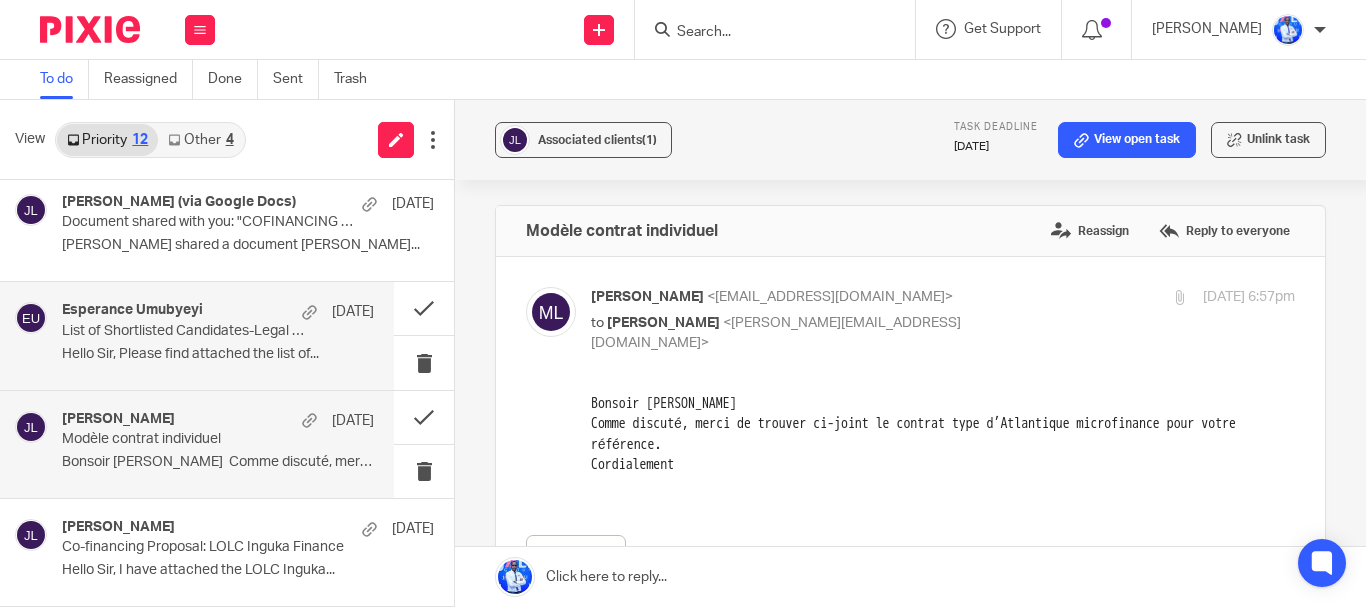 scroll, scrollTop: 0, scrollLeft: 0, axis: both 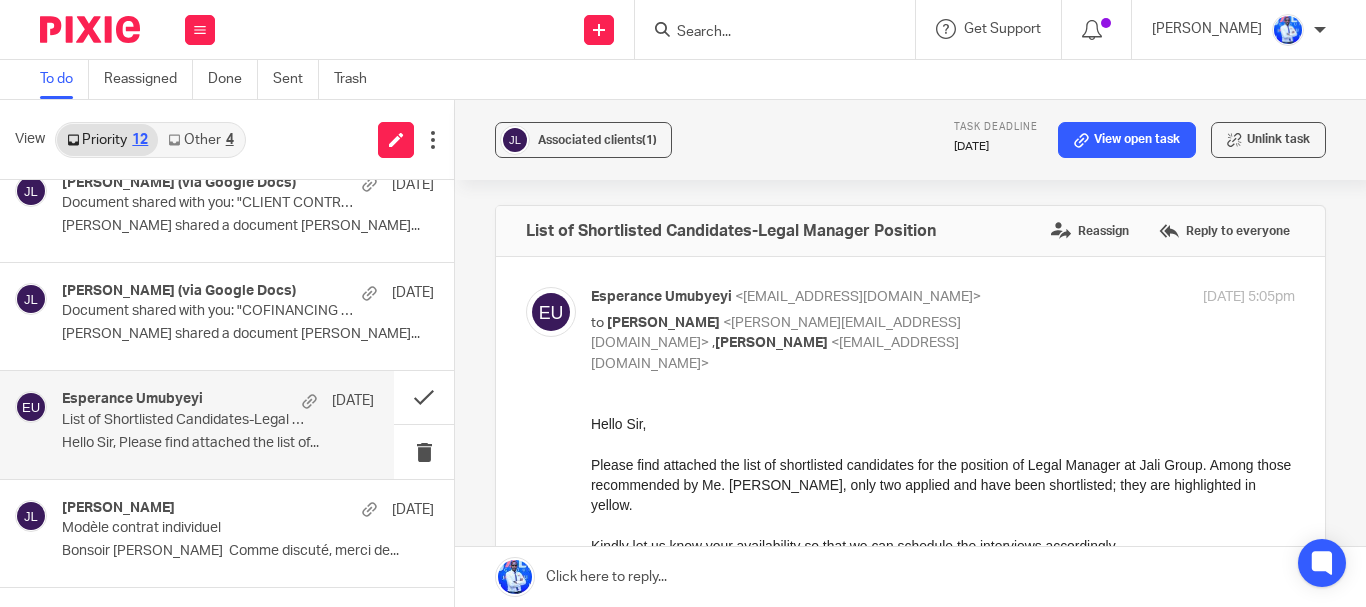 click on "Frank Mugisha (via Google Docs)
20 Jun   Document shared with you: "COFINANCING DRAFT AGREMMENT FRAME WORK"   Frank Mugisha shared a document    Frank..." at bounding box center [227, 316] 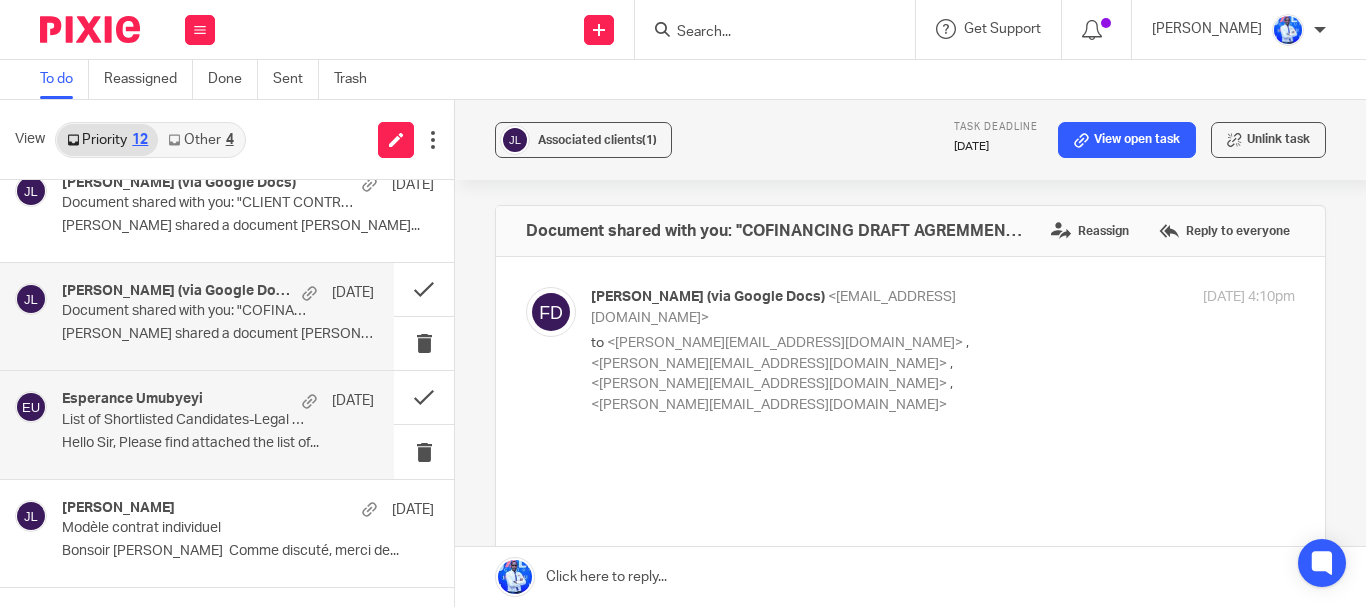 scroll, scrollTop: 724, scrollLeft: 0, axis: vertical 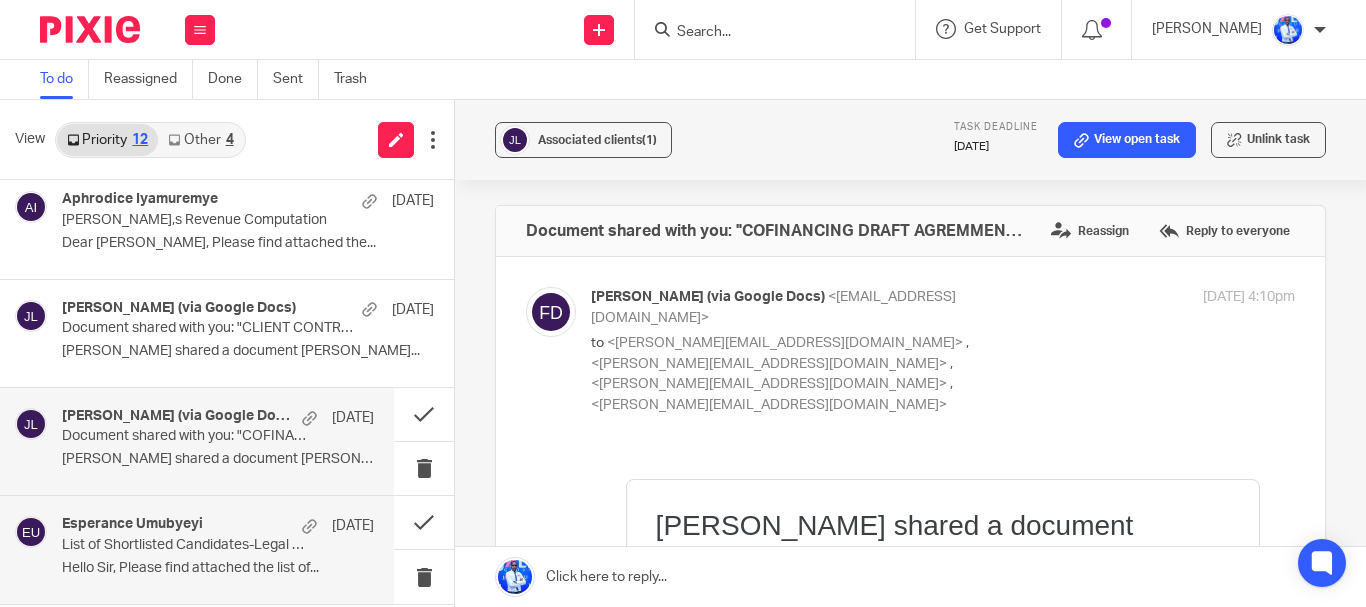click on "Frank Mugisha shared a document    Frank..." at bounding box center (248, 351) 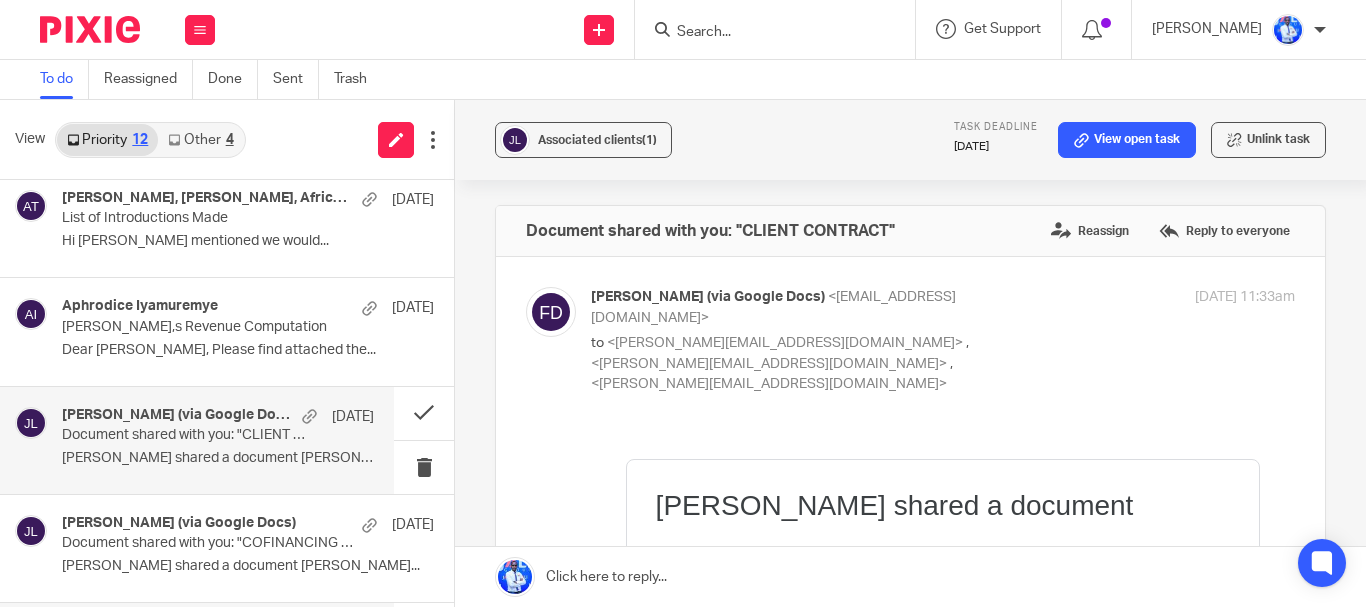 scroll, scrollTop: 0, scrollLeft: 0, axis: both 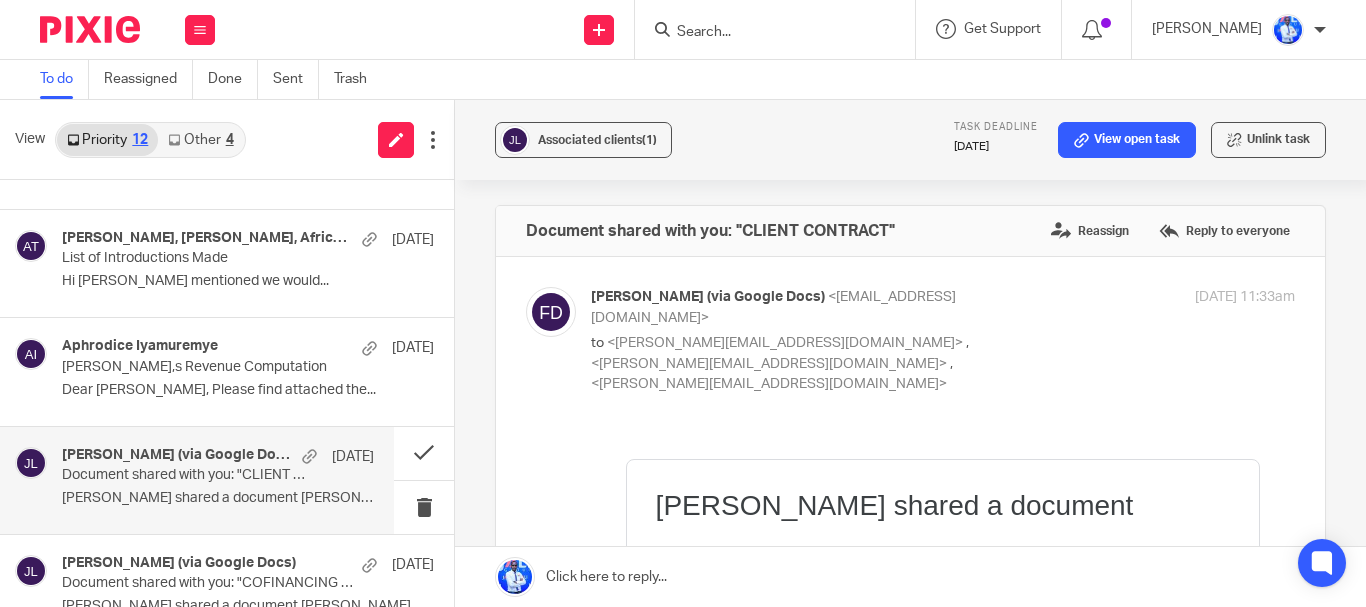 click on "Aphrodice Iyamuremye
8 Jul" at bounding box center [248, 348] 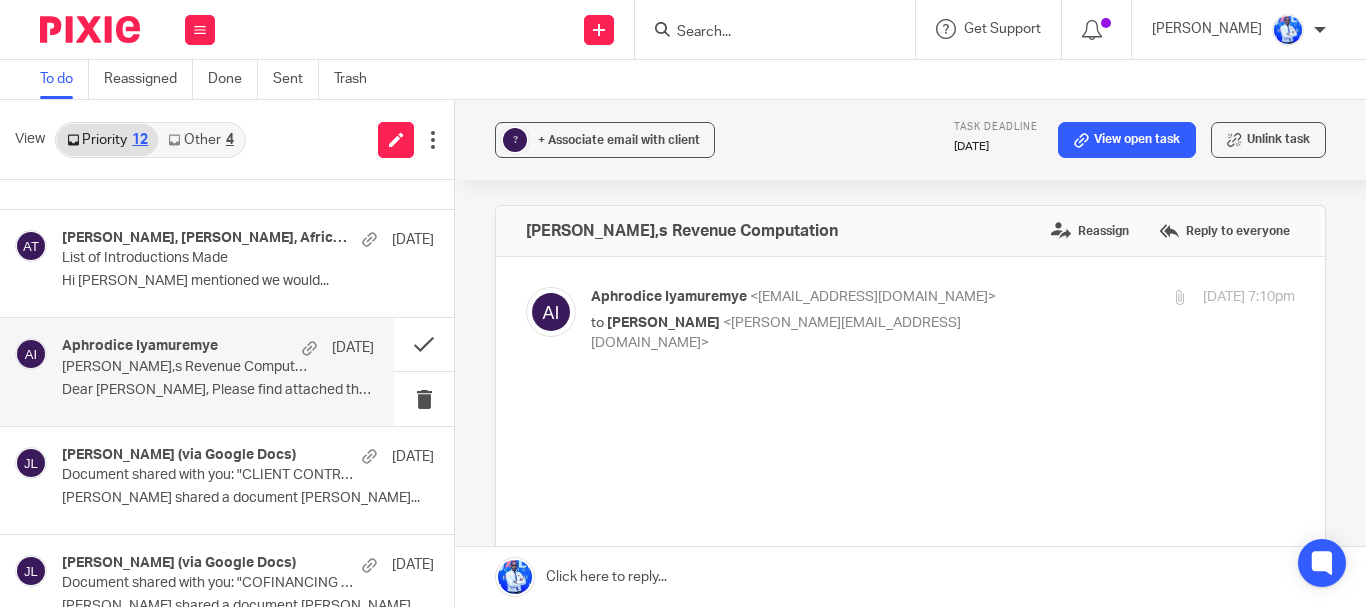 scroll, scrollTop: 458, scrollLeft: 0, axis: vertical 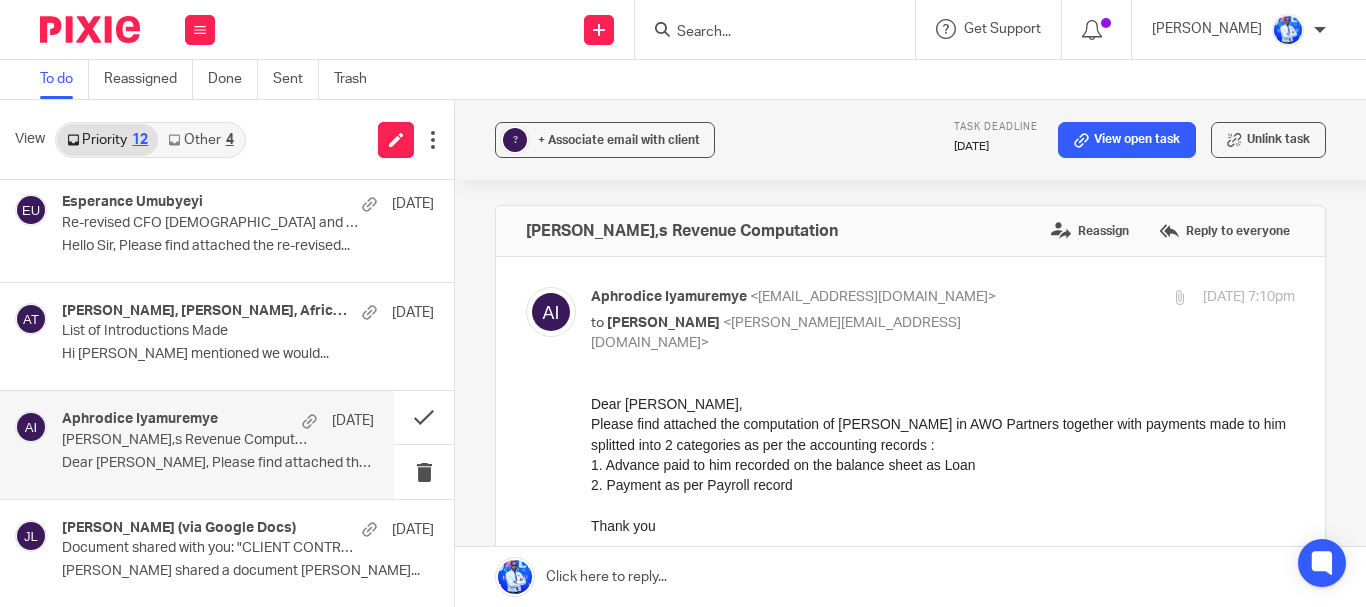 click on "Hi Felix    As Nombulelo mentioned we would..." at bounding box center [248, 354] 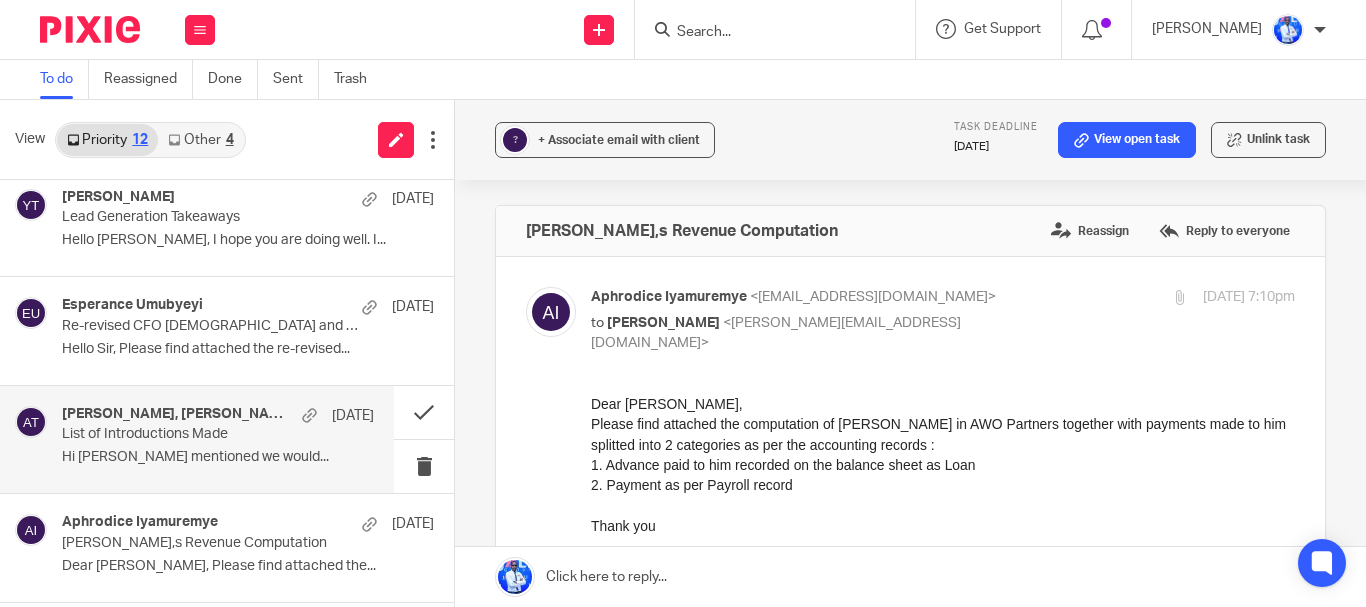scroll, scrollTop: 335, scrollLeft: 0, axis: vertical 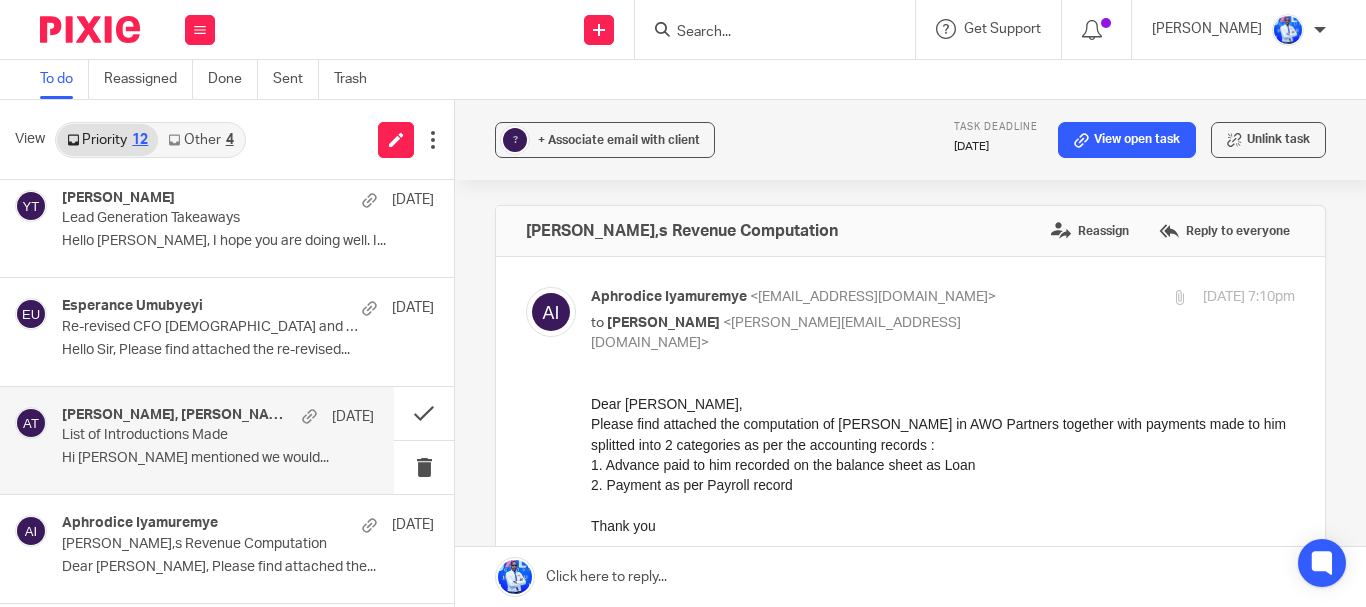 click on "Hello Sir,  Please find attached the re-revised..." at bounding box center [248, 350] 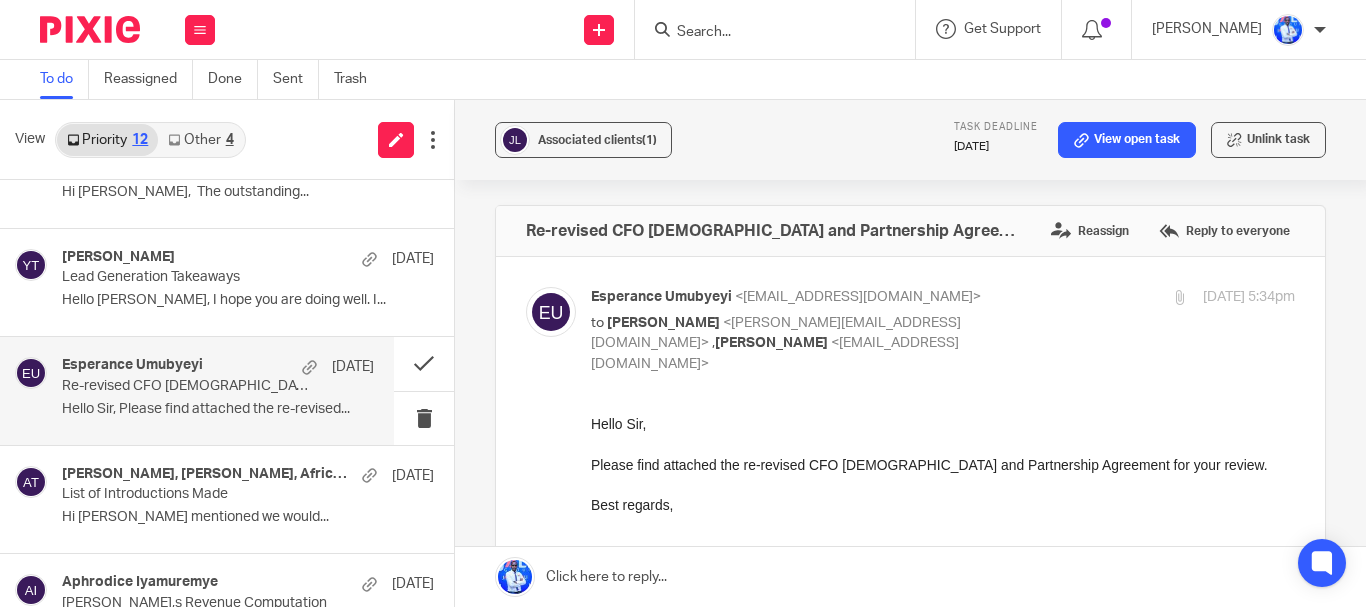 scroll, scrollTop: 263, scrollLeft: 0, axis: vertical 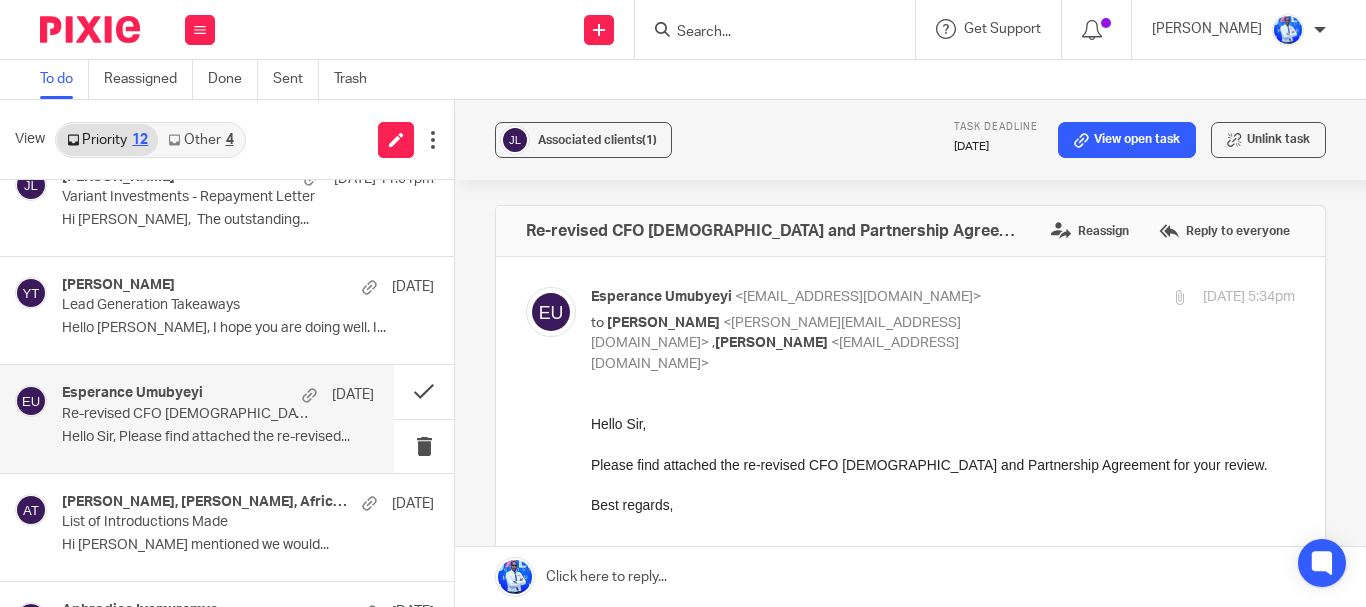 click on "Yonah Tashobya
10 Jul   Lead Generation Takeaways   Hello Felix,     I hope you are doing well. I..." at bounding box center (227, 310) 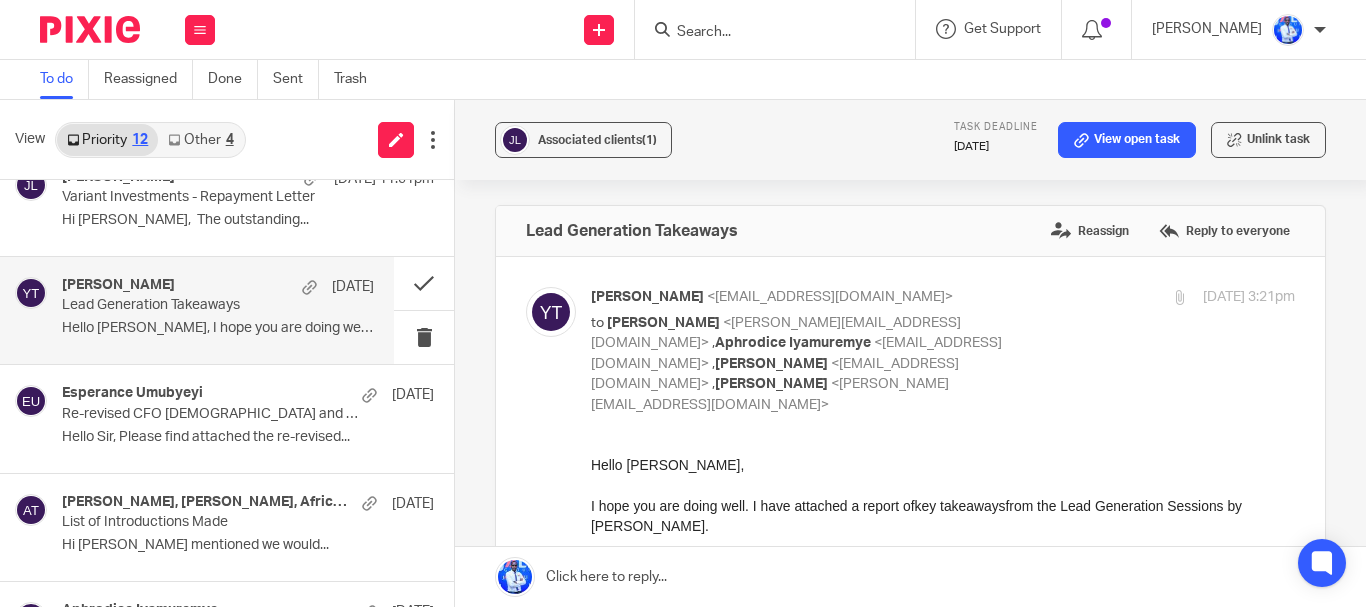 scroll, scrollTop: 0, scrollLeft: 0, axis: both 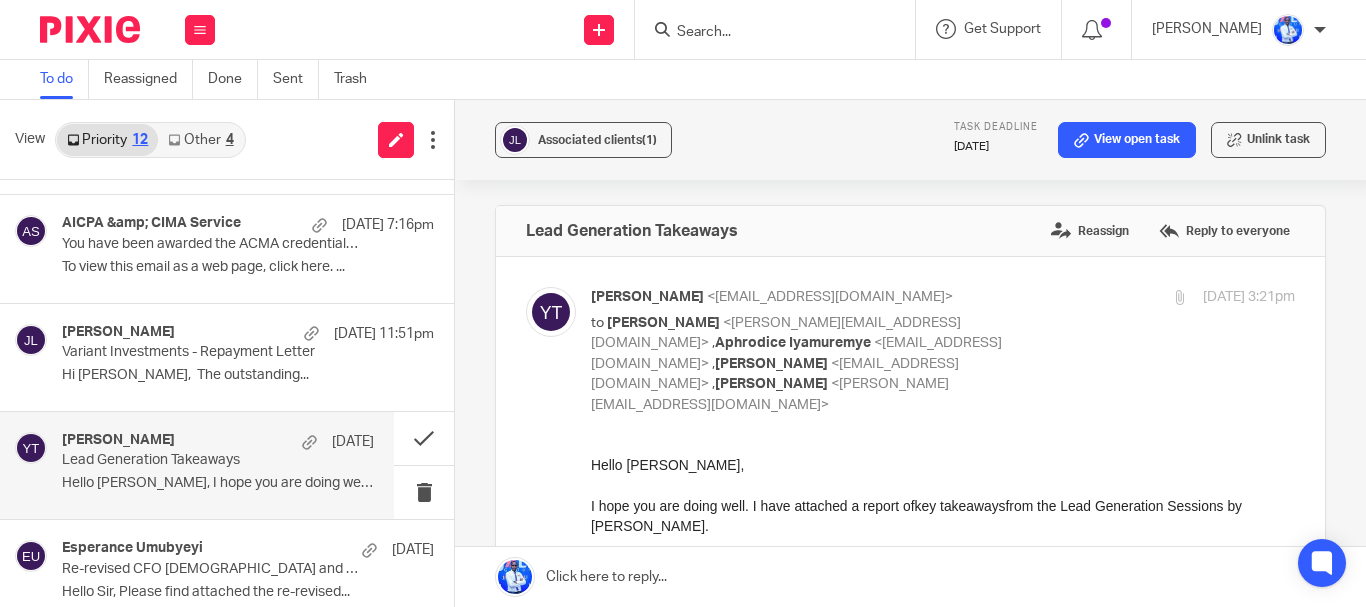click on "Variant Investments - Repayment Letter" at bounding box center (211, 352) 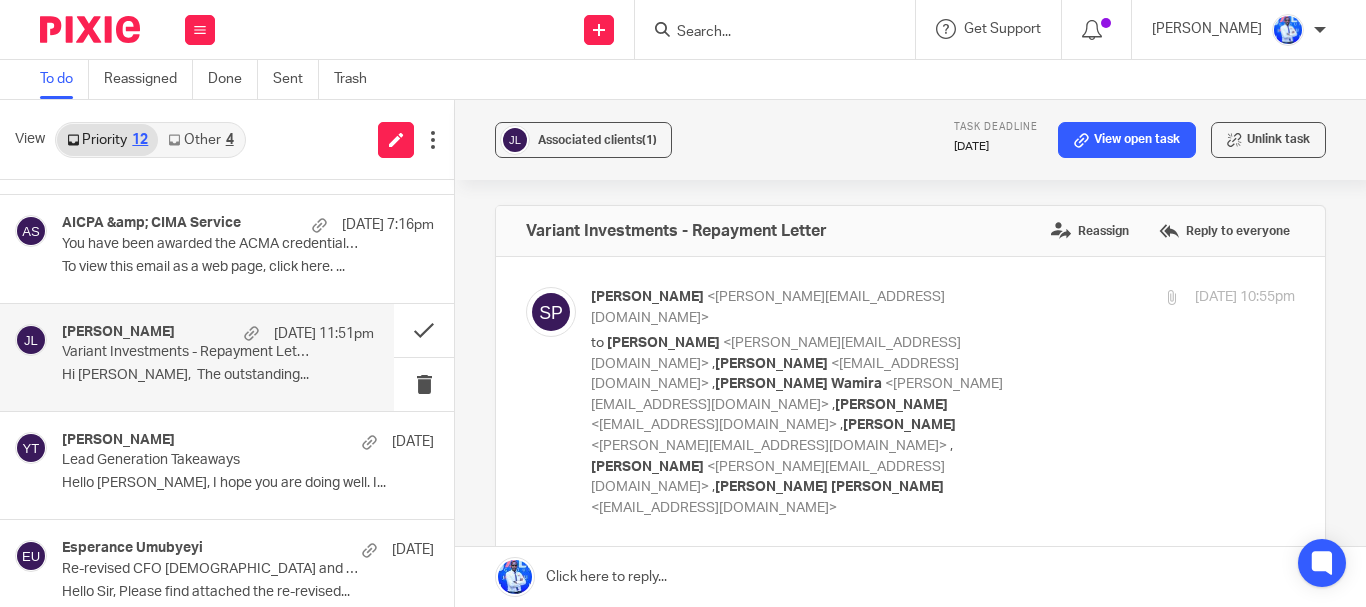 scroll, scrollTop: 0, scrollLeft: 0, axis: both 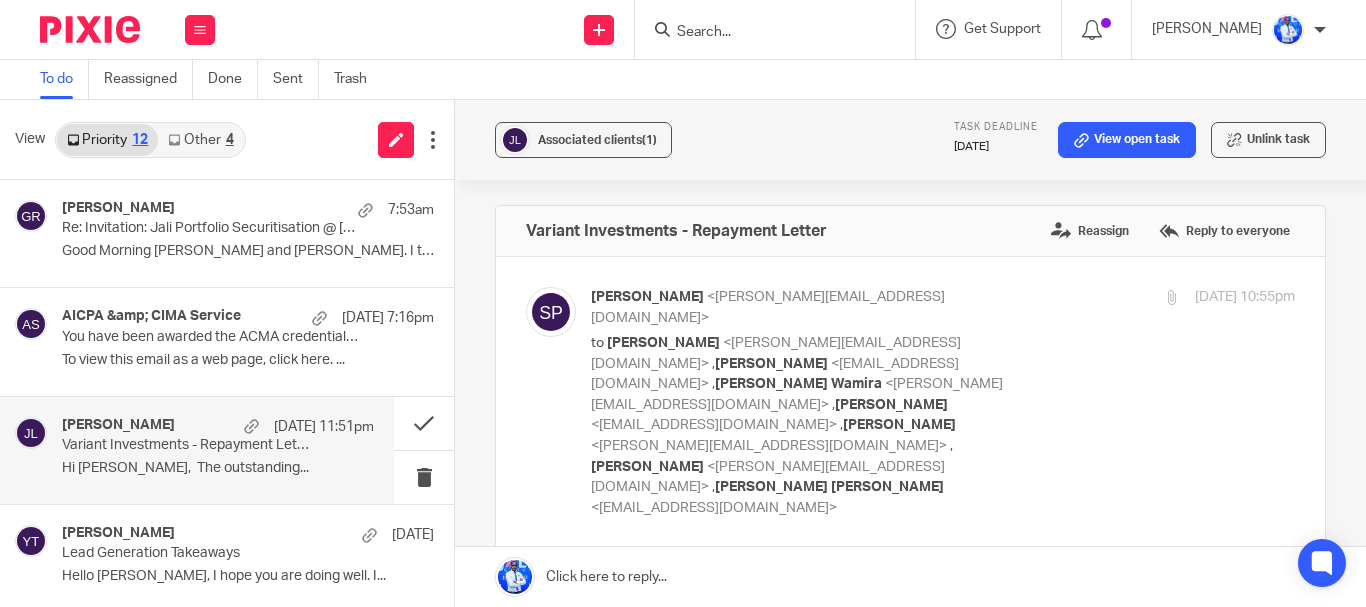 click on "To view this email as a web page, click here.  ..." at bounding box center [248, 360] 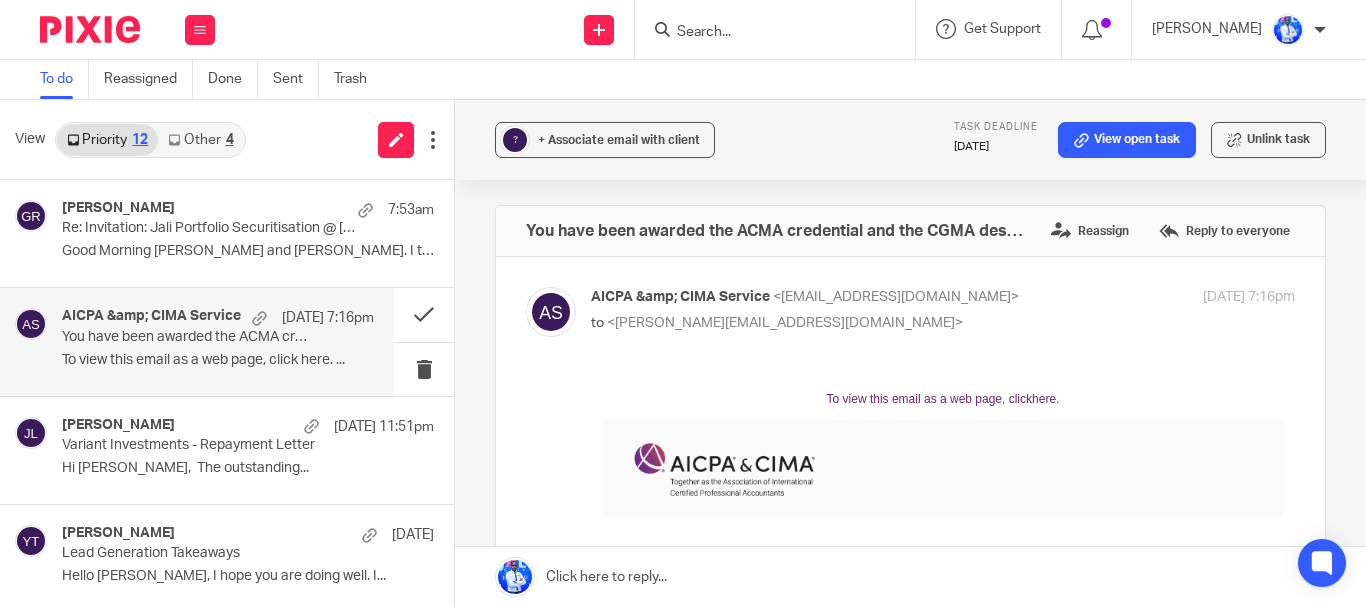 scroll, scrollTop: 0, scrollLeft: 0, axis: both 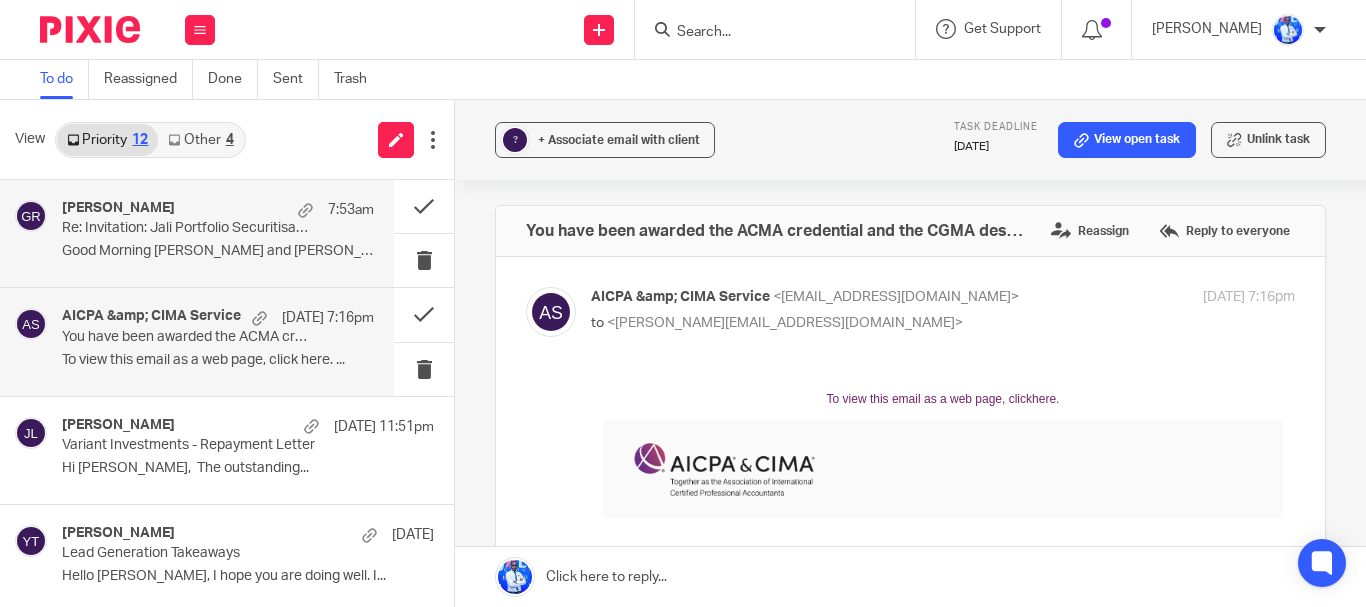 click on "Re: Invitation: Jali Portfolio Securitisation @ Mon Jul 14, 2025 10am - 11am (CAT) (rubagumyag6@gmail.com)" at bounding box center (187, 228) 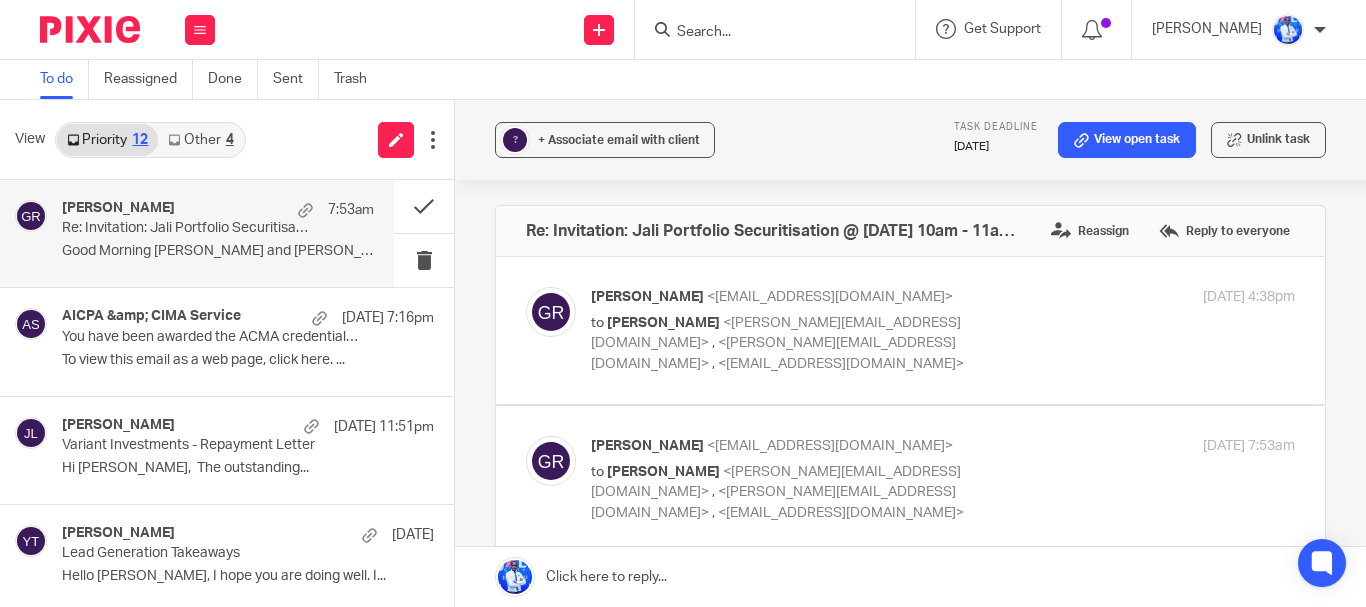 scroll, scrollTop: 0, scrollLeft: 0, axis: both 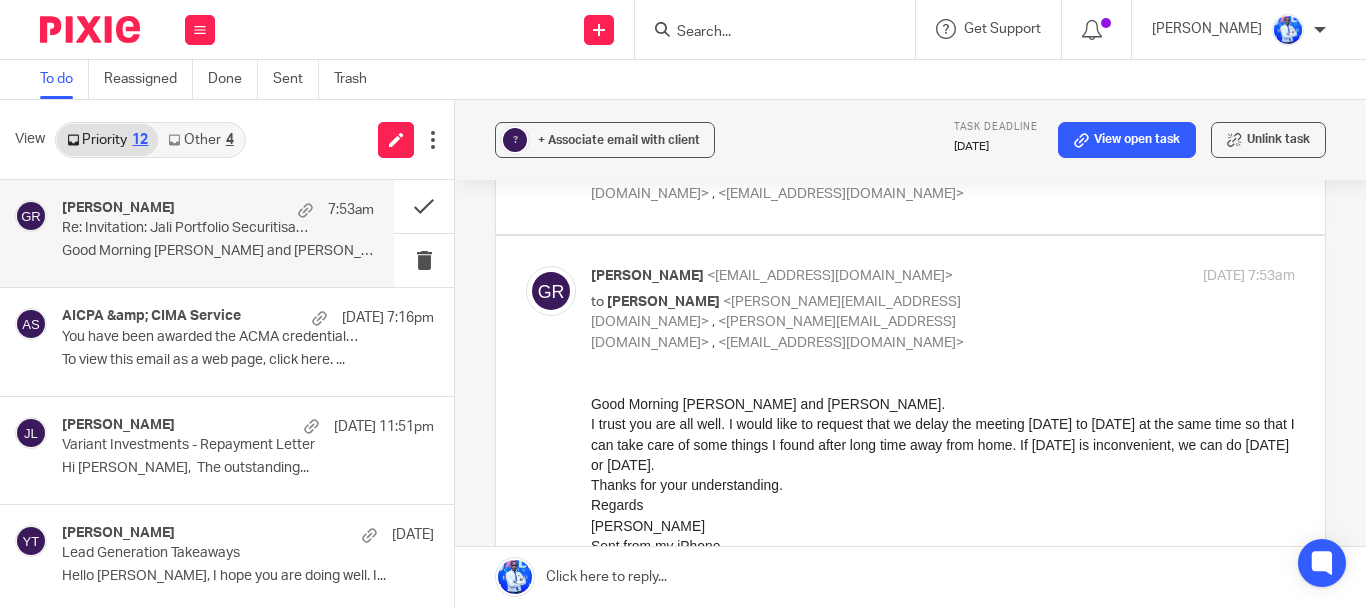 click on "Other
4" at bounding box center [200, 140] 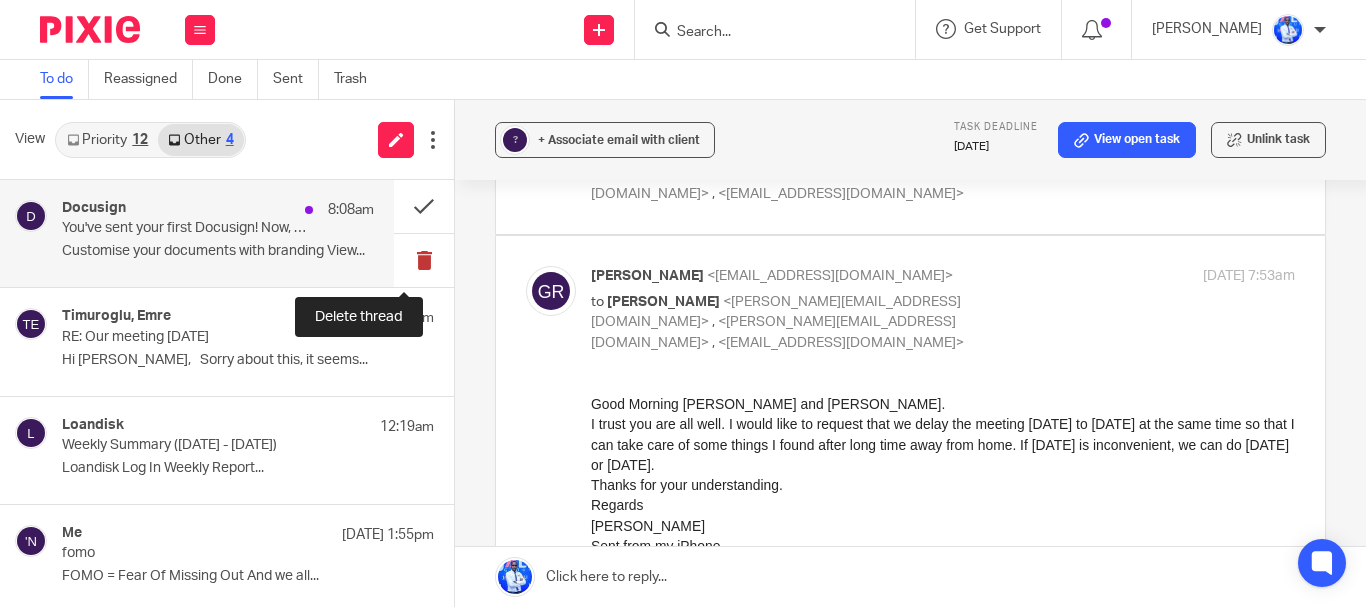 click at bounding box center (424, 260) 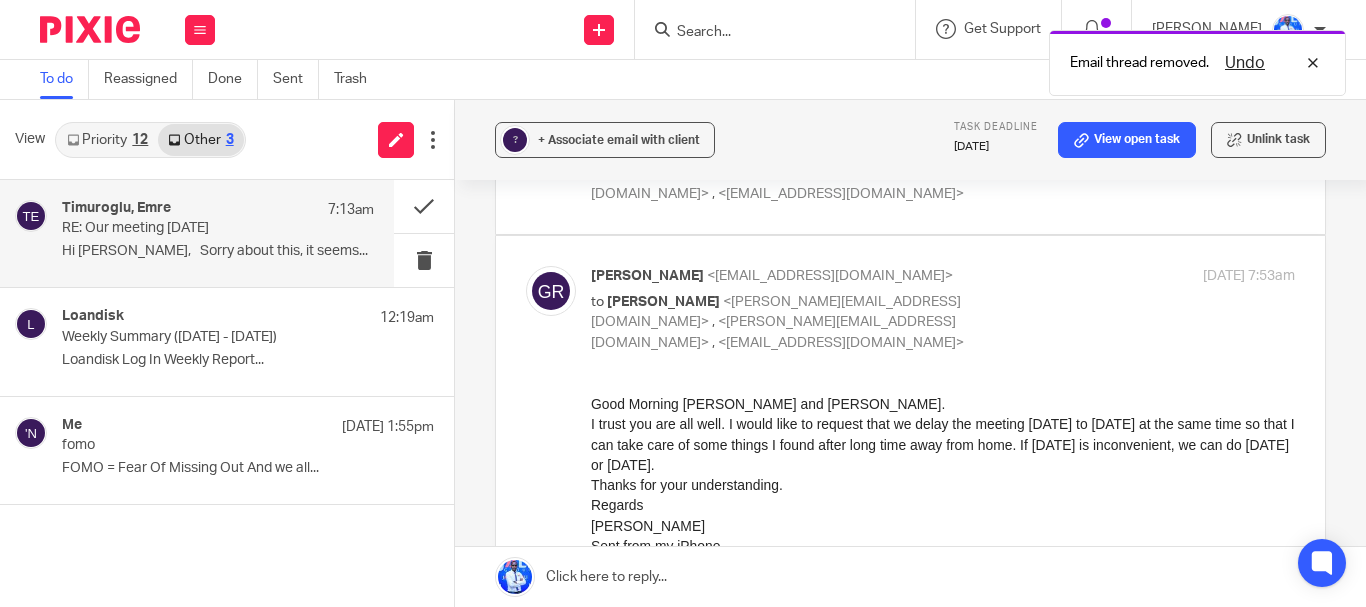 click on "RE: Our meeting today" at bounding box center (187, 228) 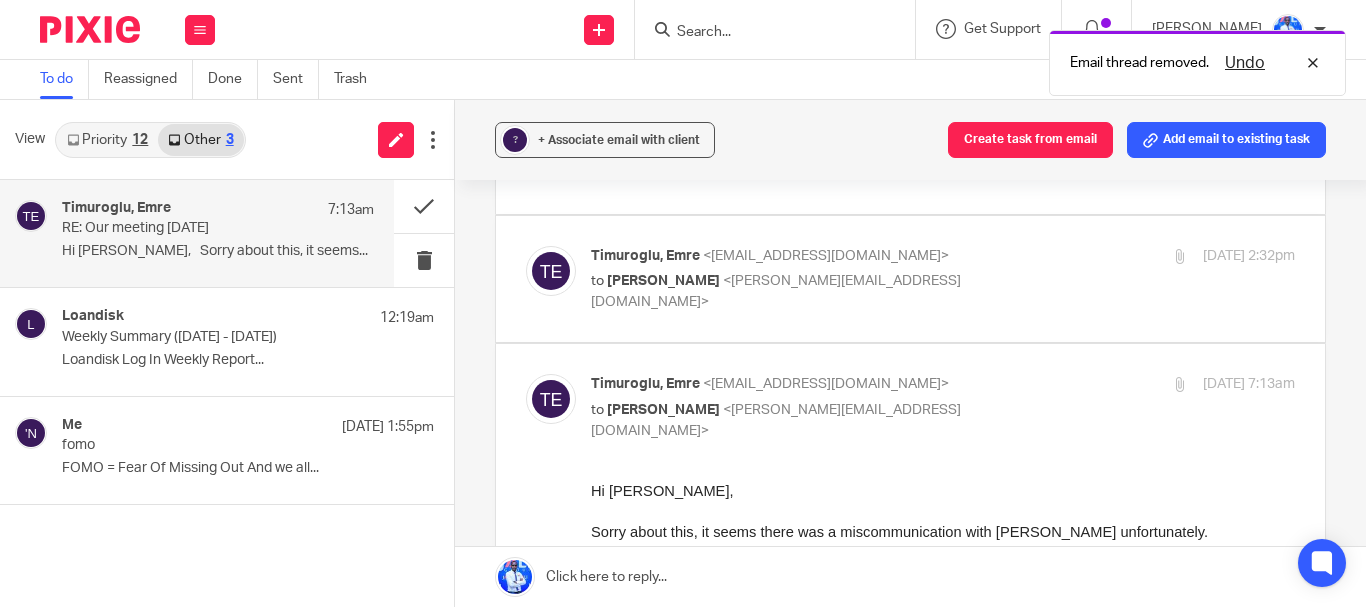 scroll, scrollTop: 0, scrollLeft: 0, axis: both 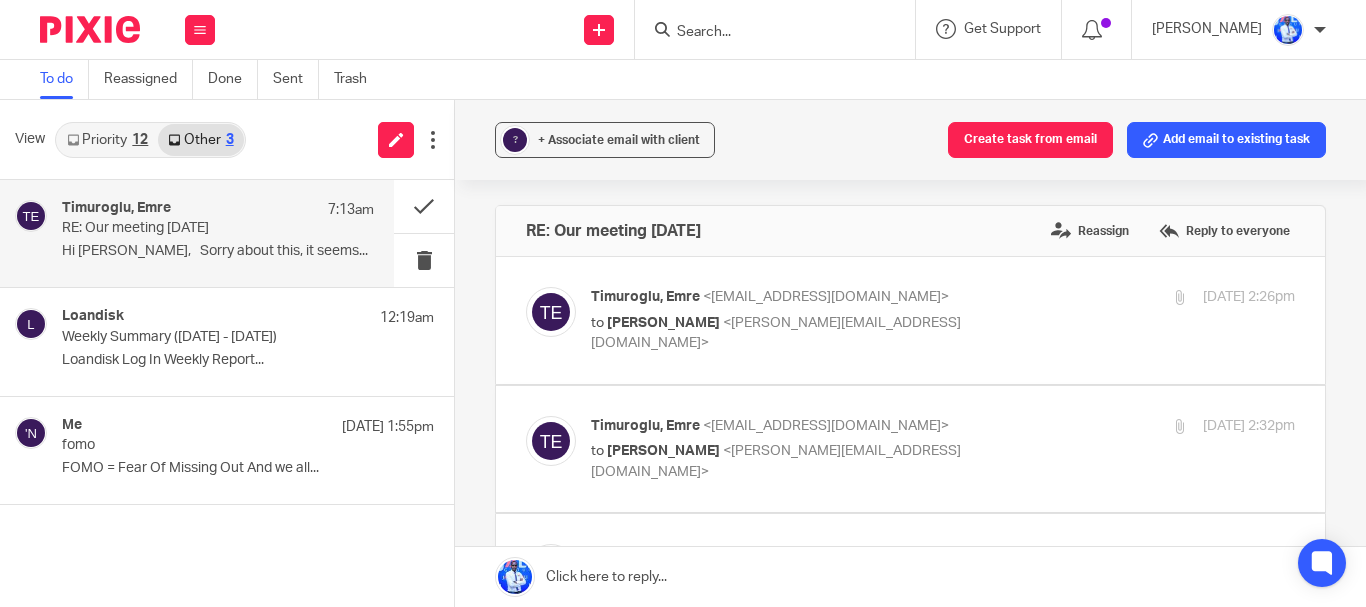 click on "Priority
12" at bounding box center [107, 140] 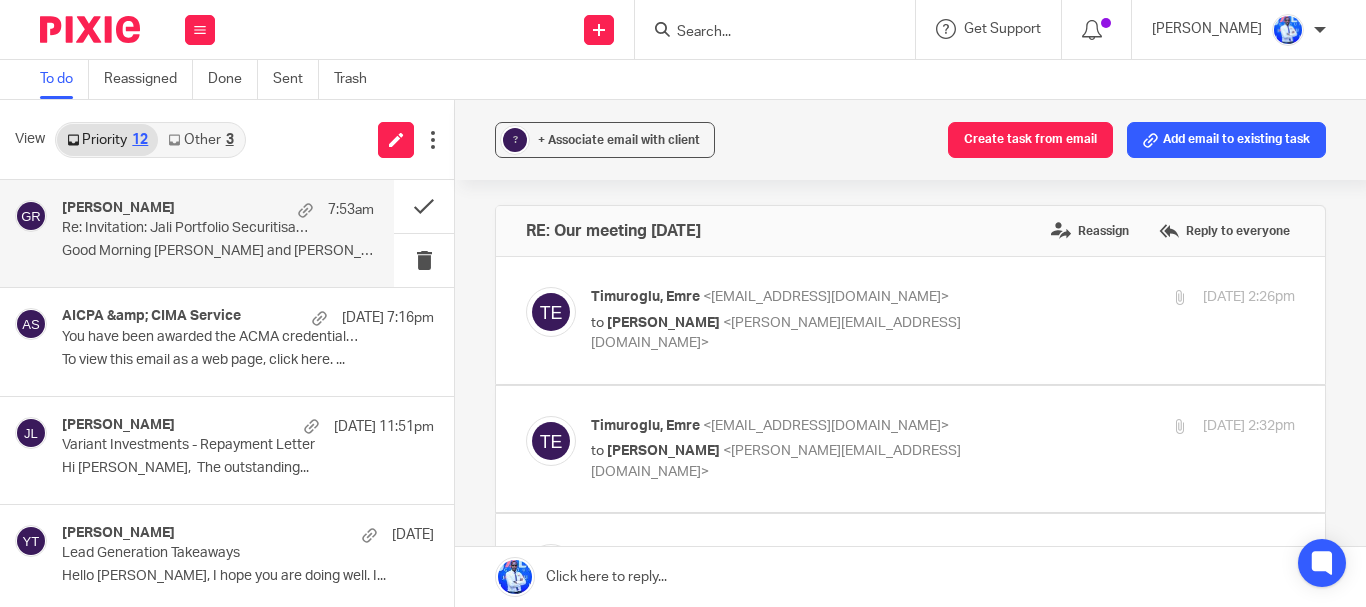 click on "Good Morning Philip and Felix. I trust you are..." at bounding box center (218, 251) 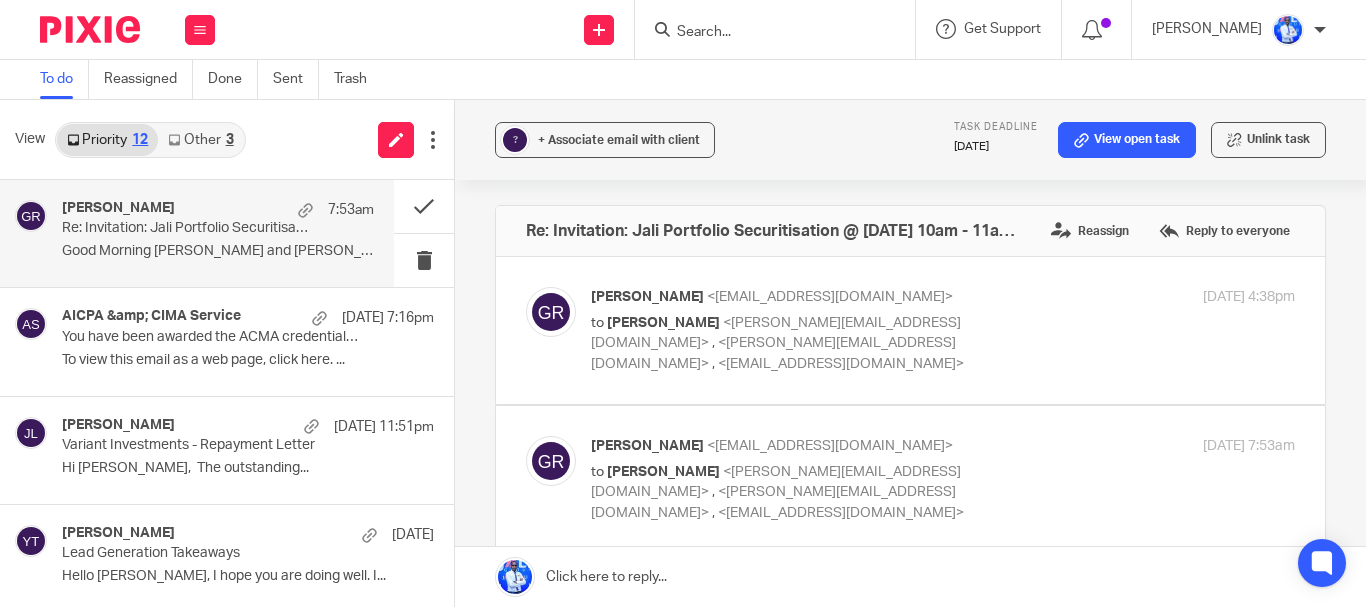 scroll, scrollTop: 0, scrollLeft: 0, axis: both 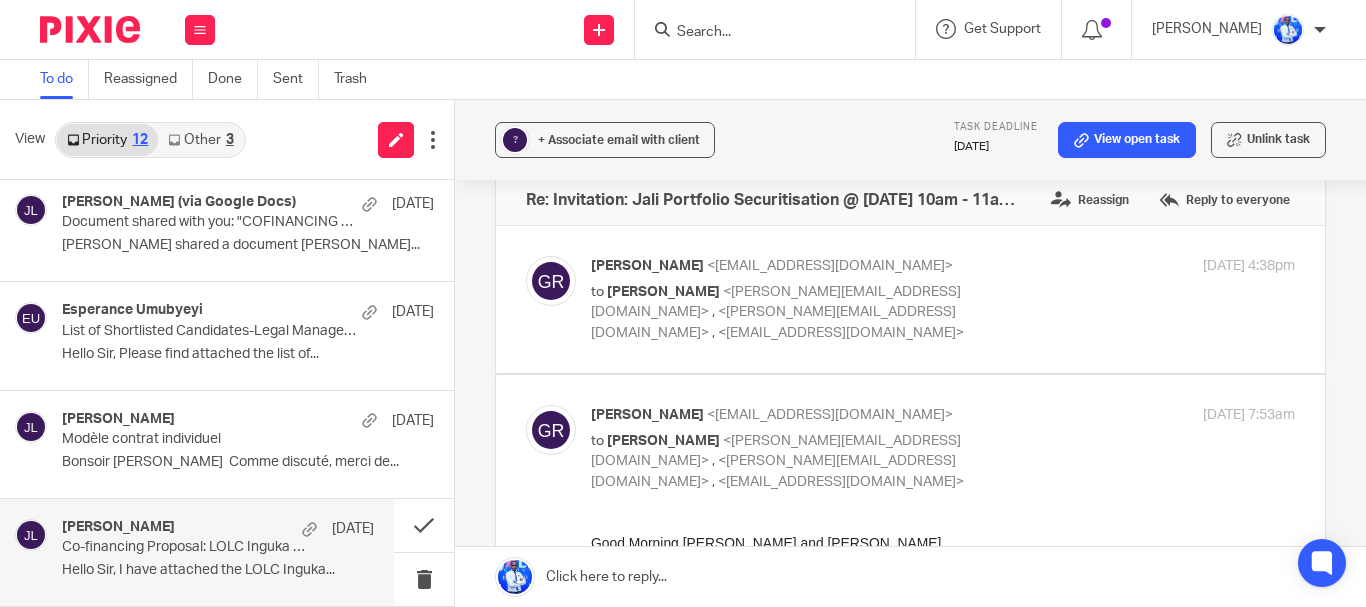 click on "Yonah Tashobya
26 Mar" at bounding box center [218, 529] 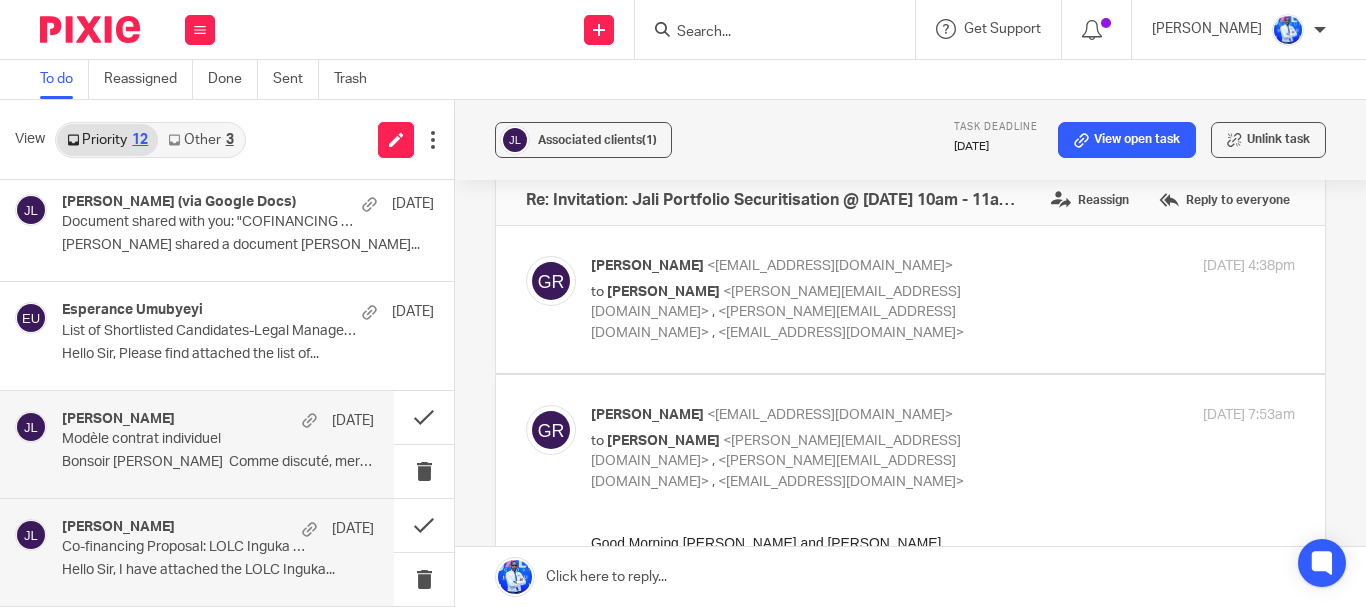 click on "Mary LAMBASHA
16 May   Modèle contrat individuel   Bonsoir M.Felix  Comme discuté, merci de..." at bounding box center (218, 444) 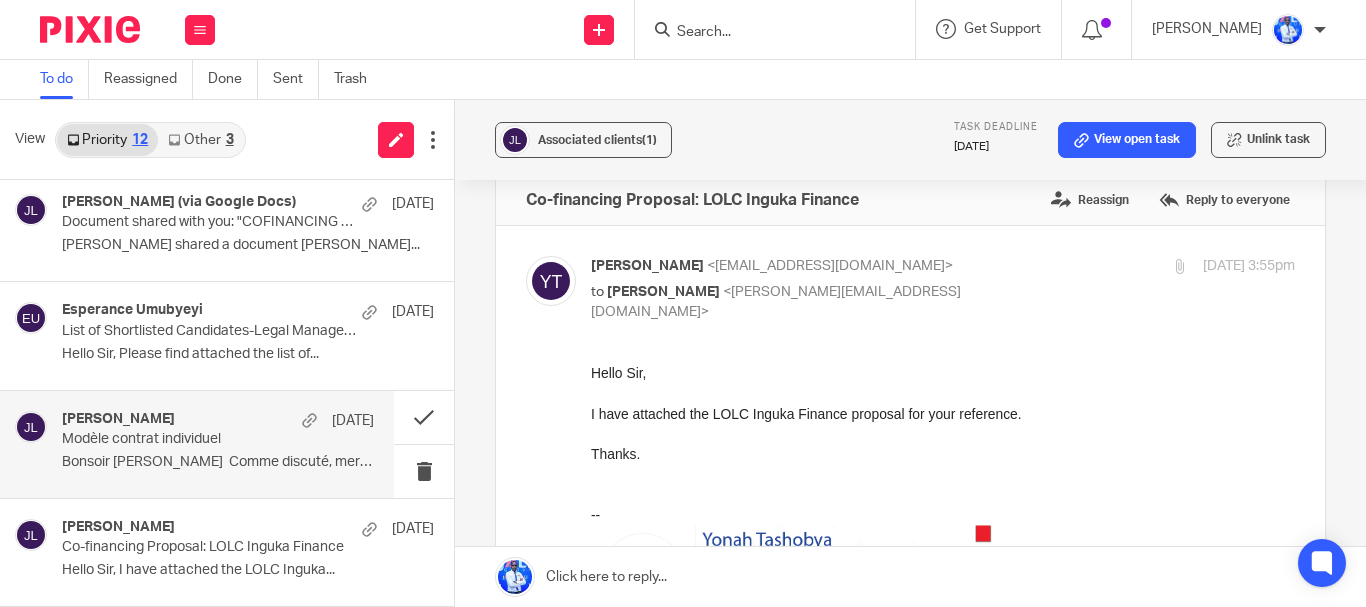 scroll, scrollTop: 0, scrollLeft: 0, axis: both 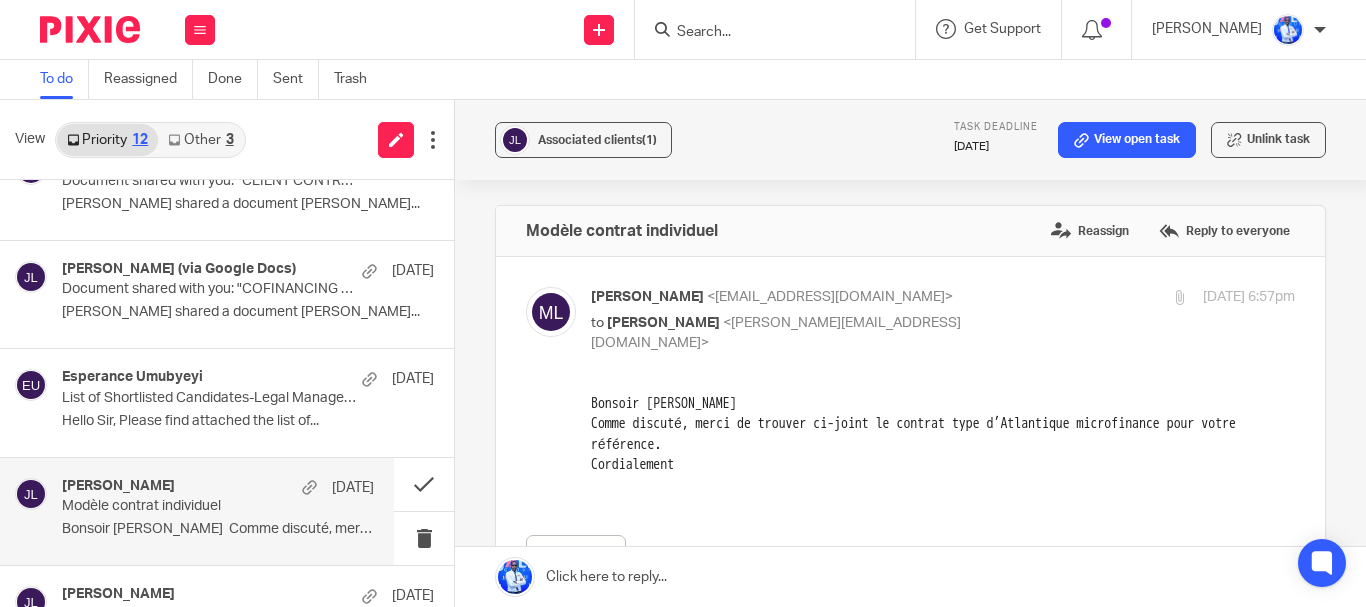 click on "Esperance Umubyeyi
12 Jun   List of Shortlisted Candidates-Legal Manager Position   Hello Sir,   Please find attached the list of..." at bounding box center [227, 402] 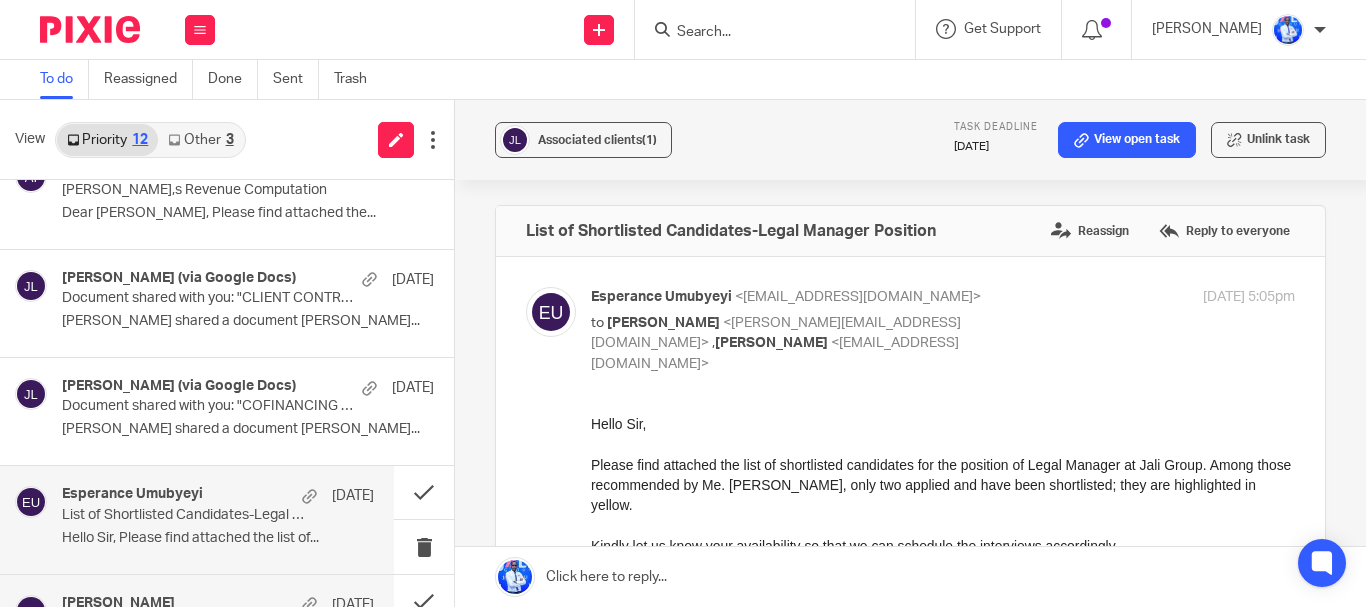 scroll, scrollTop: 0, scrollLeft: 0, axis: both 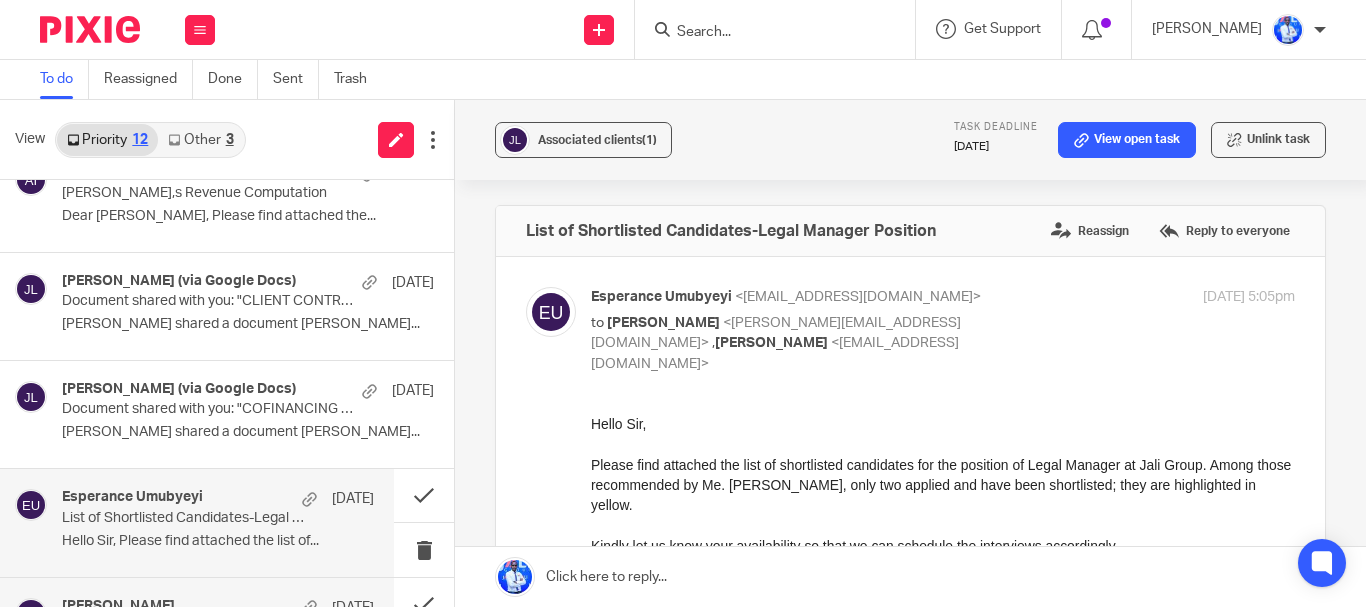 click on "Frank Mugisha (via Google Docs)
20 Jun   Document shared with you: "COFINANCING DRAFT AGREMMENT FRAME WORK"   Frank Mugisha shared a document    Frank..." at bounding box center [248, 414] 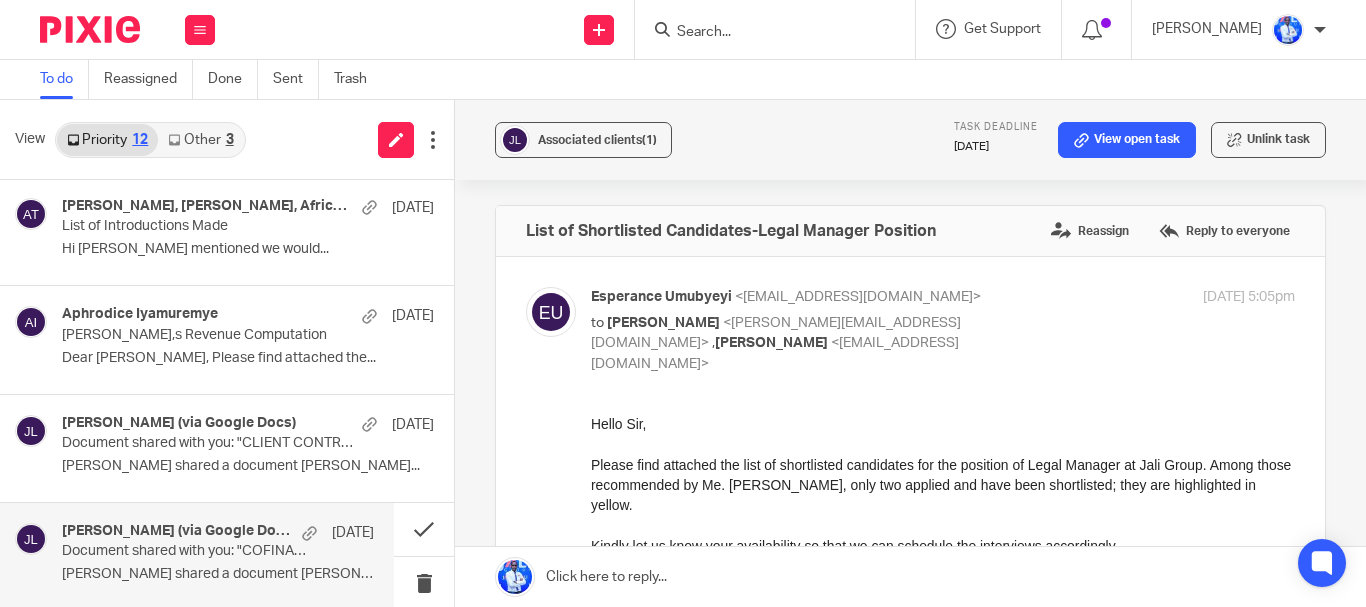 scroll, scrollTop: 542, scrollLeft: 0, axis: vertical 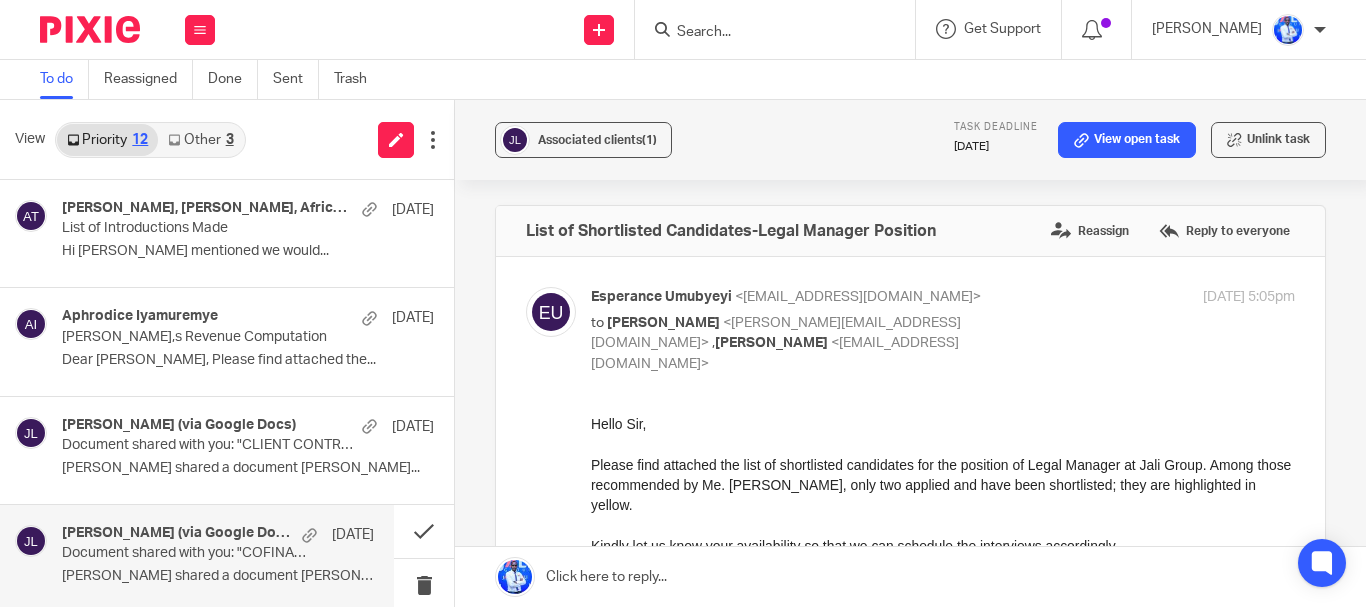click on "Document shared with you: "CLIENT CONTRACT"" at bounding box center (211, 445) 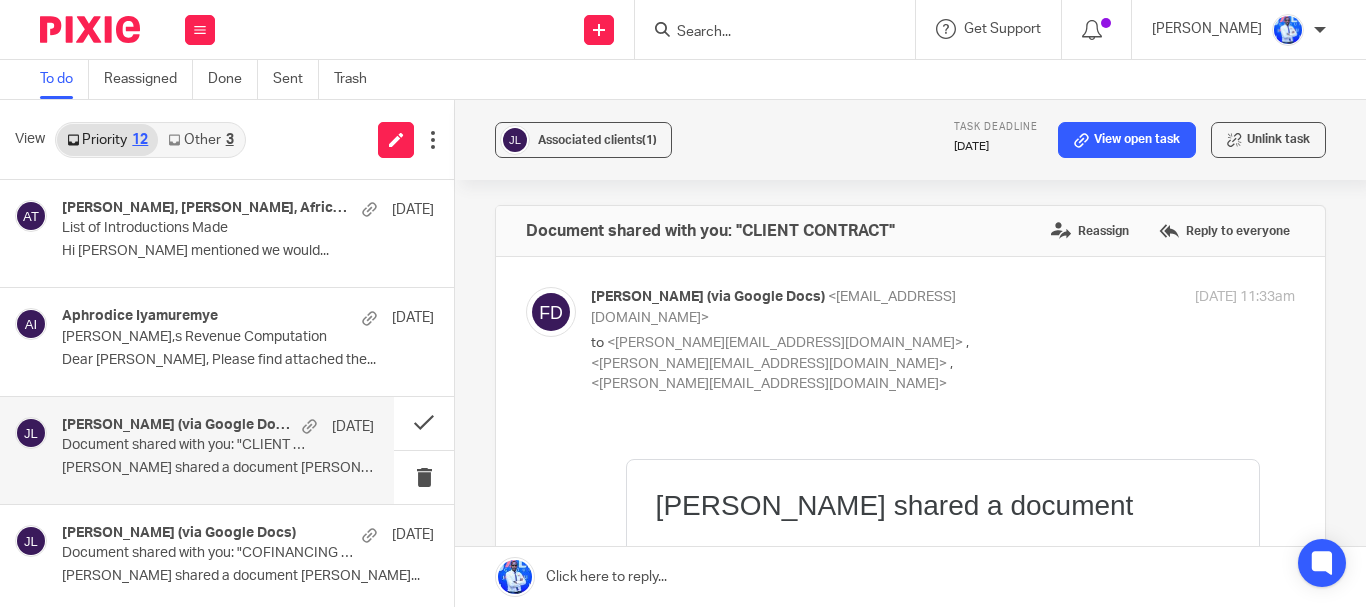scroll, scrollTop: 0, scrollLeft: 0, axis: both 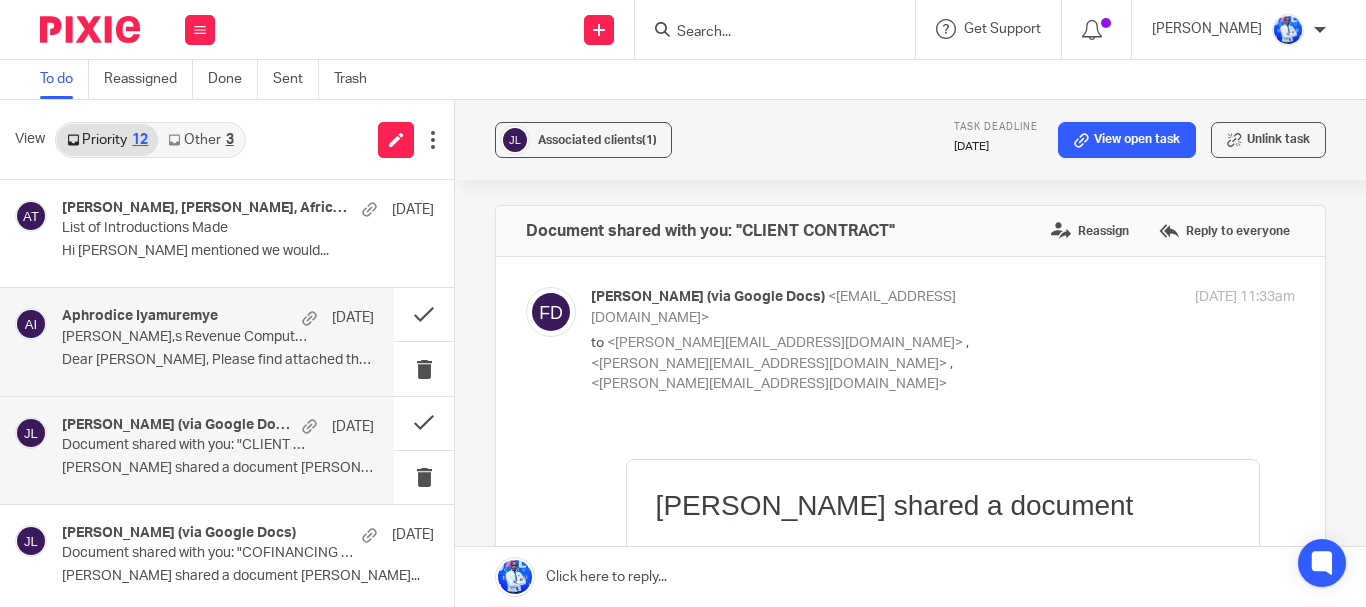 click on "Aphrodice Iyamuremye
8 Jul   Andrew,s Revenue Computation   Dear Félix,  Please find attached the..." at bounding box center [197, 341] 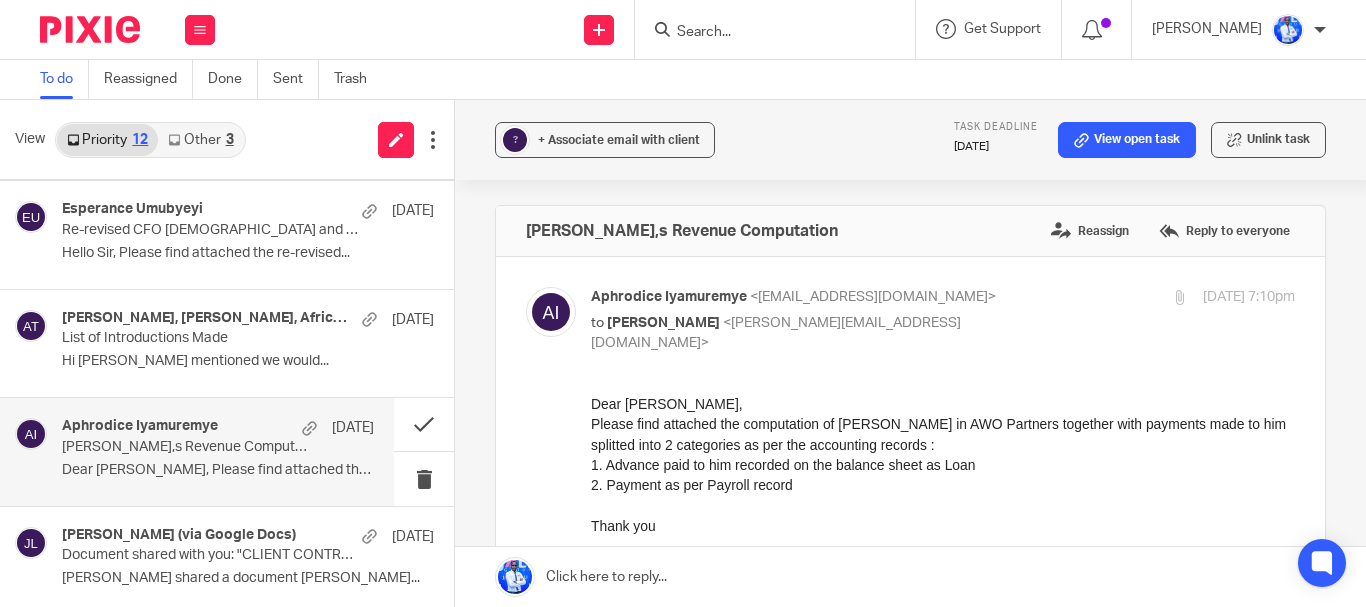 scroll, scrollTop: 423, scrollLeft: 0, axis: vertical 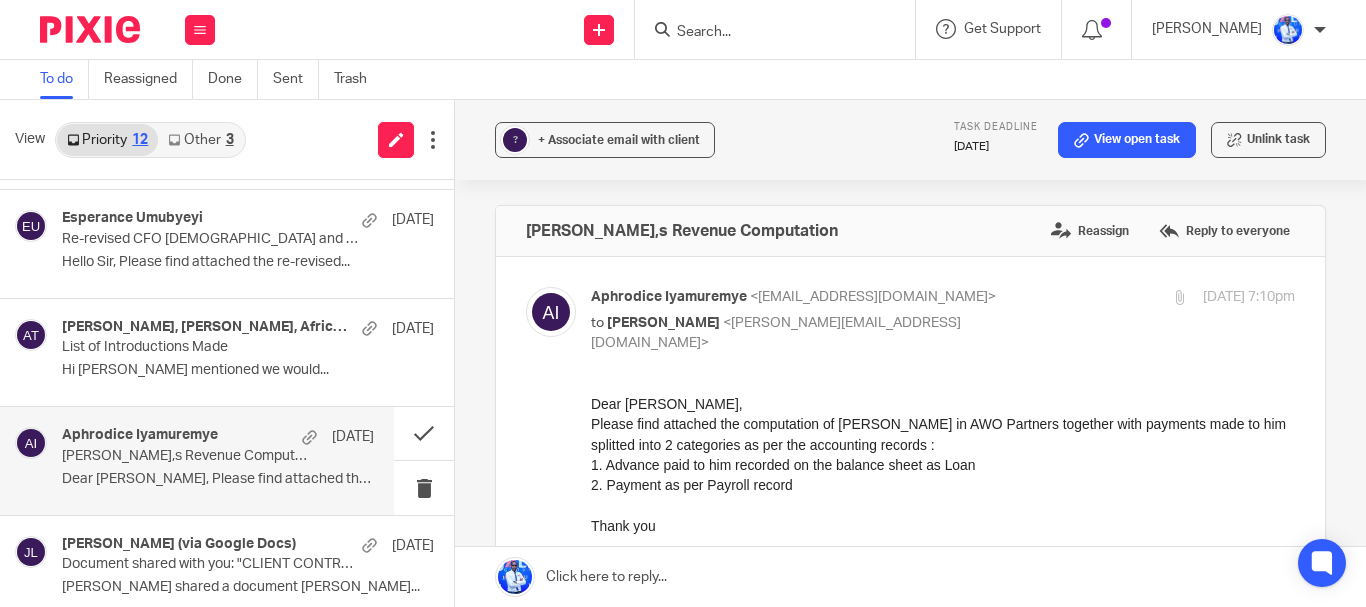 click on "Hi Felix    As Nombulelo mentioned we would..." at bounding box center [248, 370] 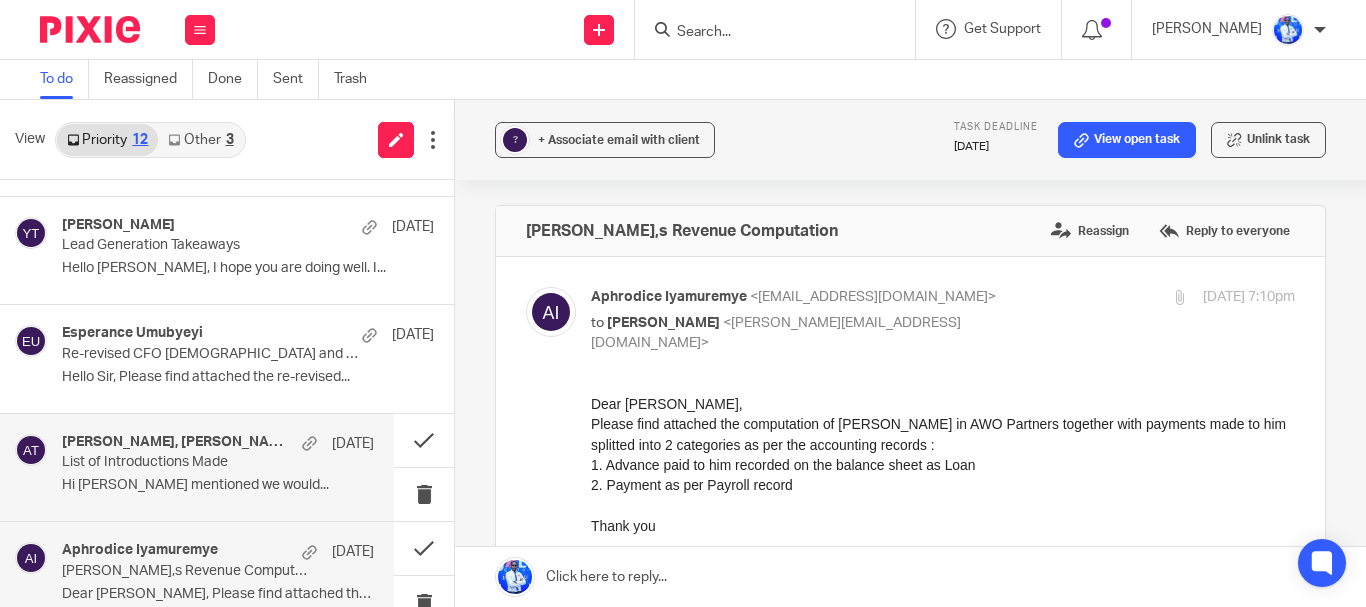 scroll, scrollTop: 241, scrollLeft: 0, axis: vertical 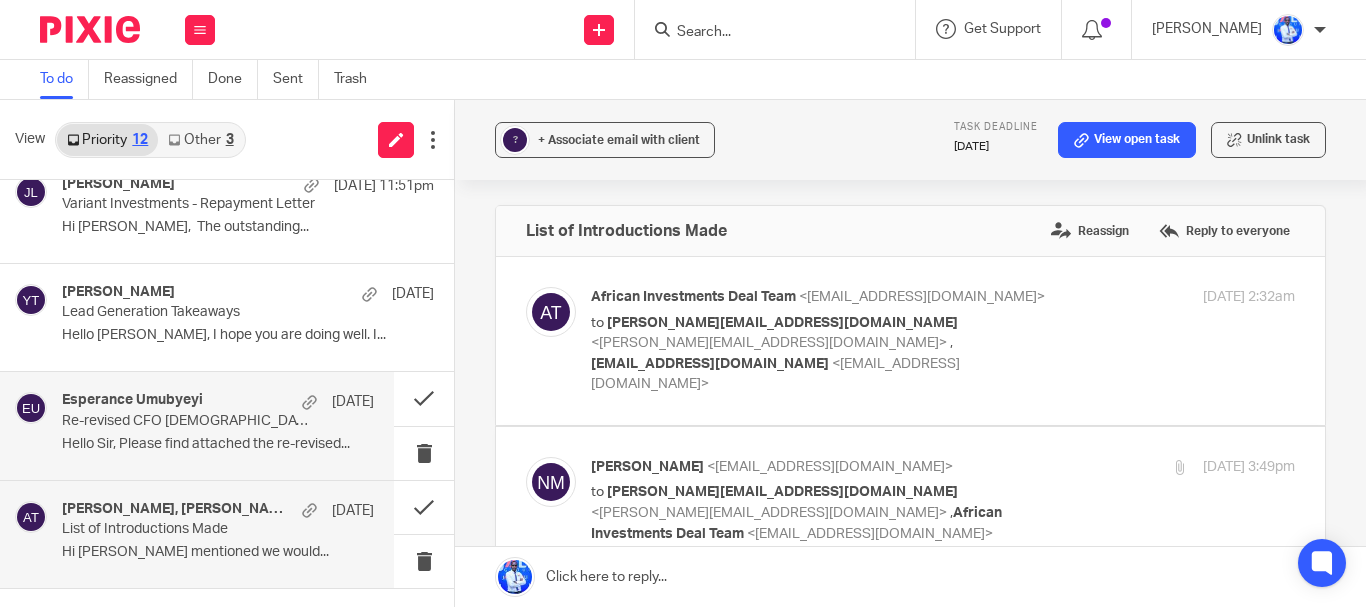 click on "Esperance Umubyeyi
9 Jul   Re-revised CFO Employment Contract and Partnership Agreement.   Hello Sir,  Please find attached the re-revised..." at bounding box center (218, 425) 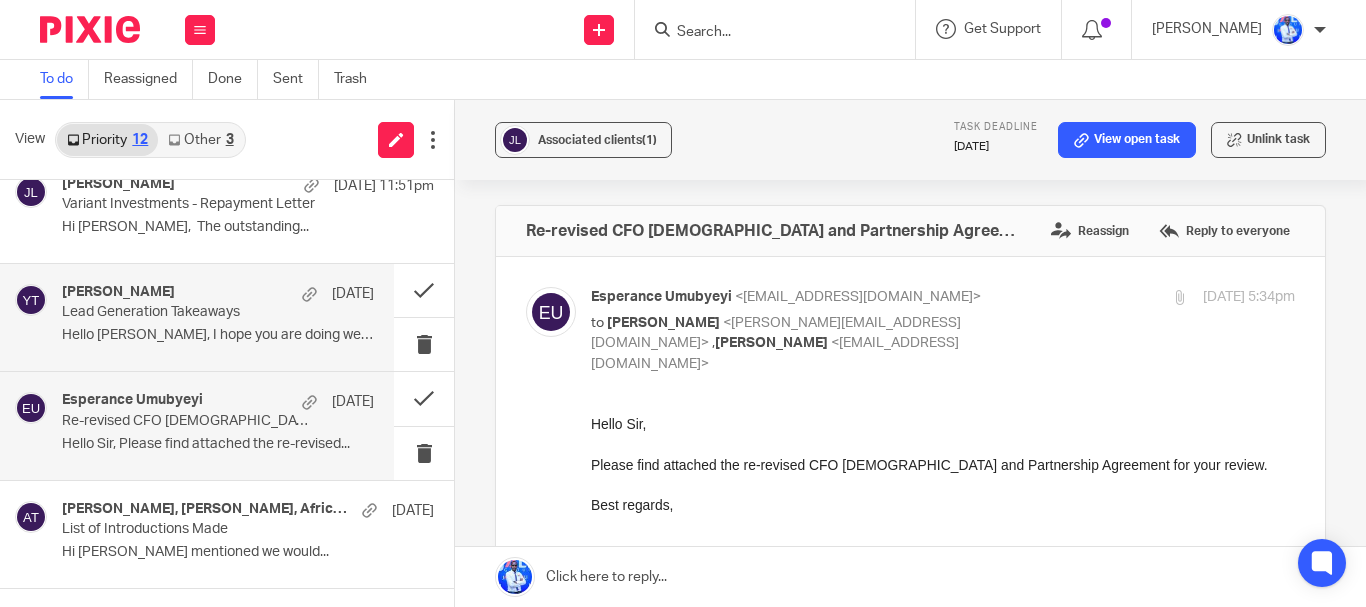 scroll, scrollTop: 0, scrollLeft: 0, axis: both 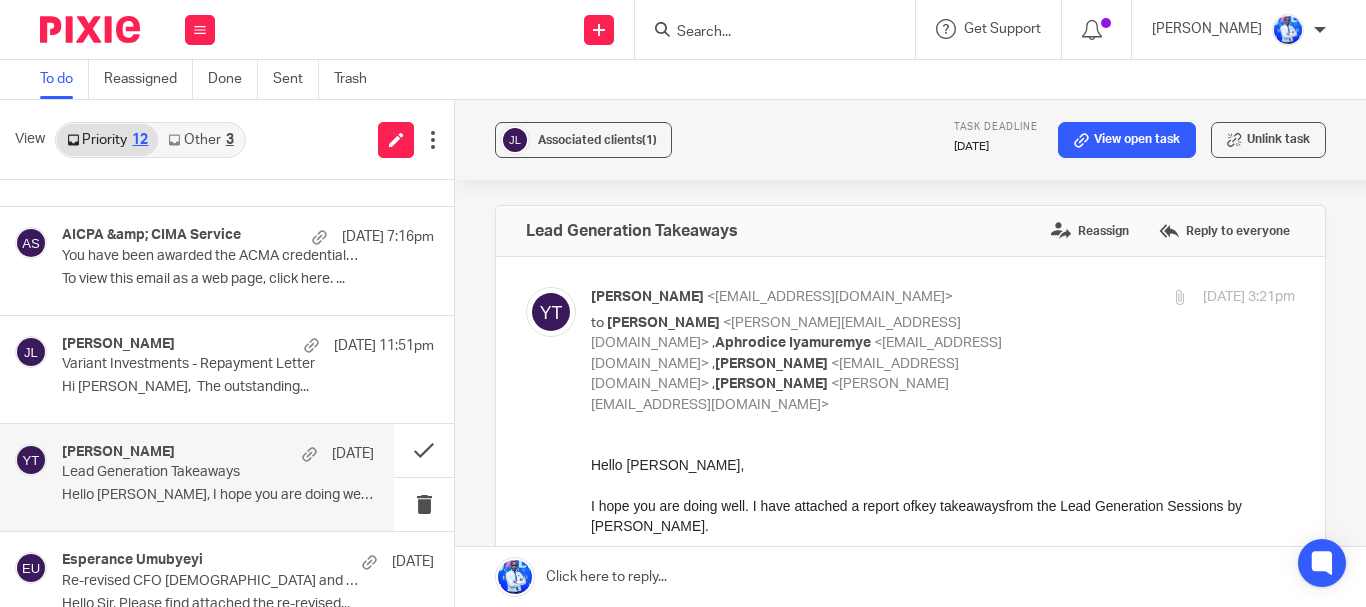 click on "Variant Investments - Repayment Letter" at bounding box center [211, 364] 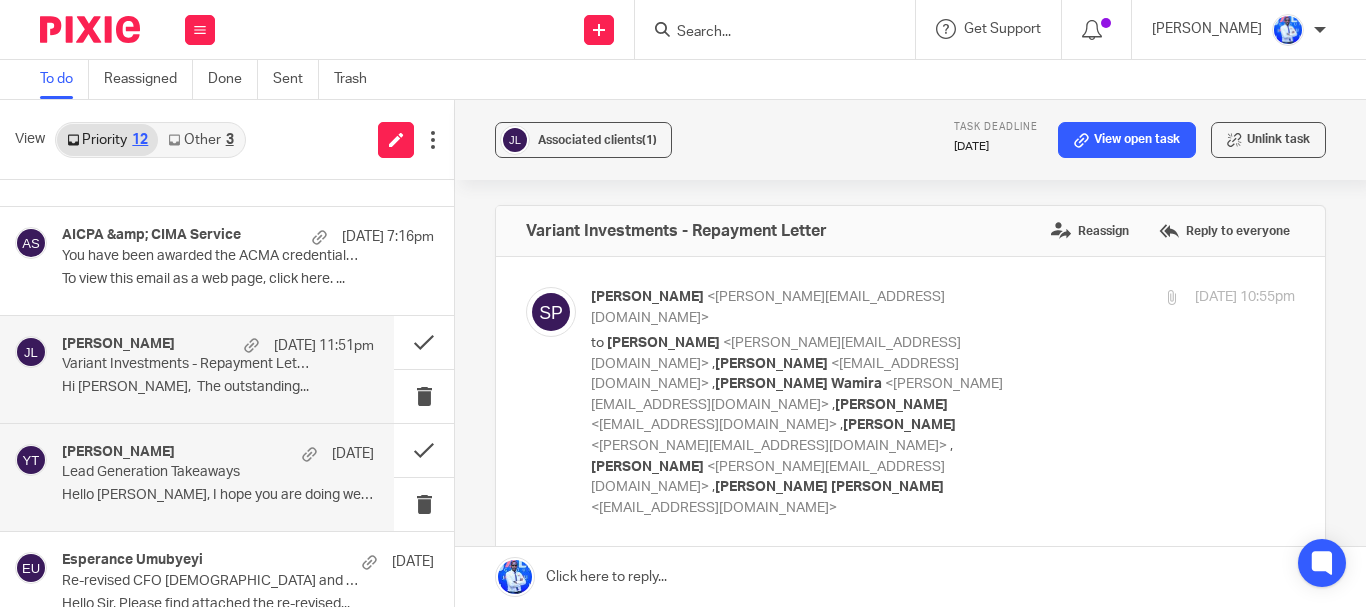 scroll, scrollTop: 0, scrollLeft: 0, axis: both 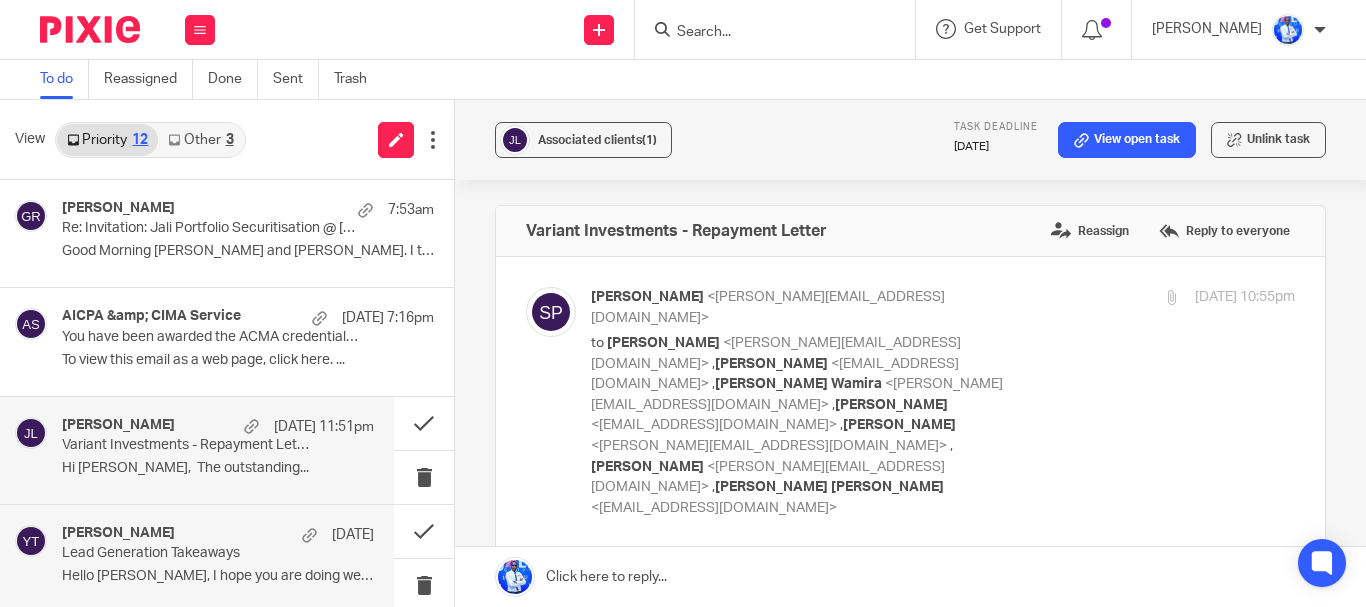 click on "To view this email as a web page, click here.  ..." at bounding box center [248, 360] 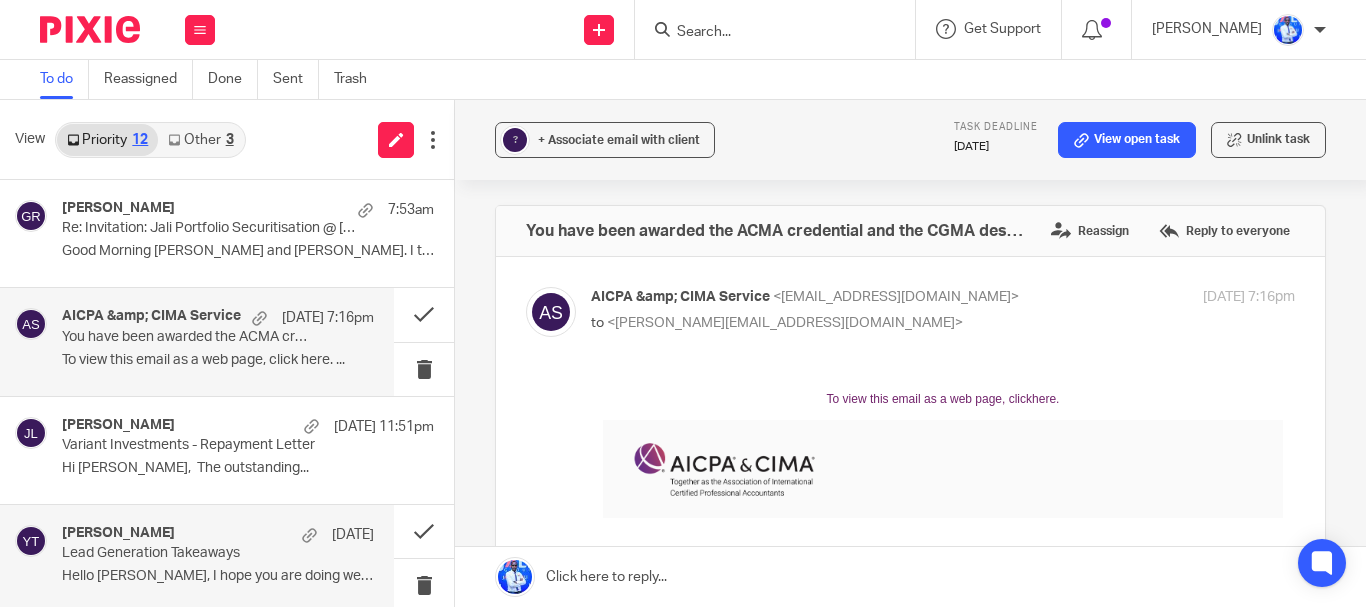 scroll, scrollTop: 0, scrollLeft: 0, axis: both 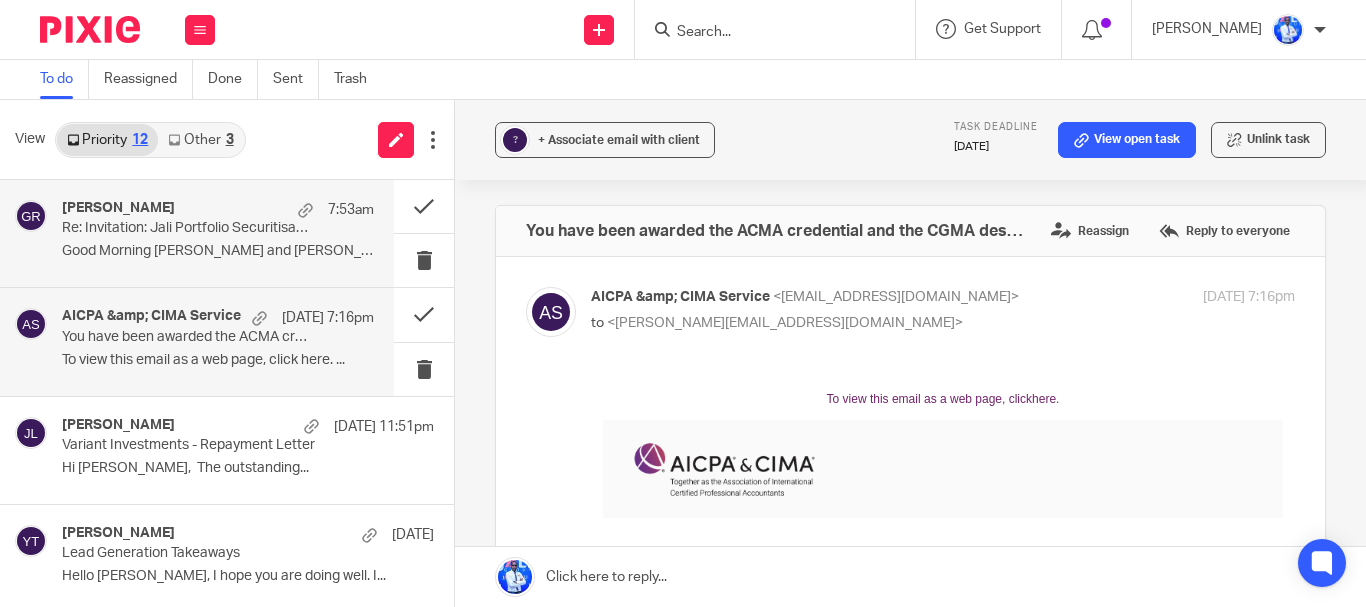 click on "George Rubagumya
7:53am   Re: Invitation: Jali Portfolio Securitisation @ Mon Jul 14, 2025 10am - 11am (CAT) (rubagumyag6@gmail.com)   Good Morning Philip and Felix. I trust you are..." at bounding box center (218, 233) 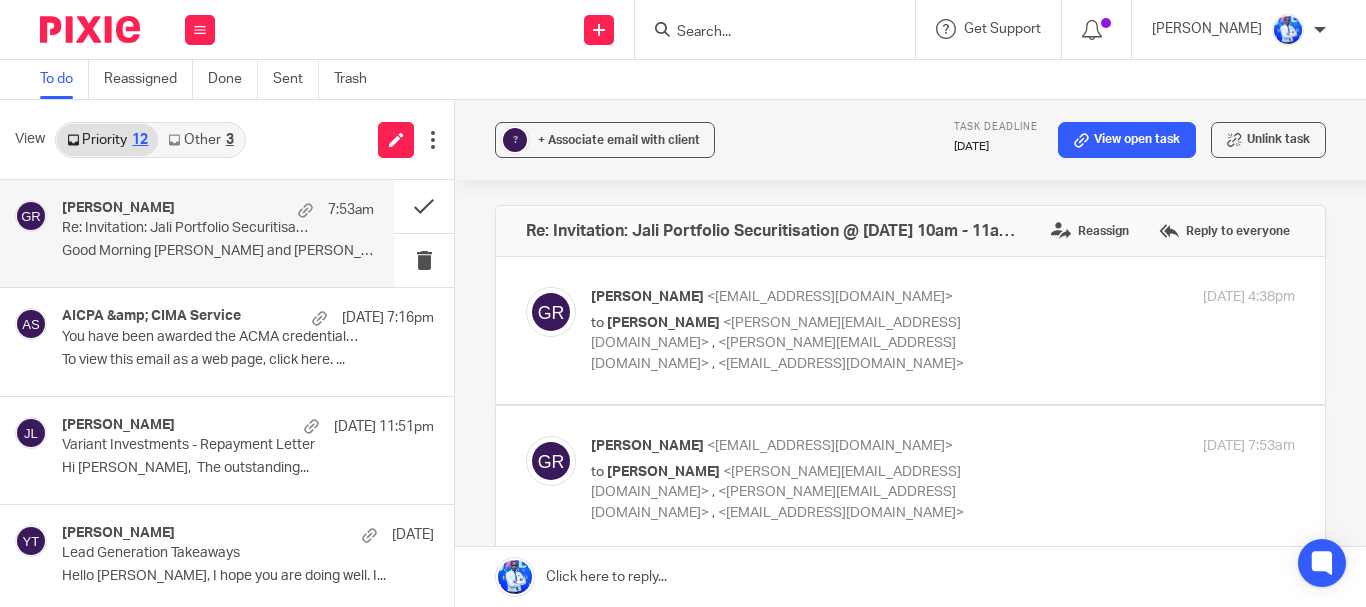 scroll, scrollTop: 0, scrollLeft: 0, axis: both 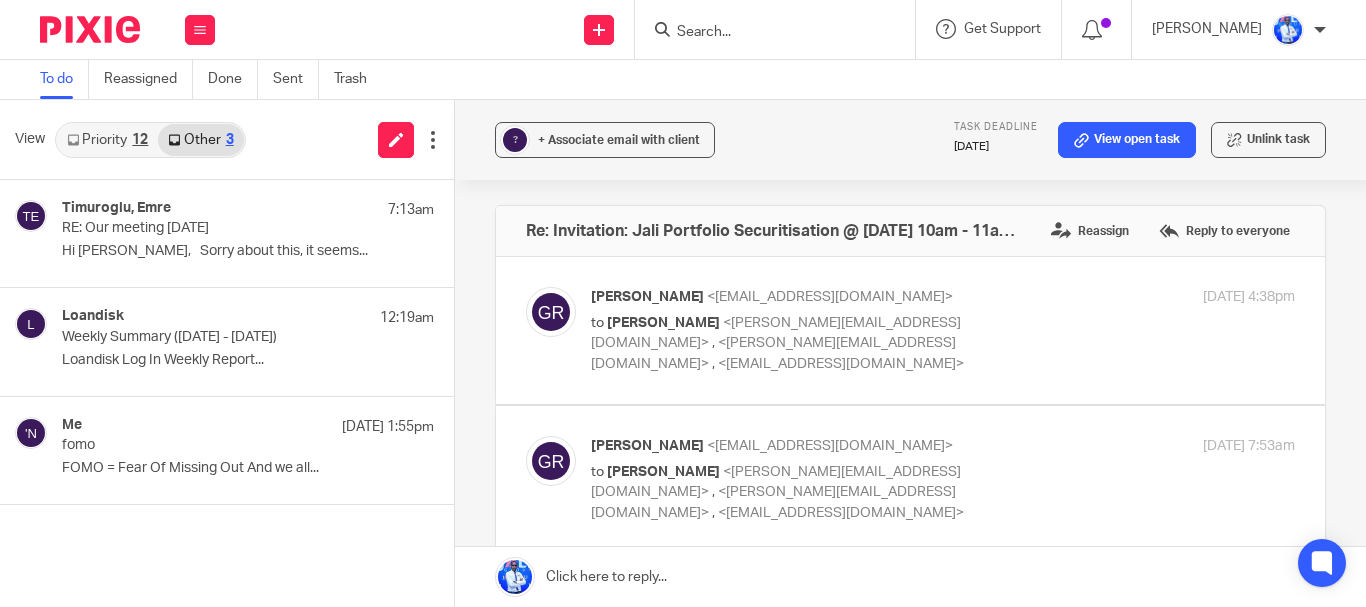 drag, startPoint x: 190, startPoint y: 1, endPoint x: 199, endPoint y: 51, distance: 50.803543 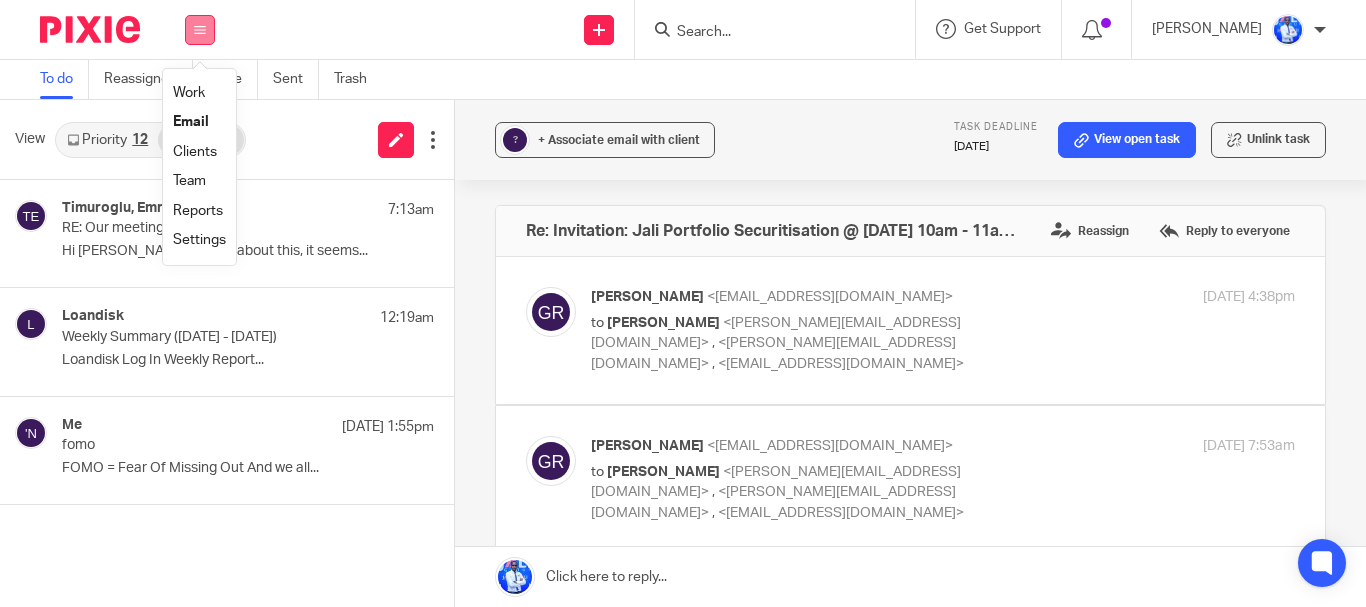 click at bounding box center (200, 30) 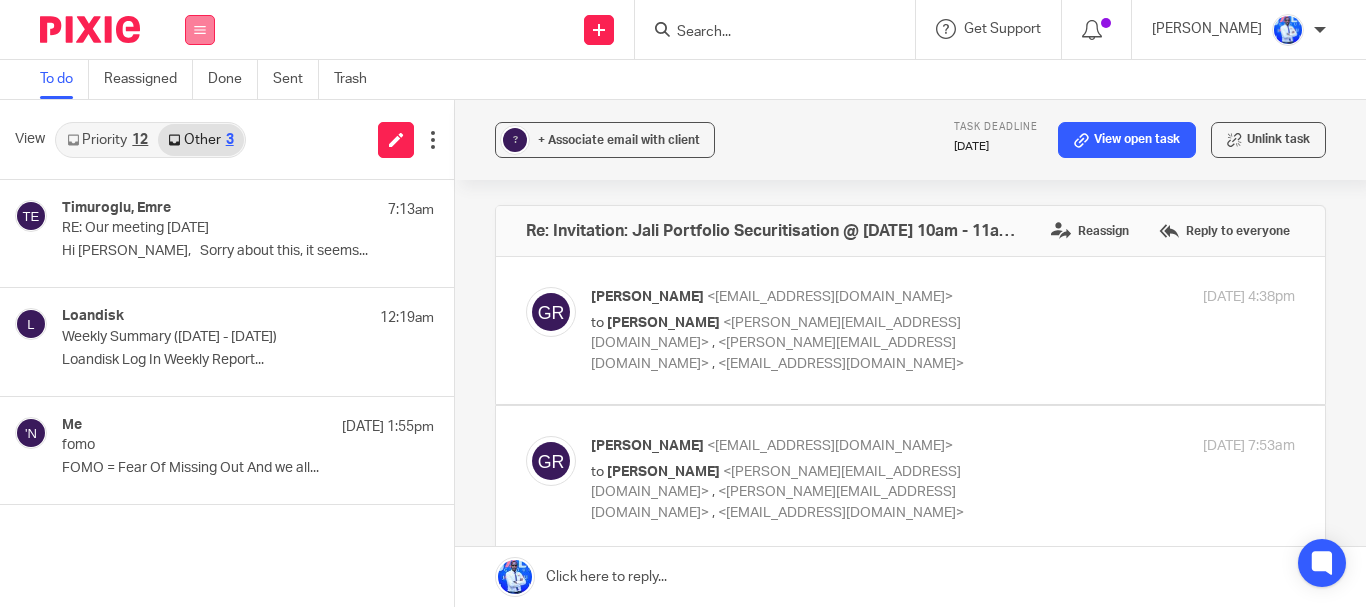 click at bounding box center (200, 30) 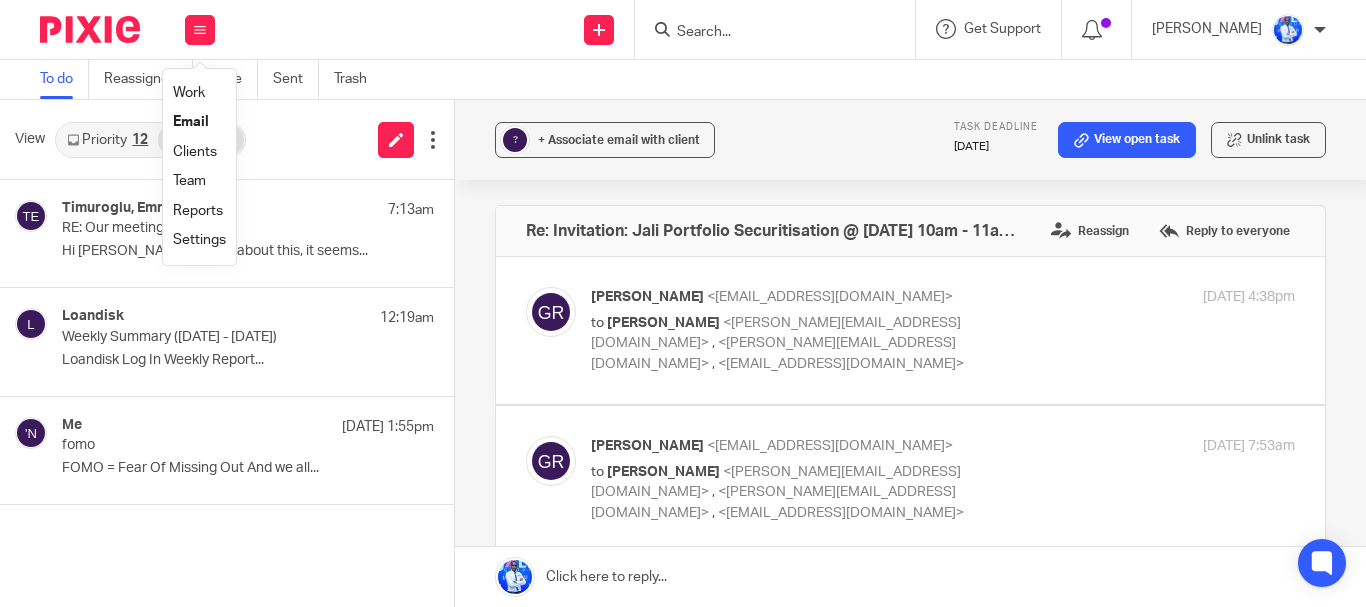 click on "Work" at bounding box center [189, 93] 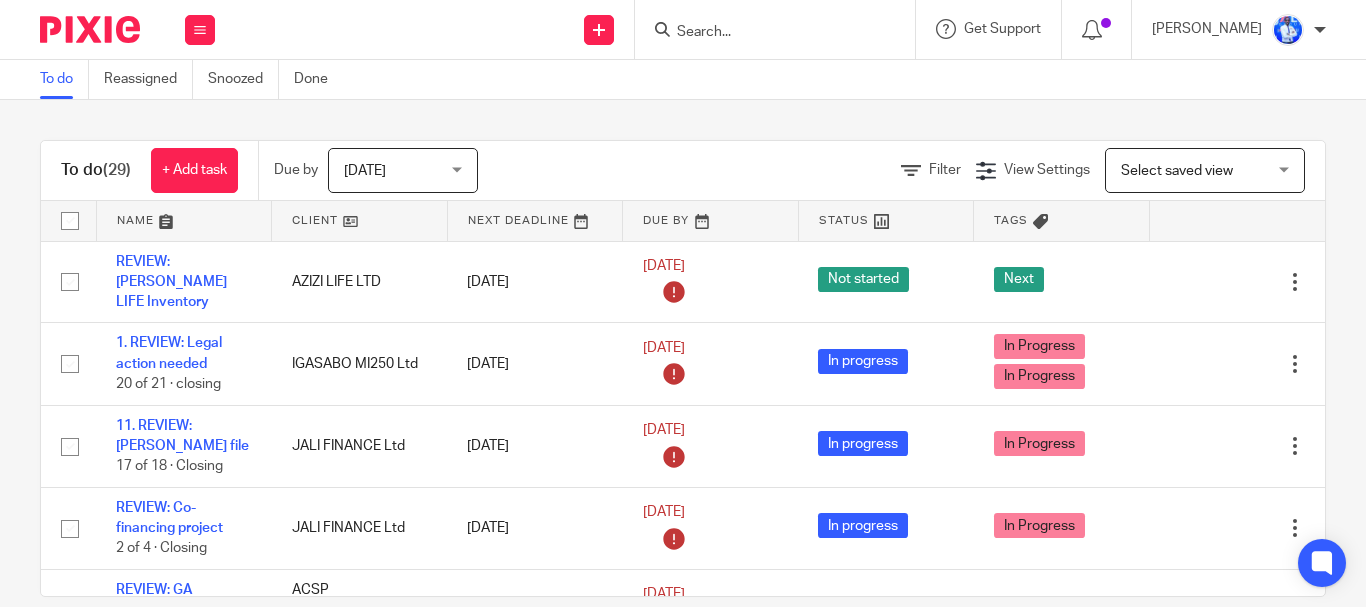 scroll, scrollTop: 0, scrollLeft: 0, axis: both 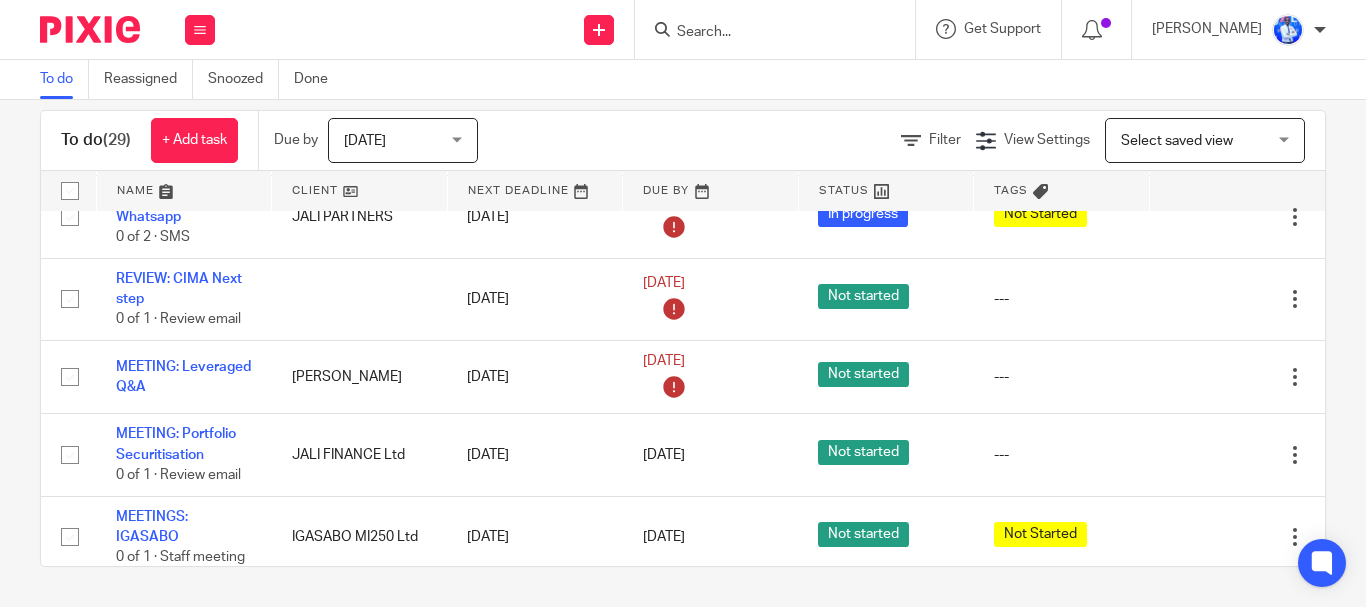 click on "Send new email
Create task
Add client
Get Support
Contact via email
Check our documentation
Access the academy
View roadmap" at bounding box center [800, 29] 